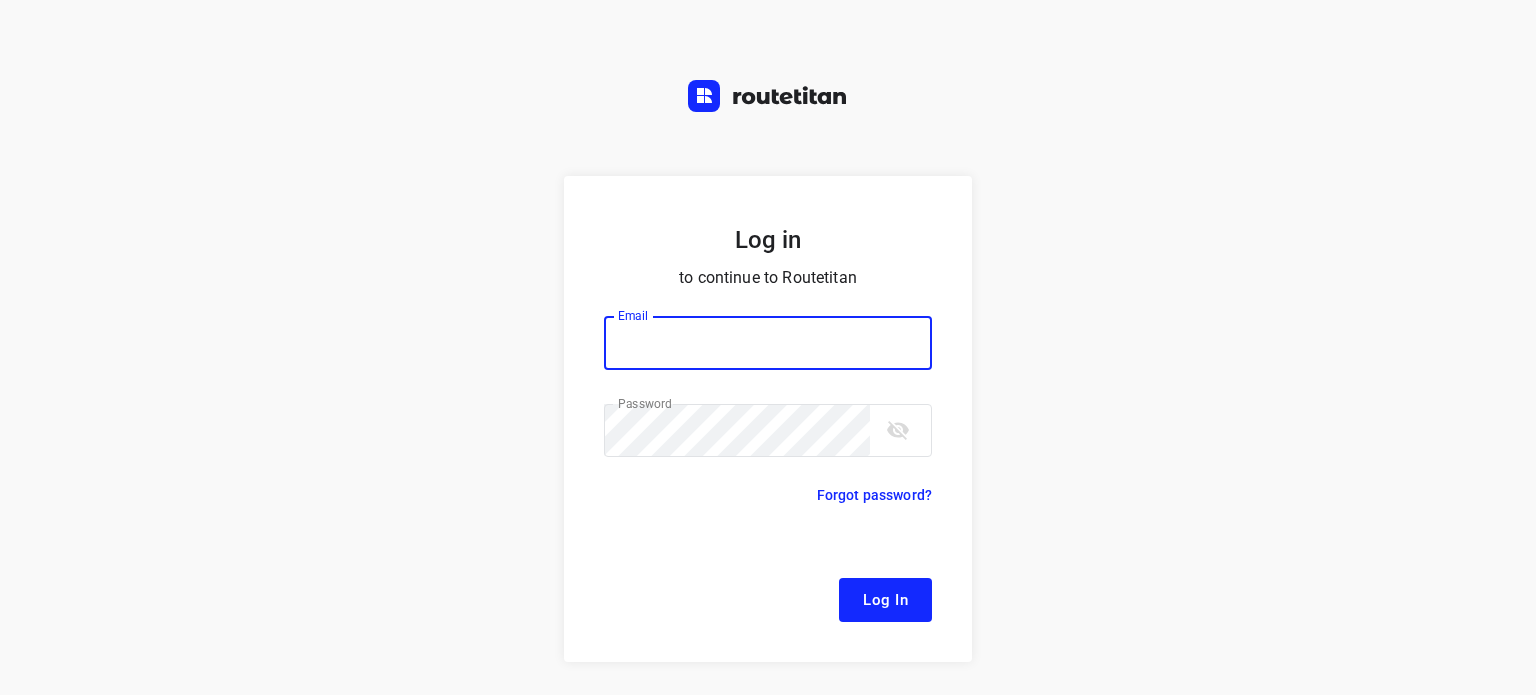 scroll, scrollTop: 0, scrollLeft: 0, axis: both 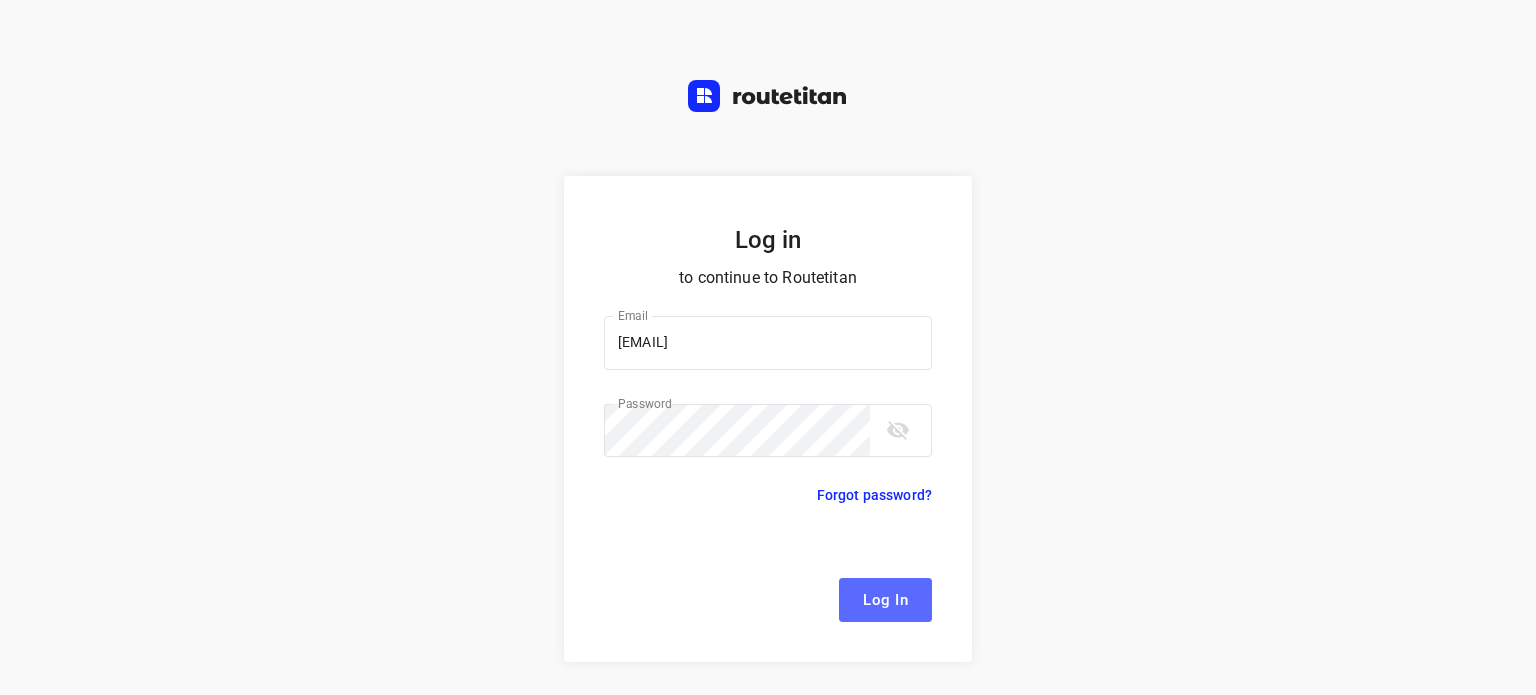 click on "Log In" at bounding box center [885, 600] 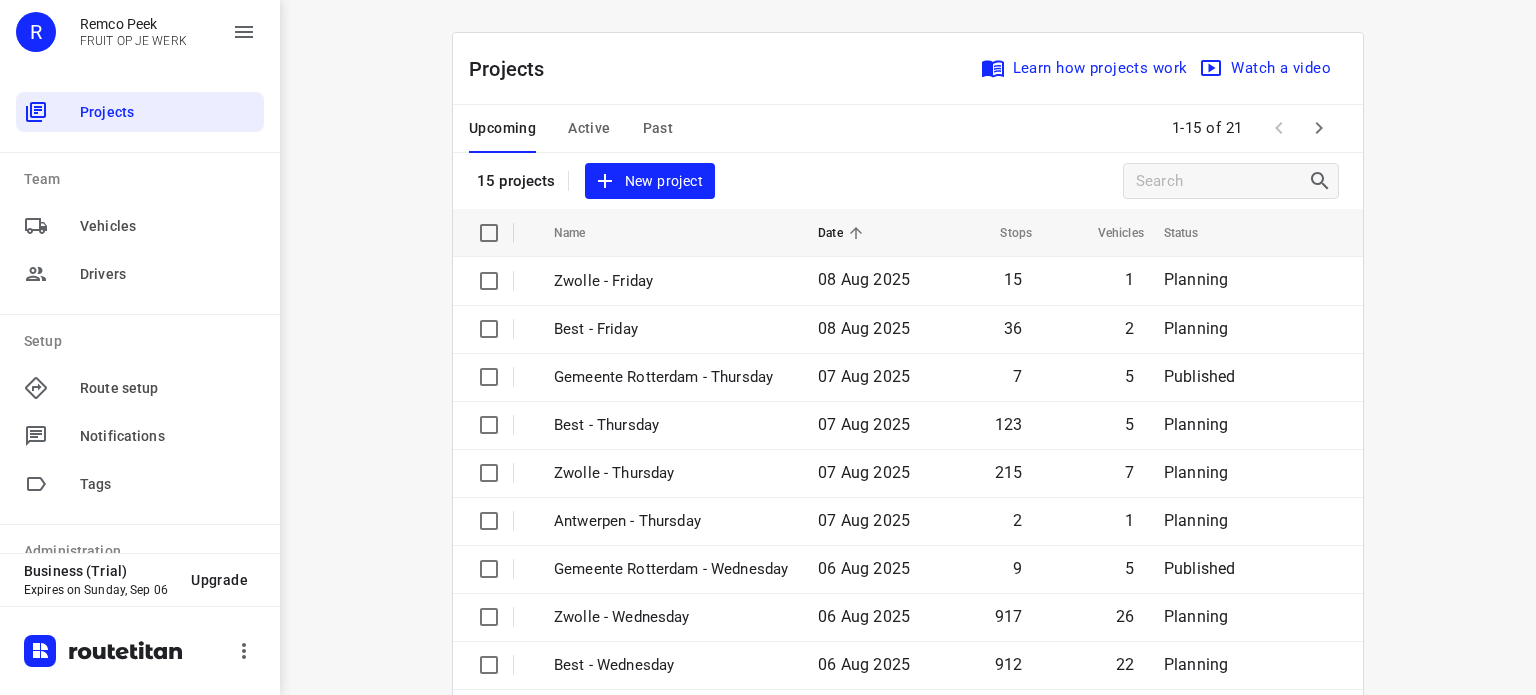 click on "Active" at bounding box center [589, 128] 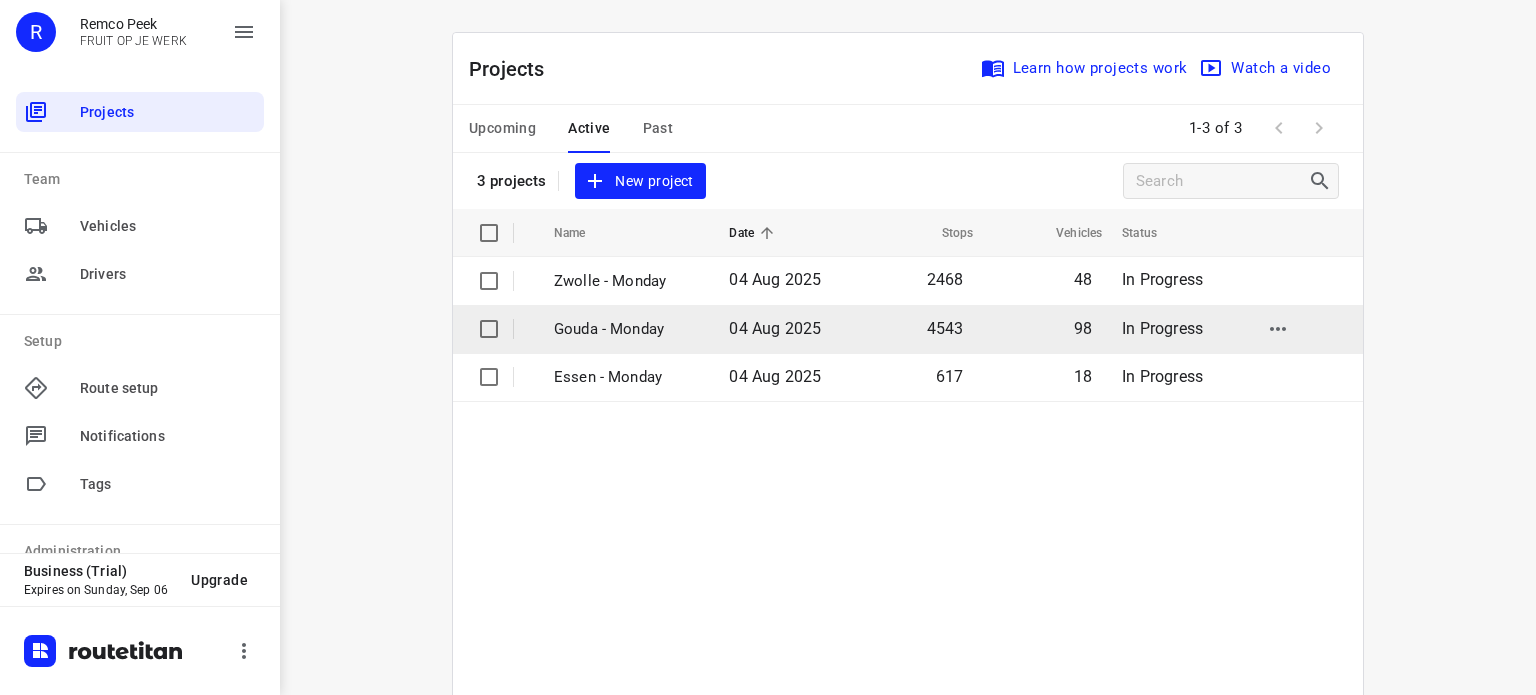 click on "Gouda - Monday" at bounding box center (626, 329) 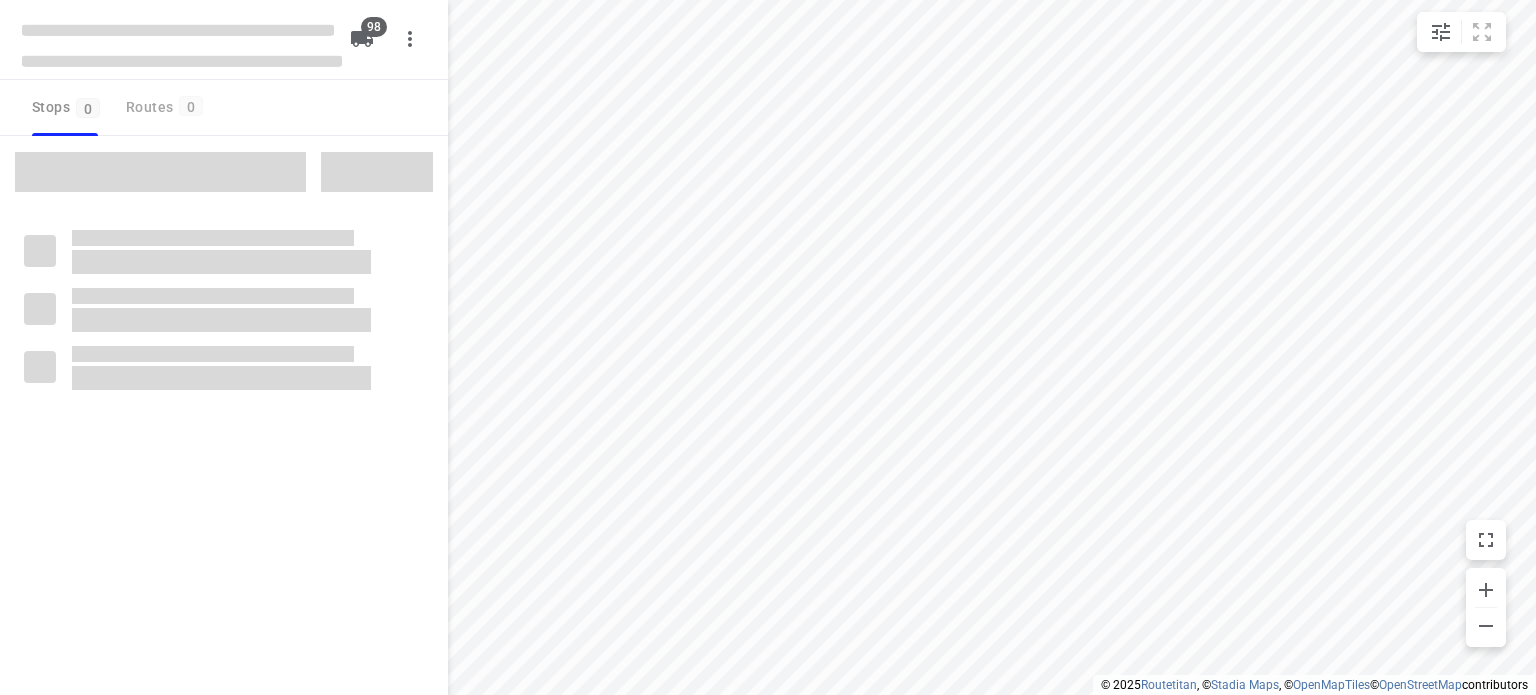 type on "distance" 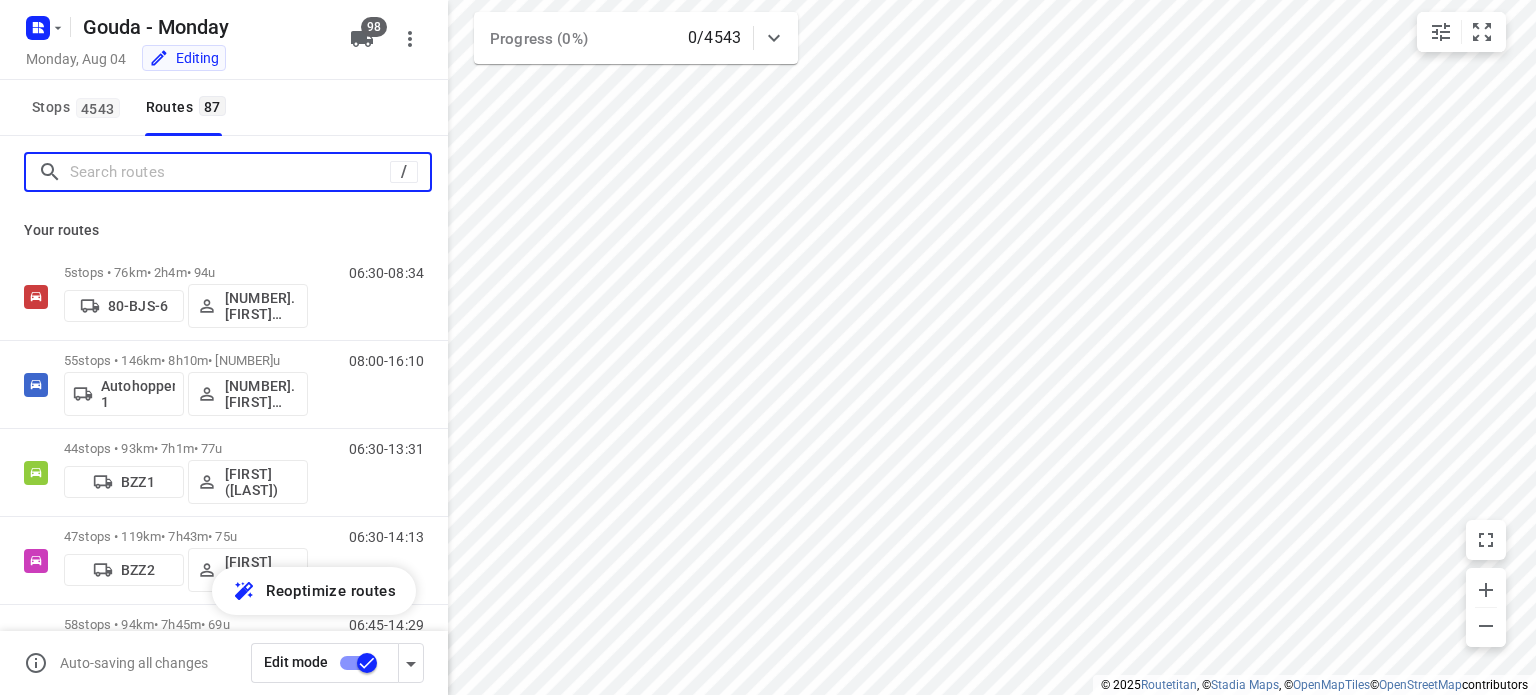 click at bounding box center [230, 172] 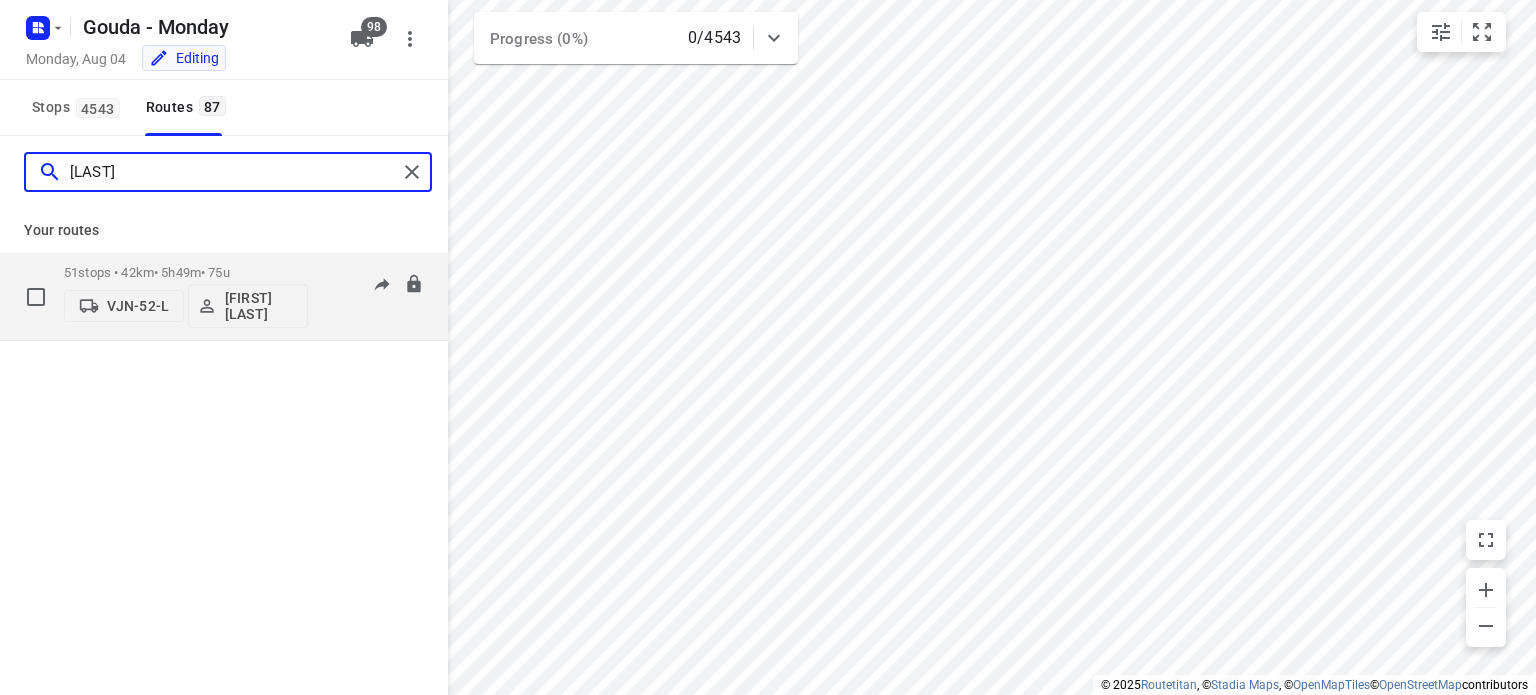 type on "[LAST]" 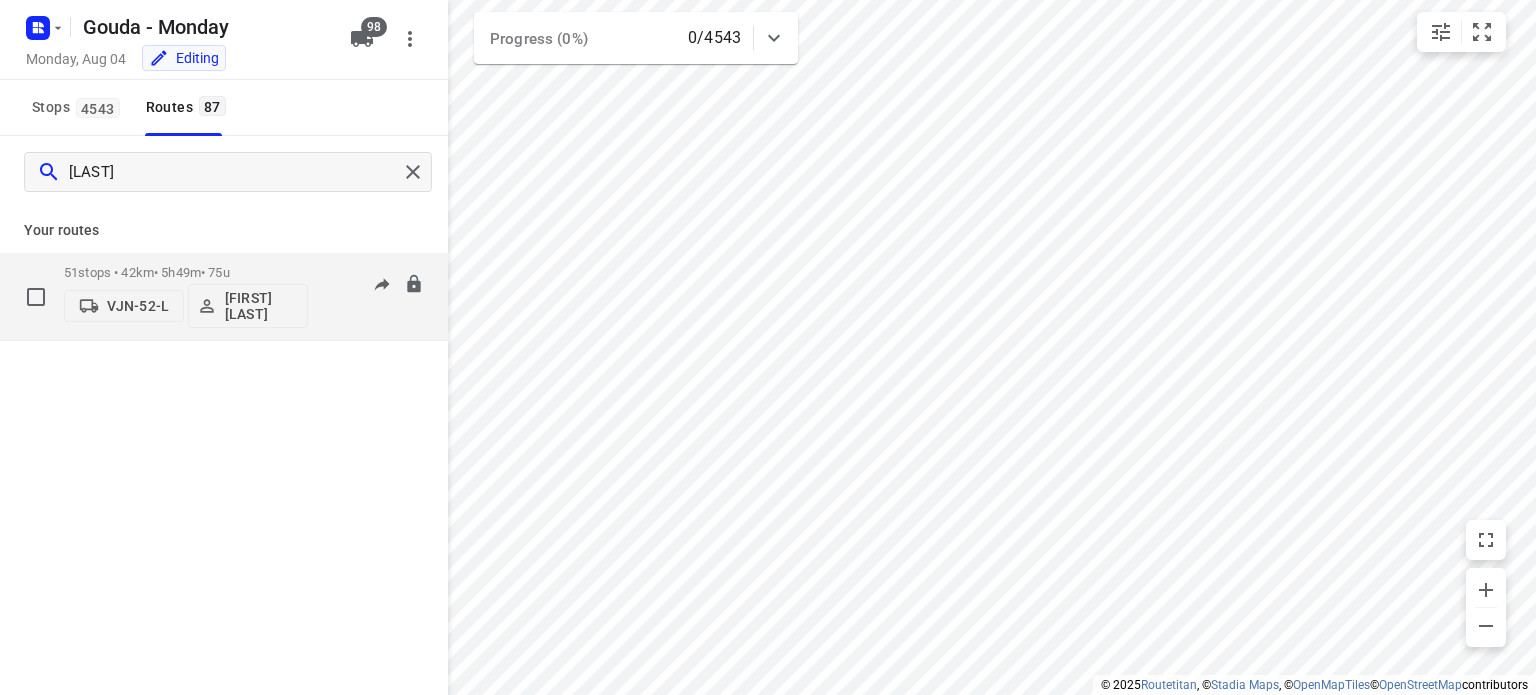 click on "[FIRST] [LAST]" at bounding box center (262, 306) 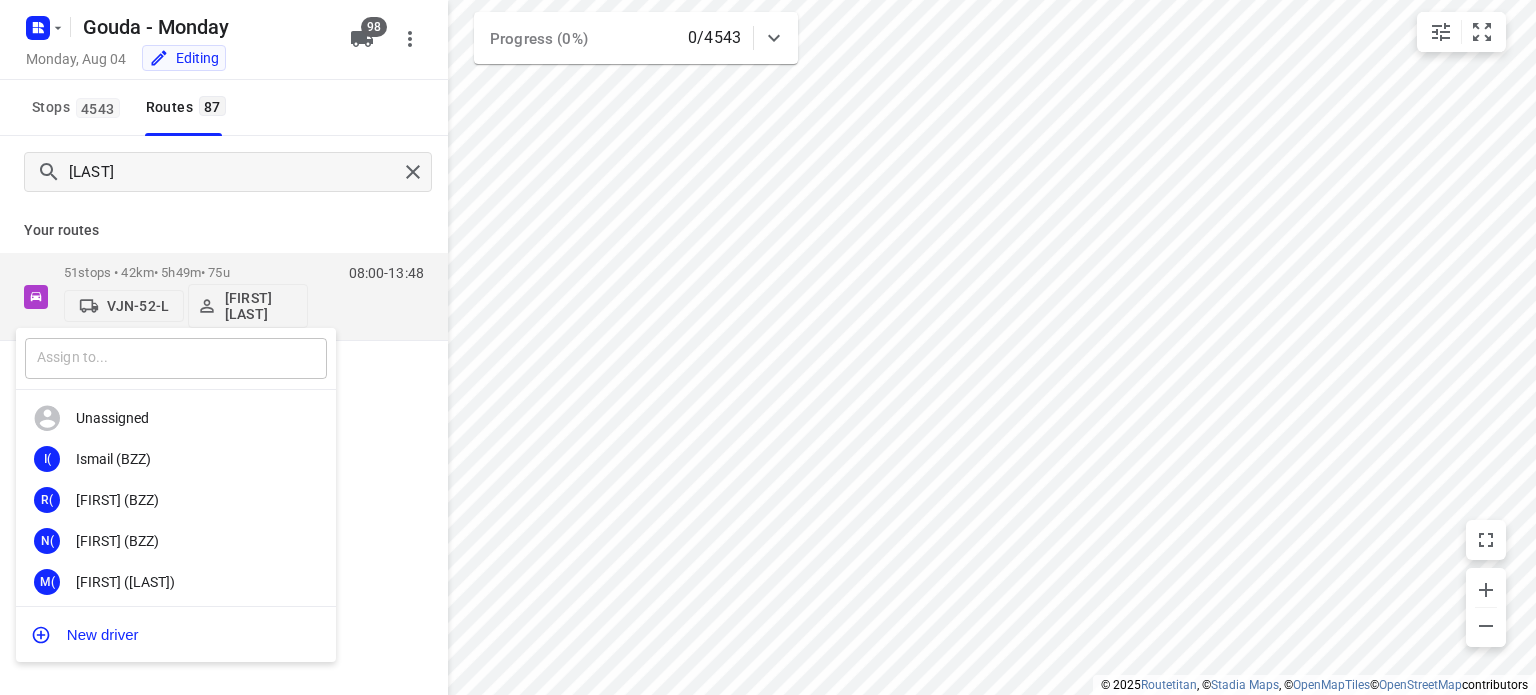 click at bounding box center (176, 358) 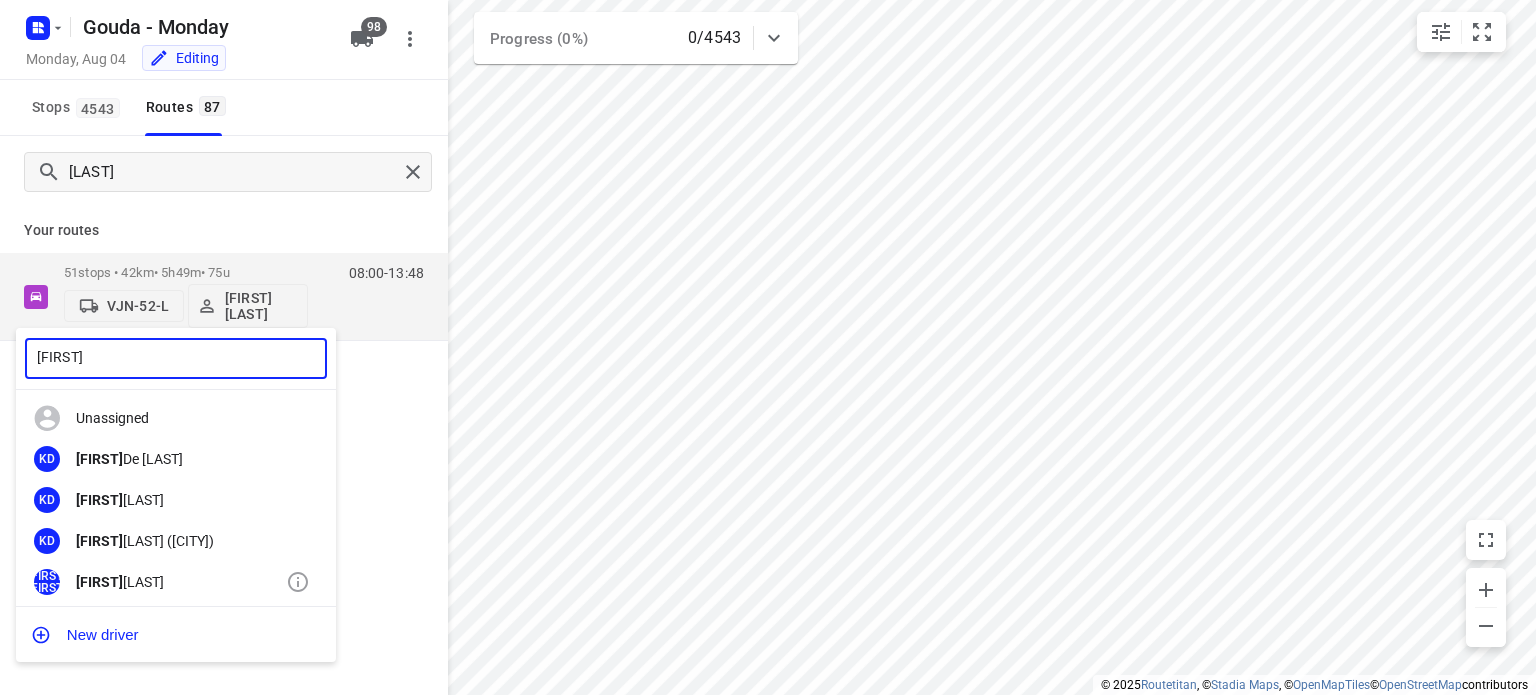 type on "[FIRST]" 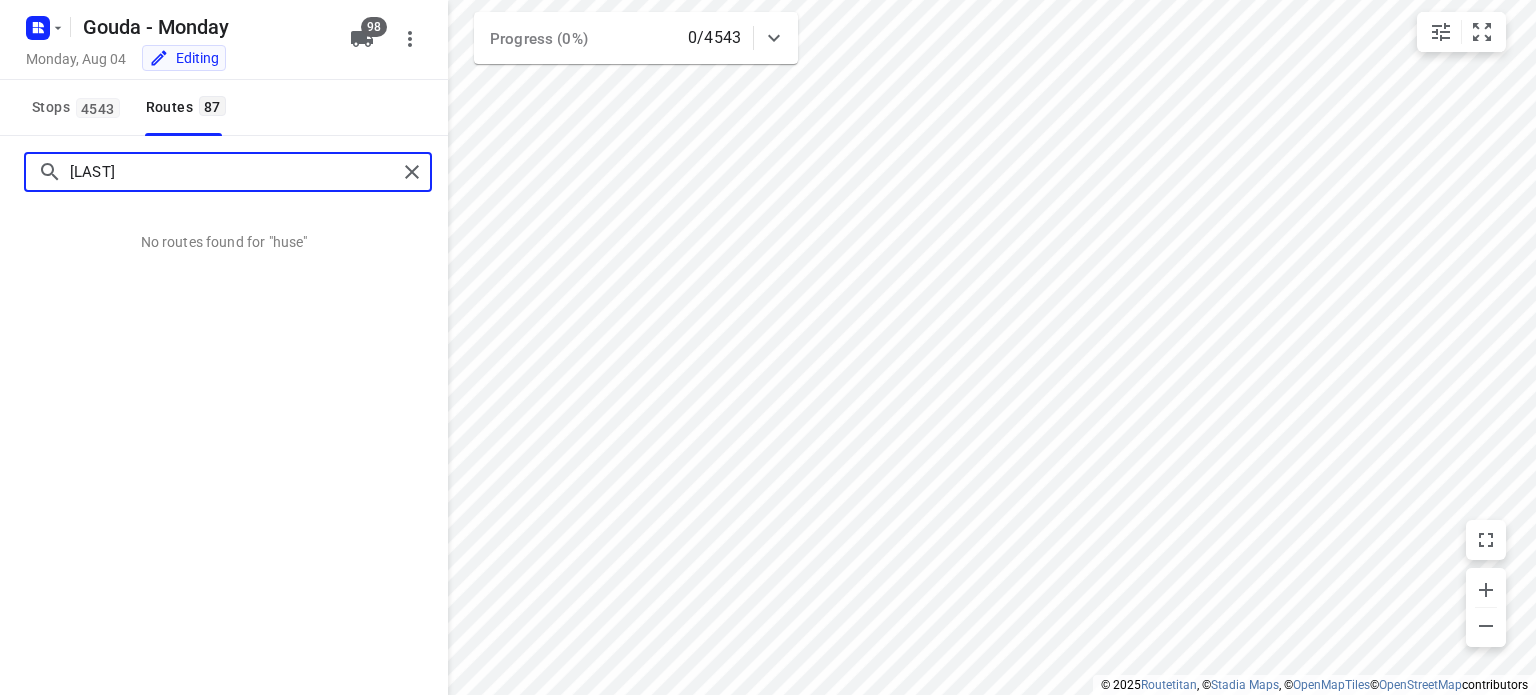 click on "[LAST]" at bounding box center [233, 172] 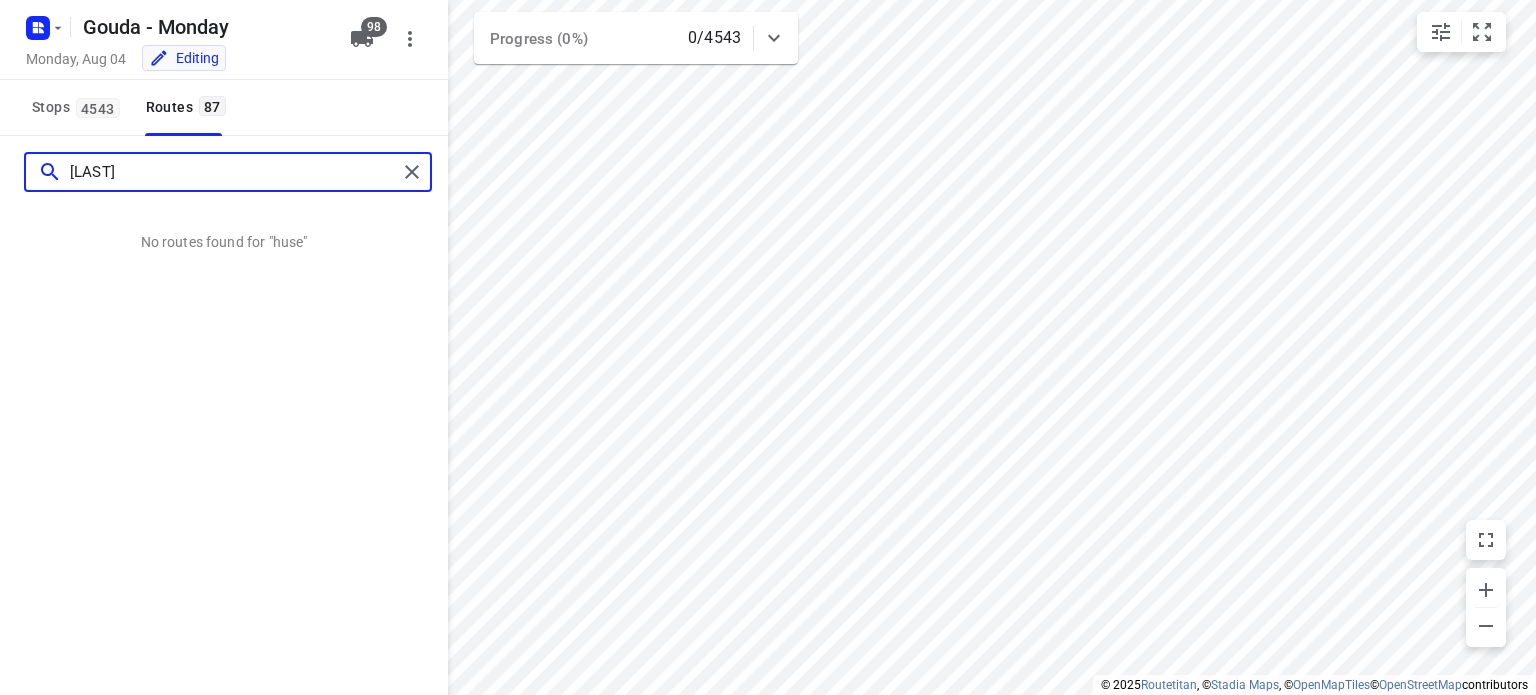 click on "[LAST]" at bounding box center (233, 172) 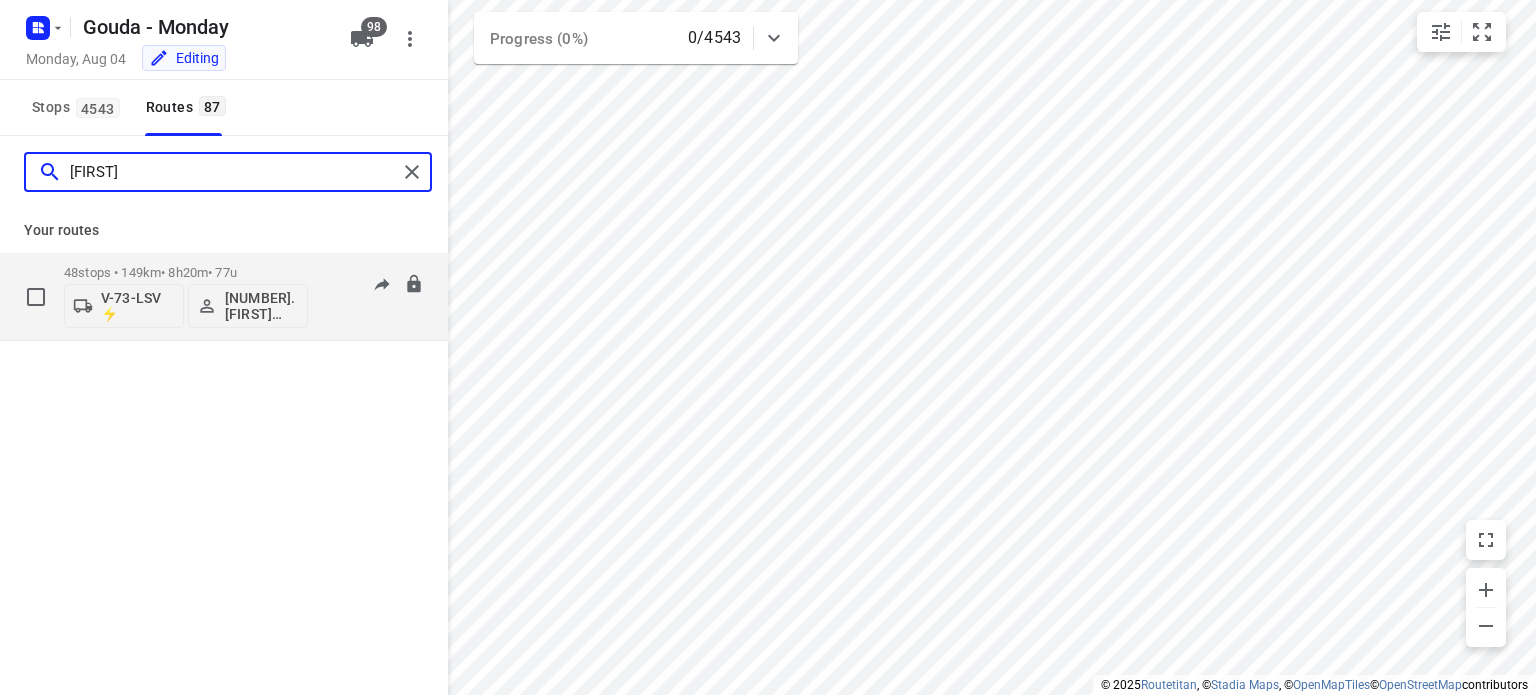 type on "[FIRST]" 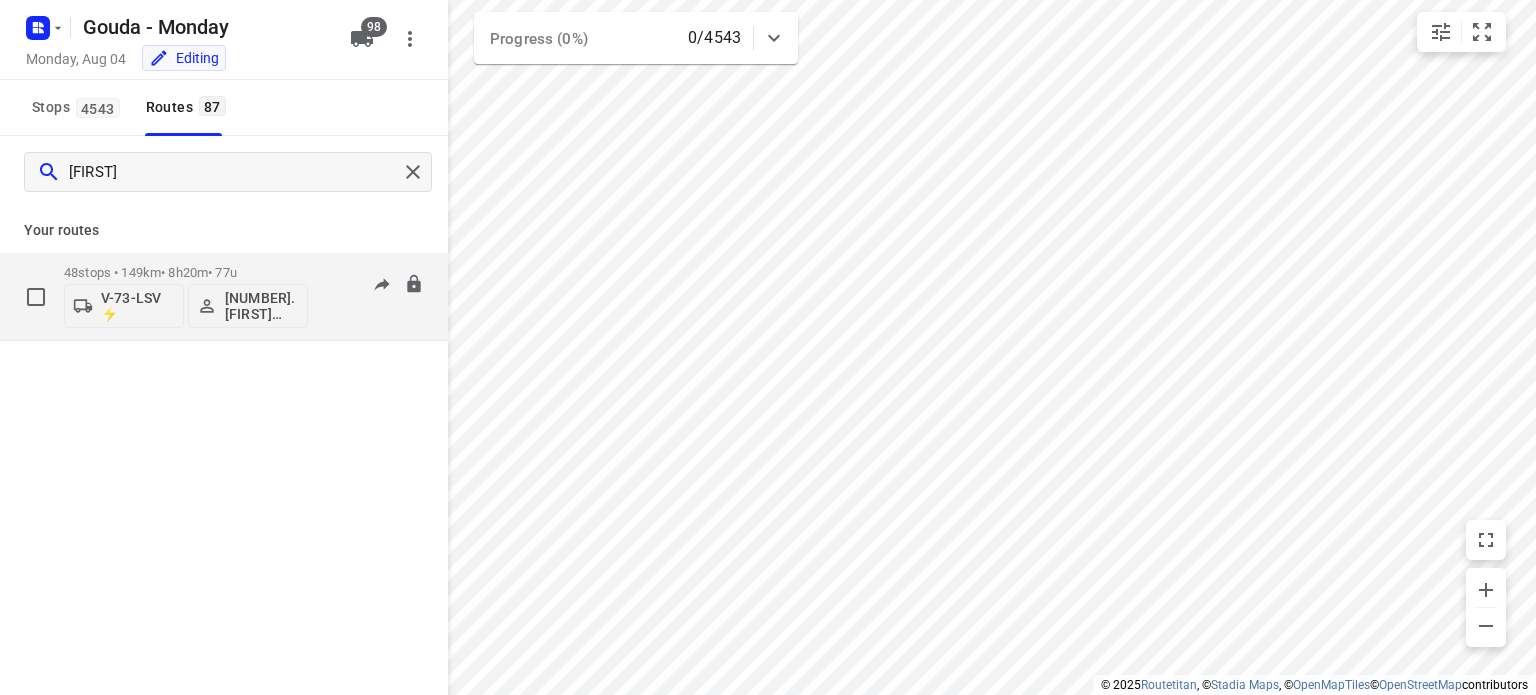 click on "[NUMBER]. [FIRST] [LAST]" at bounding box center [262, 306] 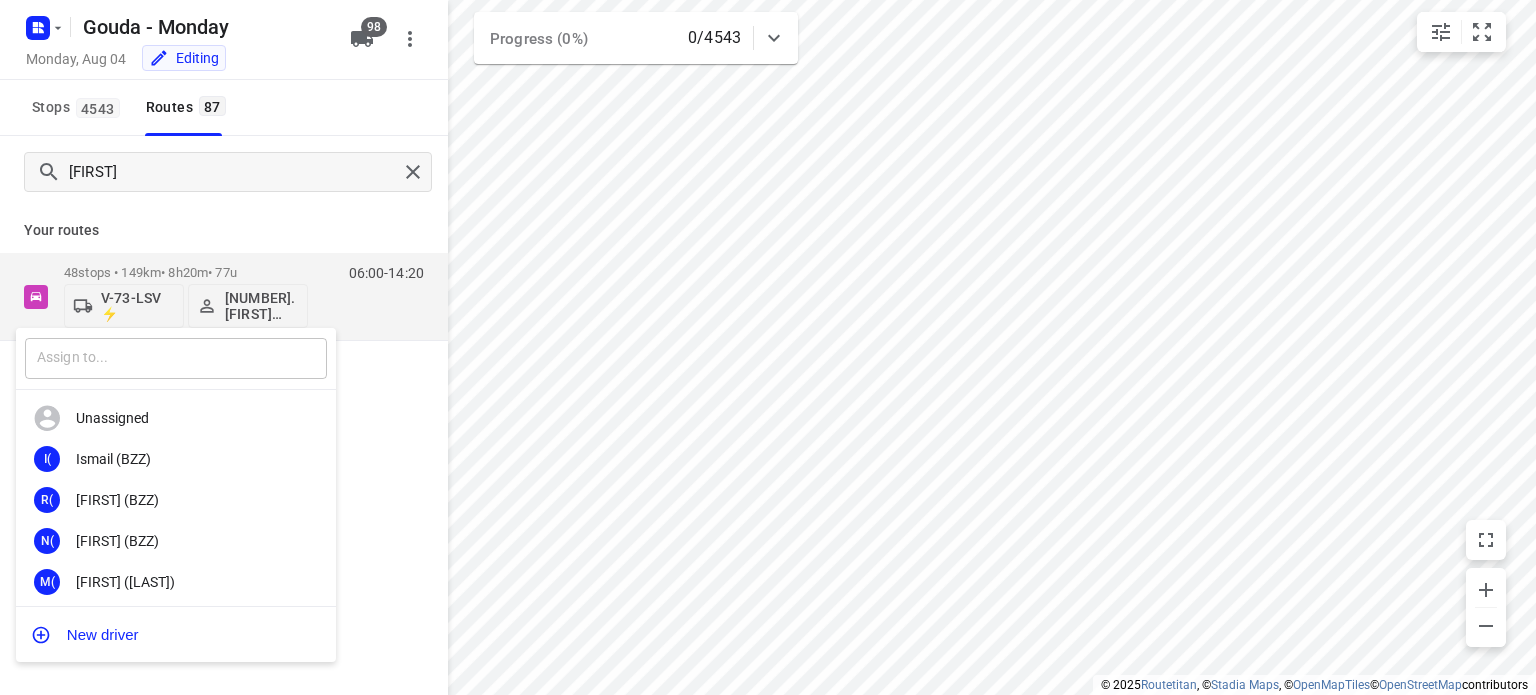click at bounding box center (176, 358) 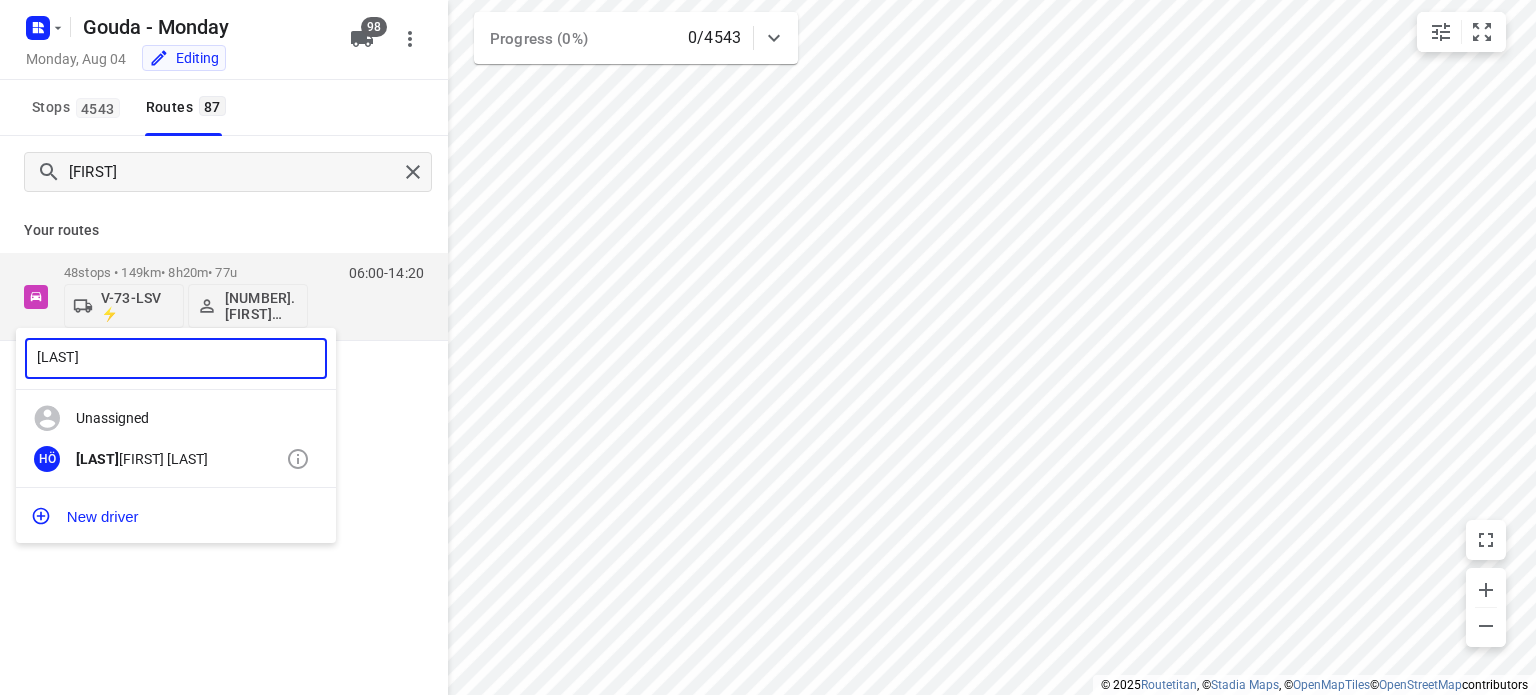 type on "[LAST]" 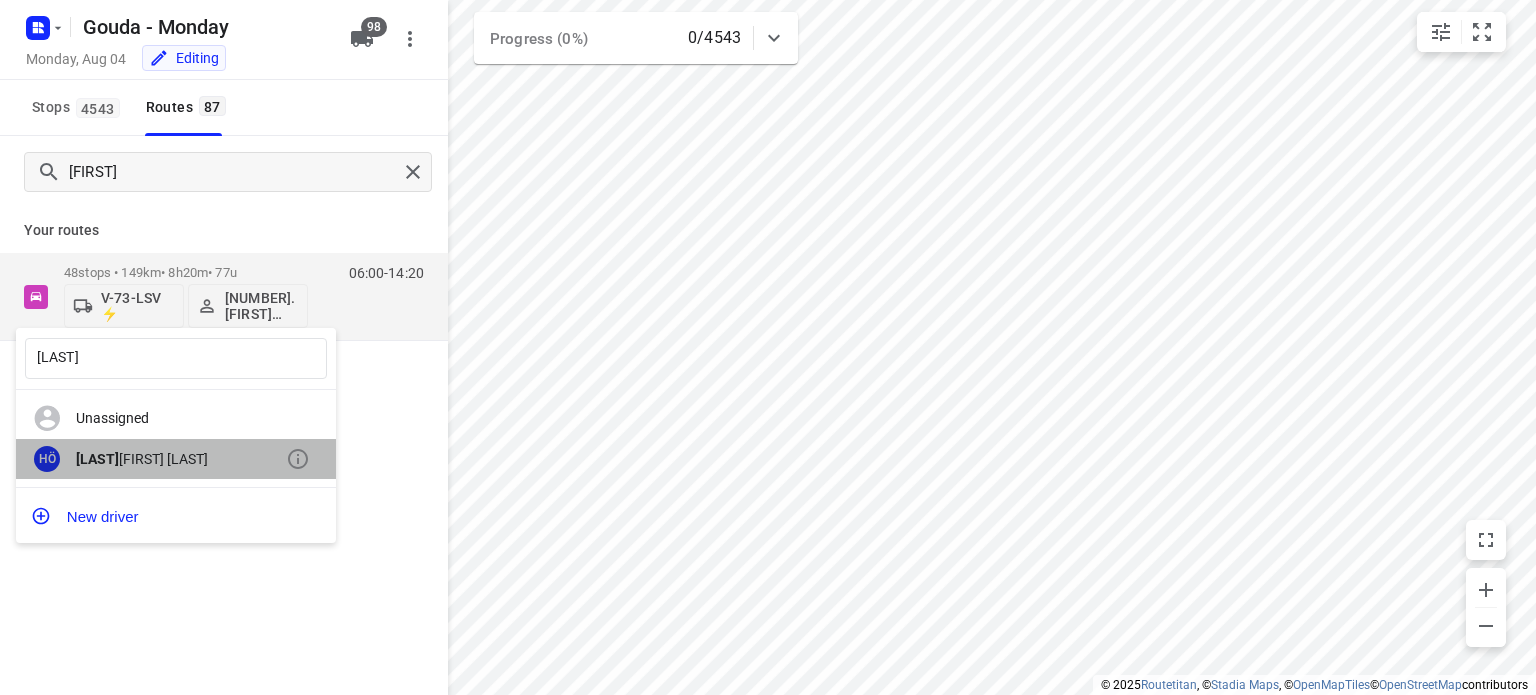 click on "[NAME] [LAST]" at bounding box center [181, 459] 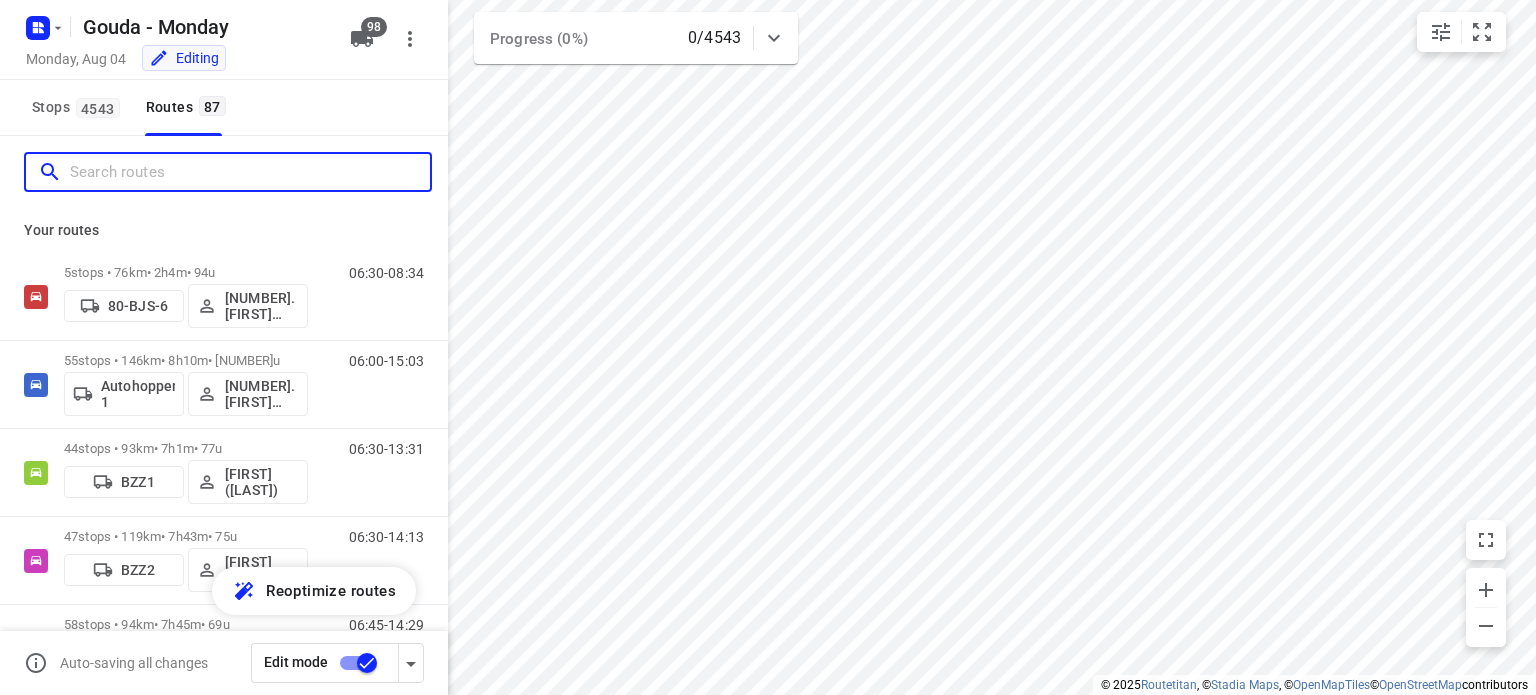 click at bounding box center (250, 172) 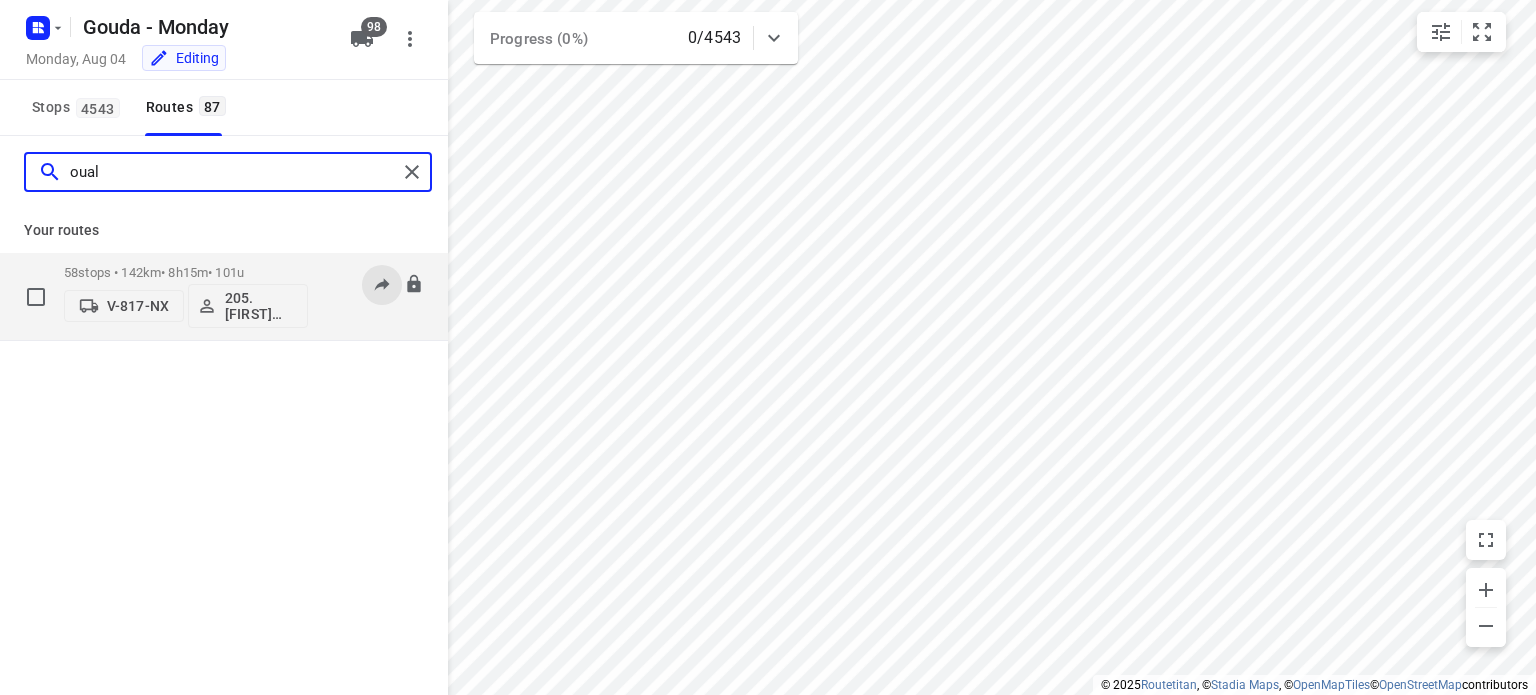 type on "oual" 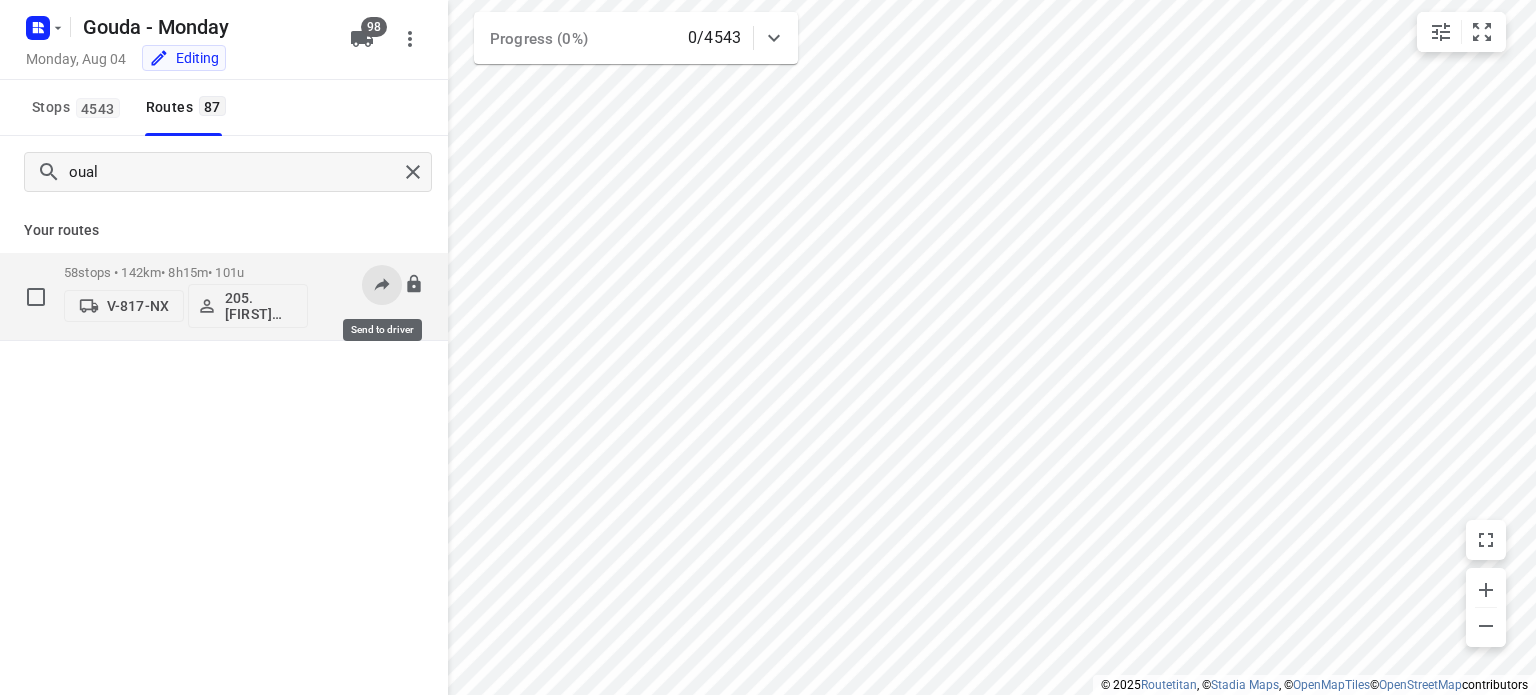 click 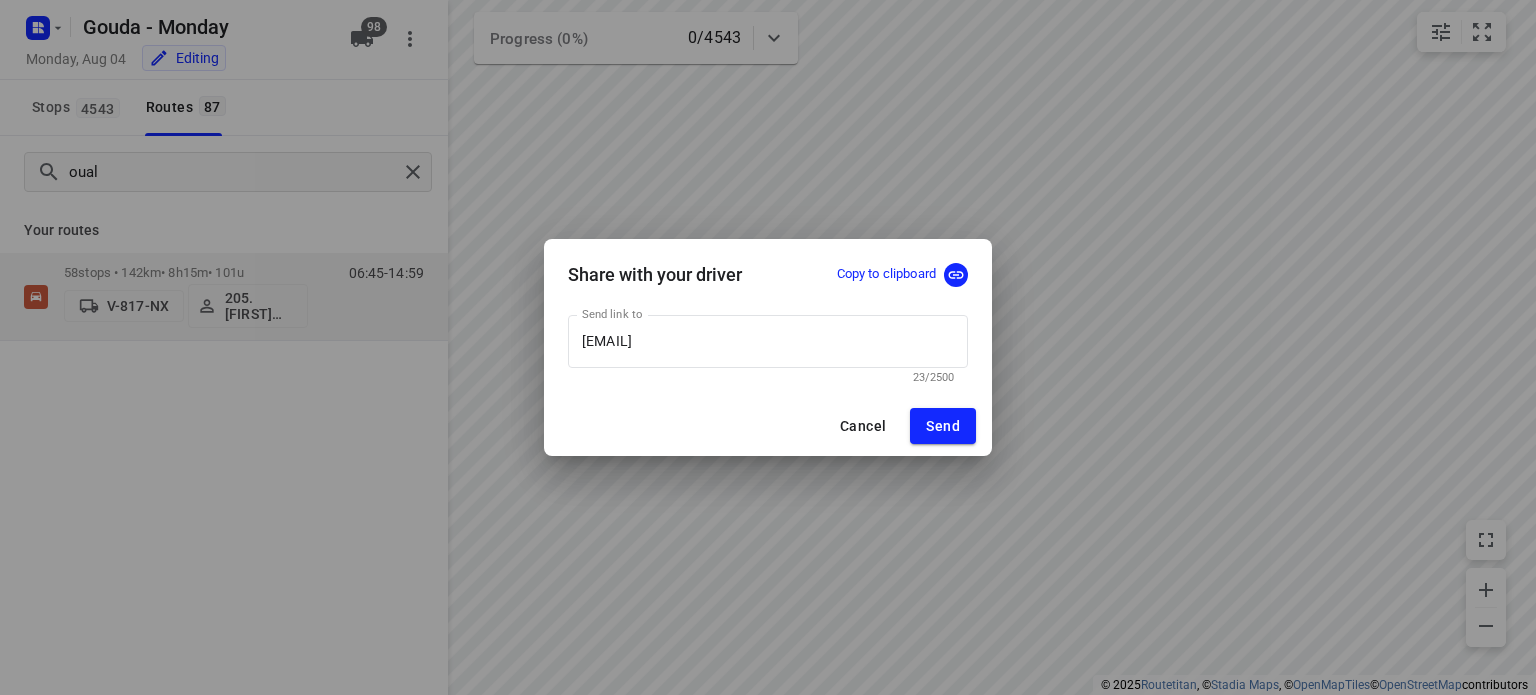 click on "Copy to clipboard" at bounding box center [886, 274] 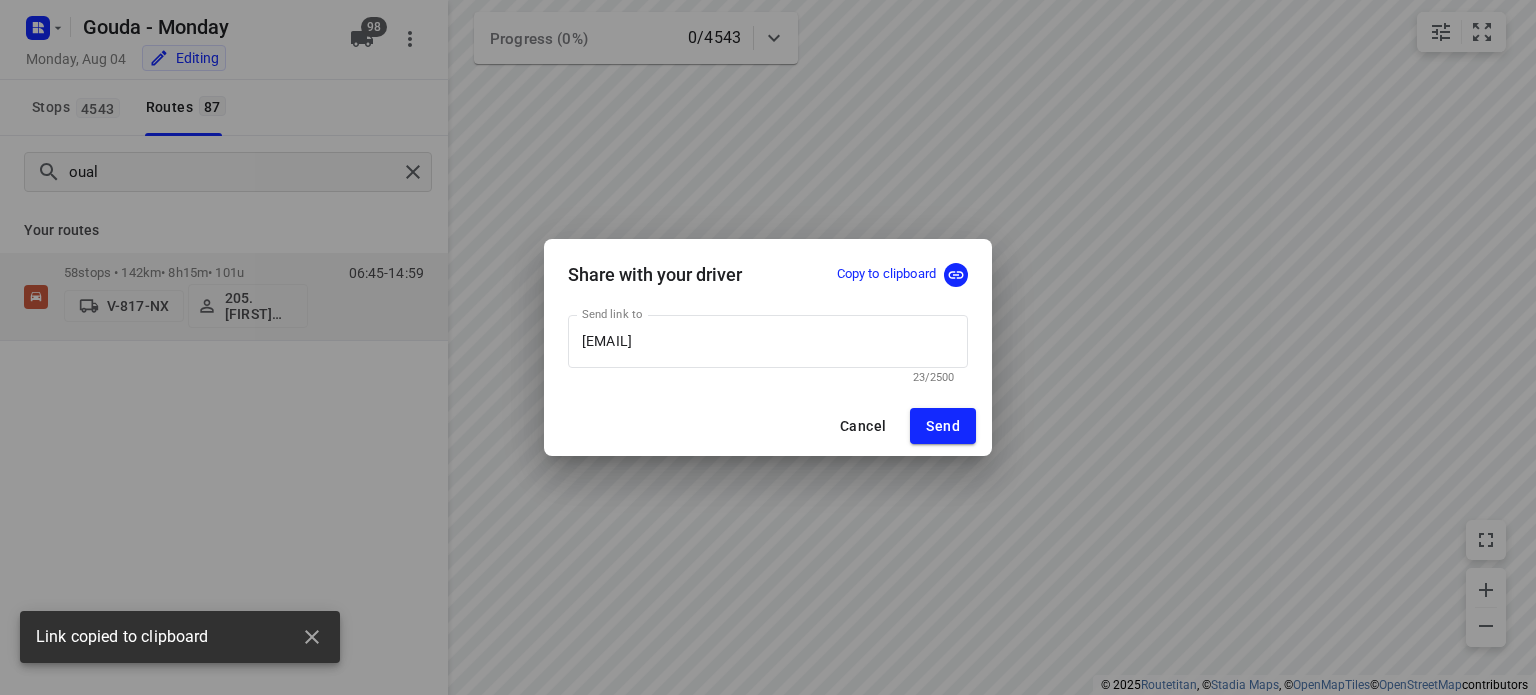 click on "Cancel" at bounding box center [863, 426] 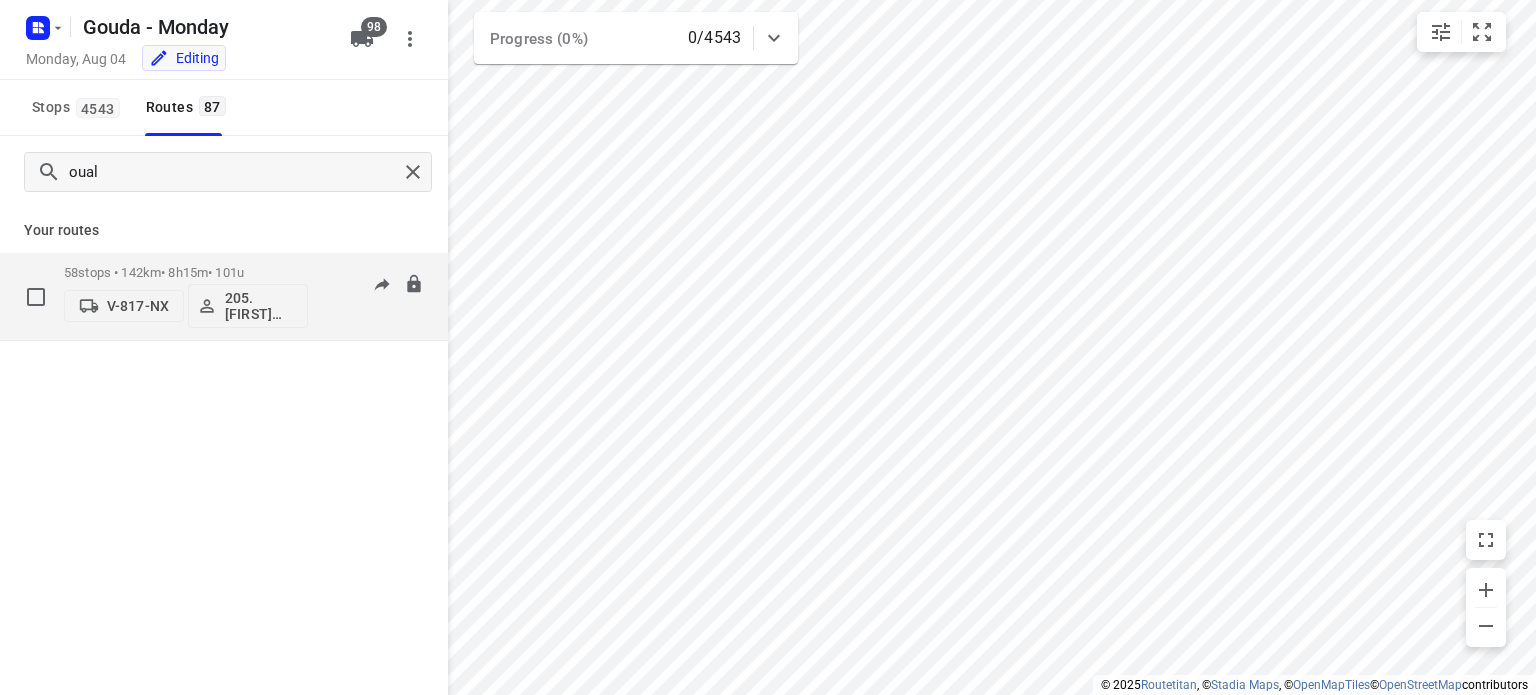 click on "[NUMBER] stops • [NUMBER]km • [NUMBER]h[NUMBER]m • [NUMBER]u" at bounding box center [186, 272] 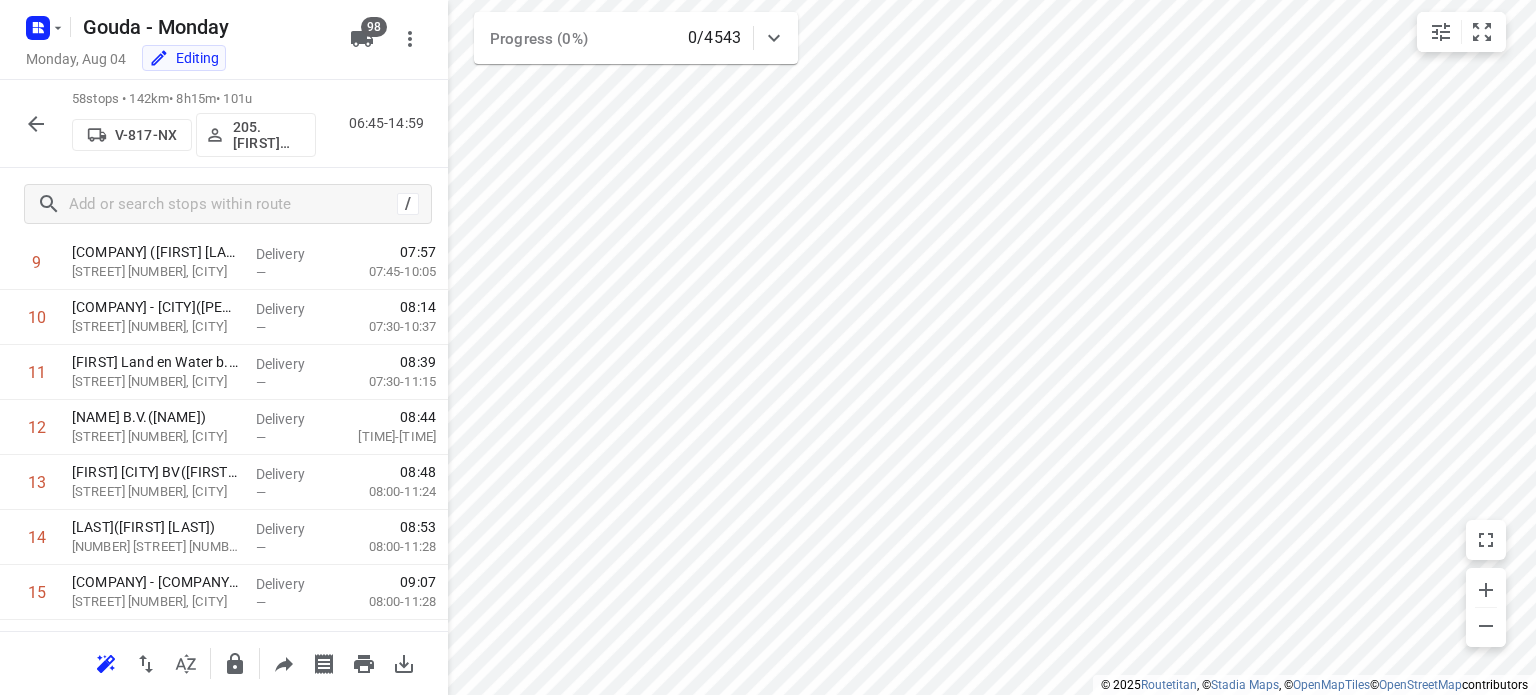 scroll, scrollTop: 644, scrollLeft: 0, axis: vertical 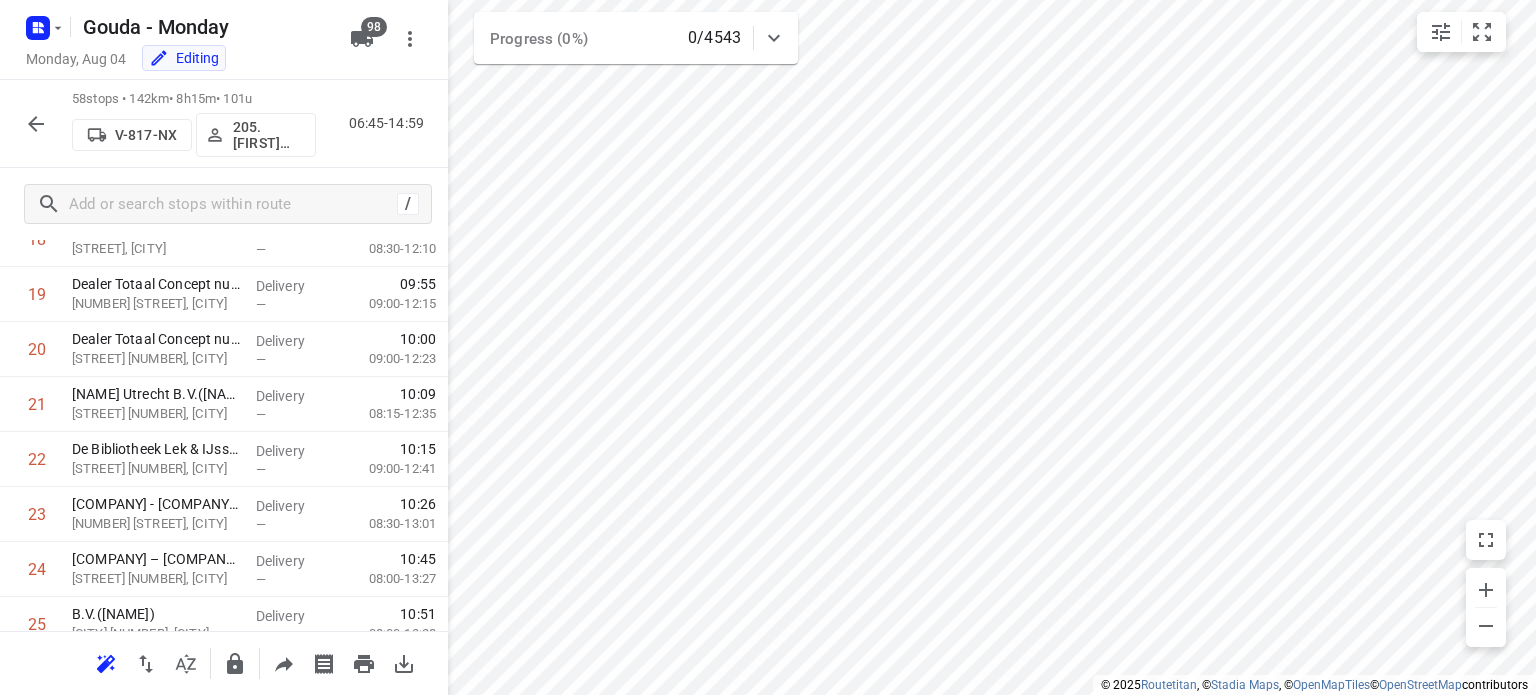 click 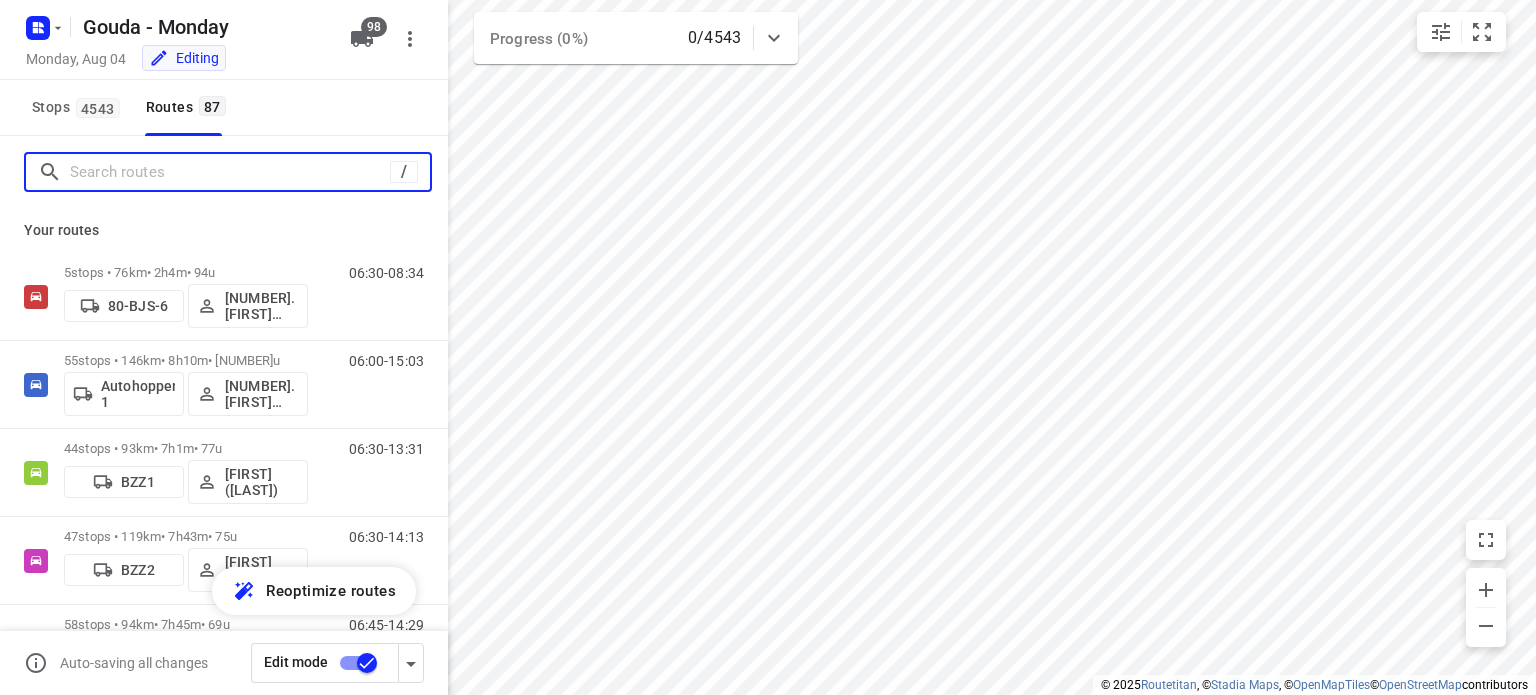 click at bounding box center [230, 172] 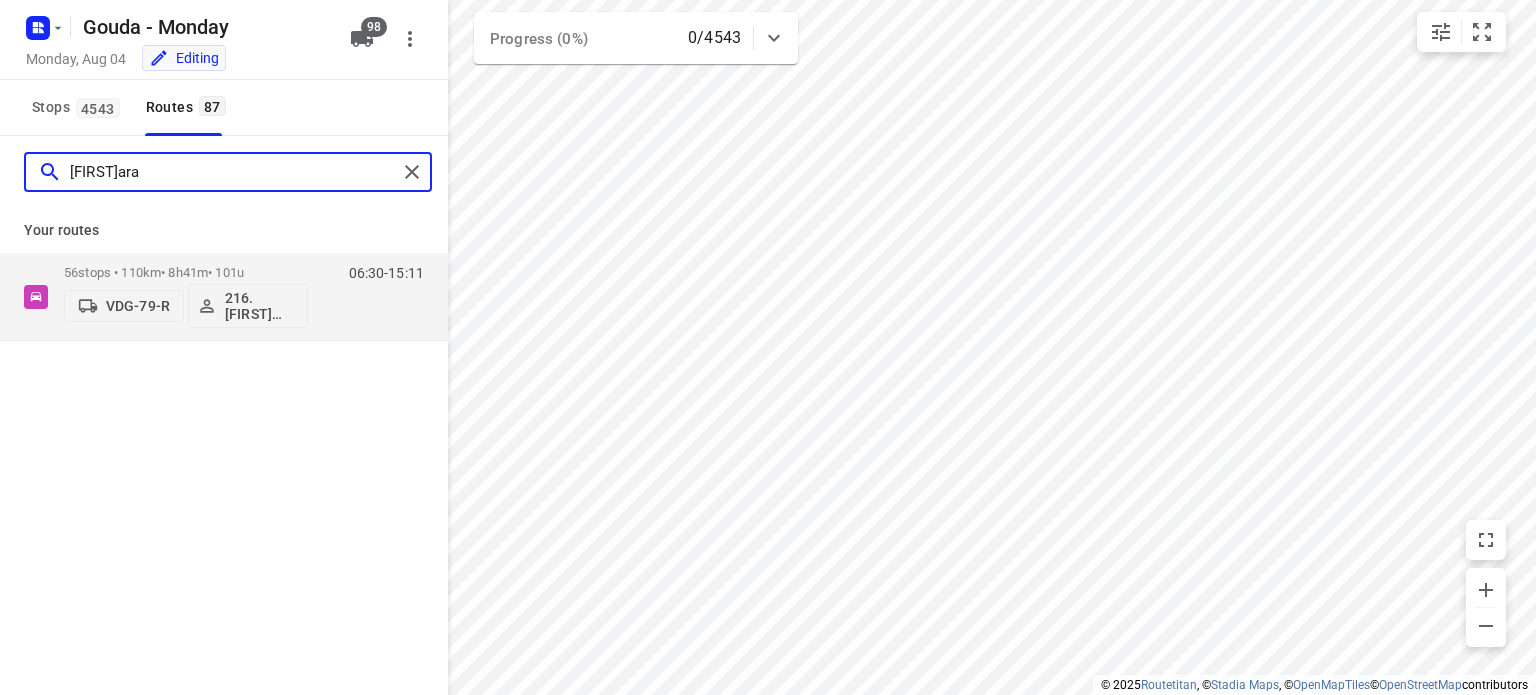 type on "[FIRST]ara" 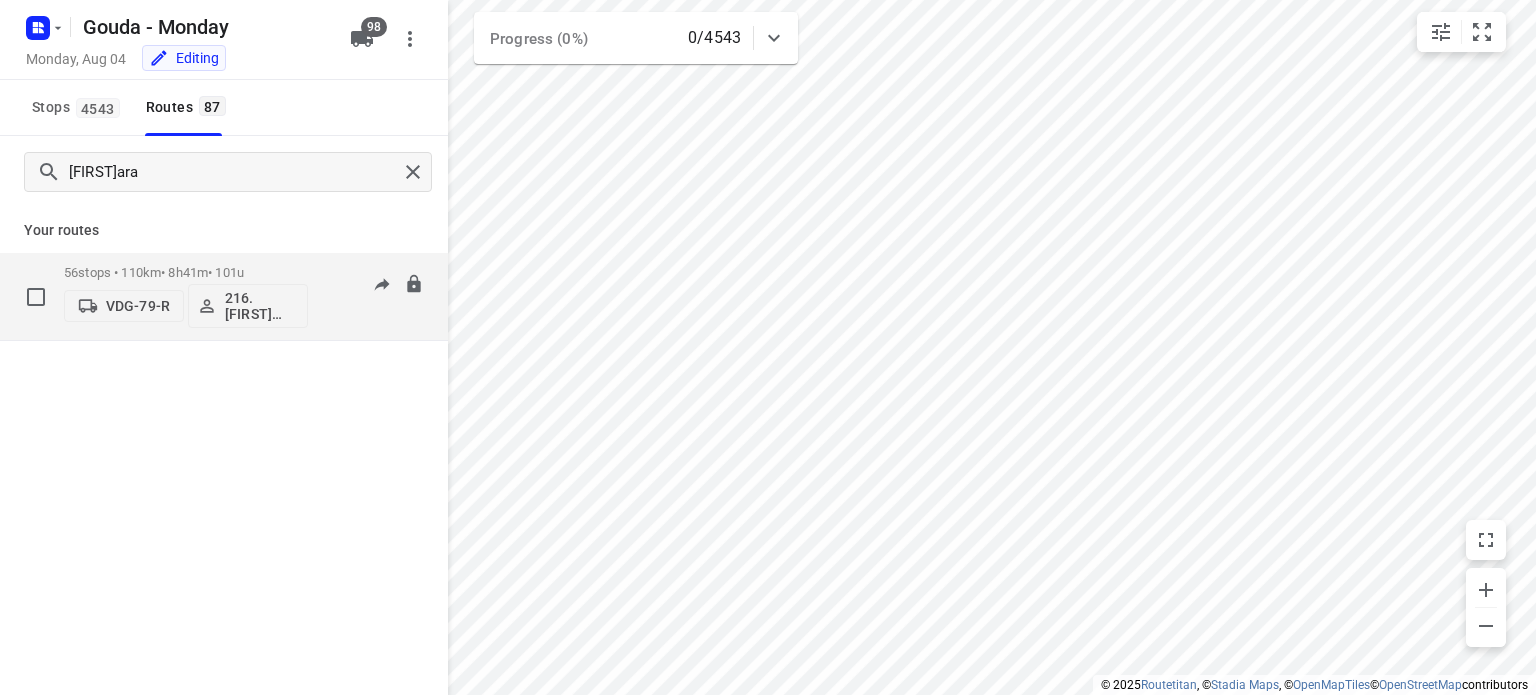 click on "[NUMBER] stops • [NUMBER]km • [NUMBER]h[NUMBER]m • [NUMBER]u" at bounding box center (186, 272) 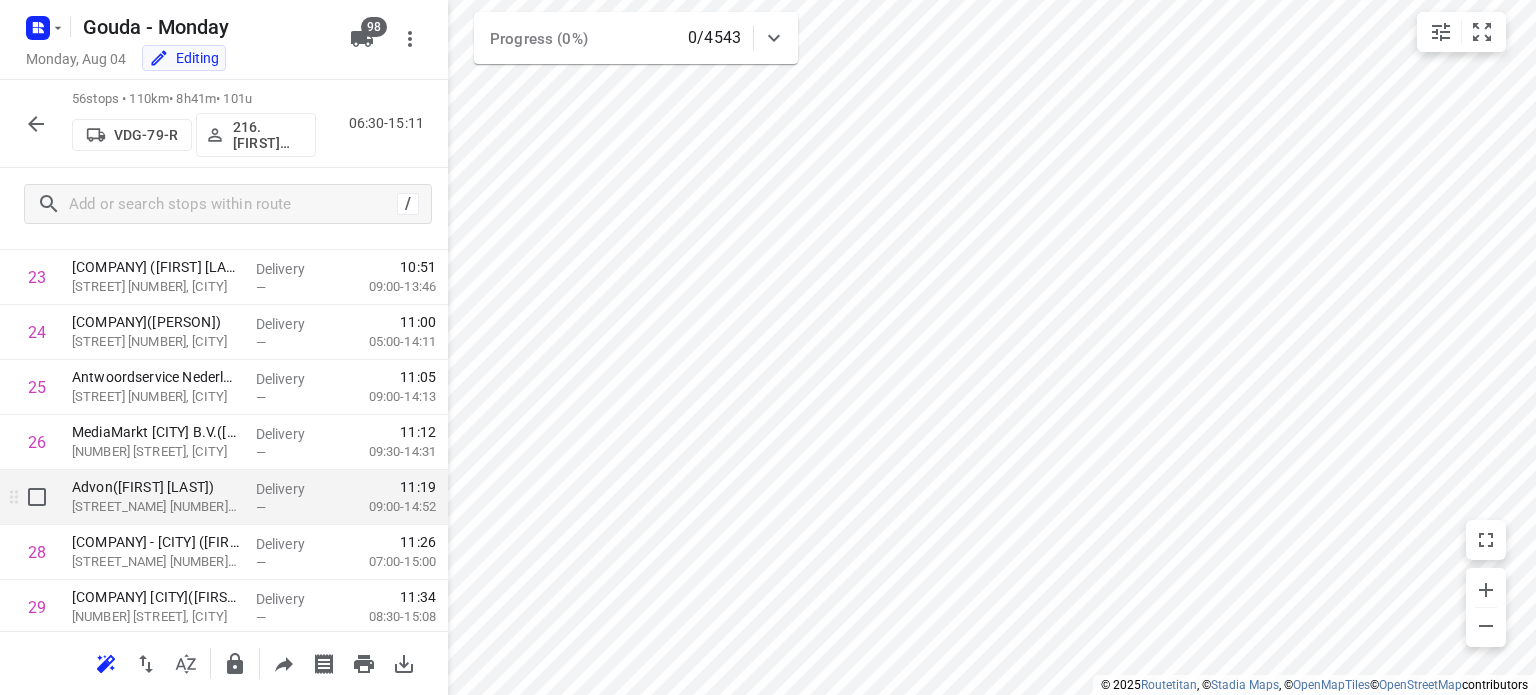 scroll, scrollTop: 1600, scrollLeft: 0, axis: vertical 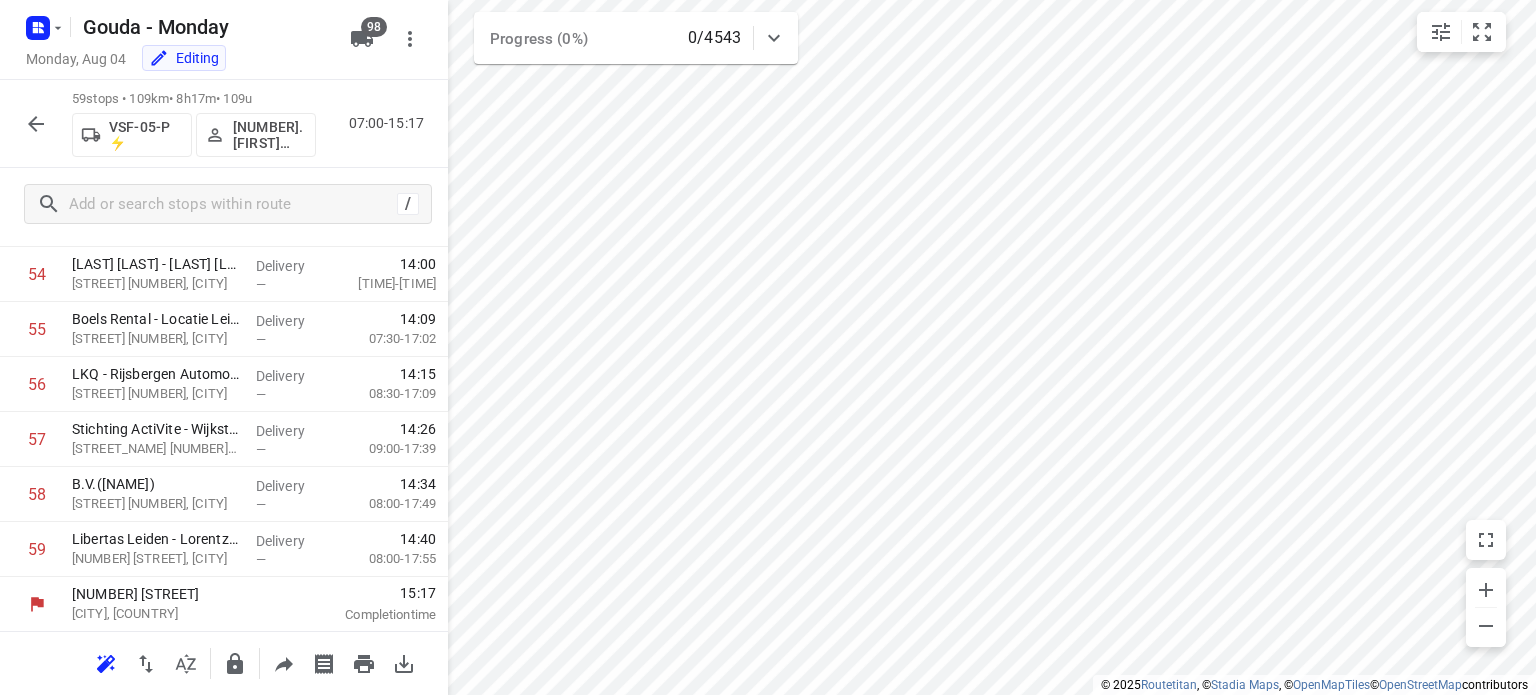 click 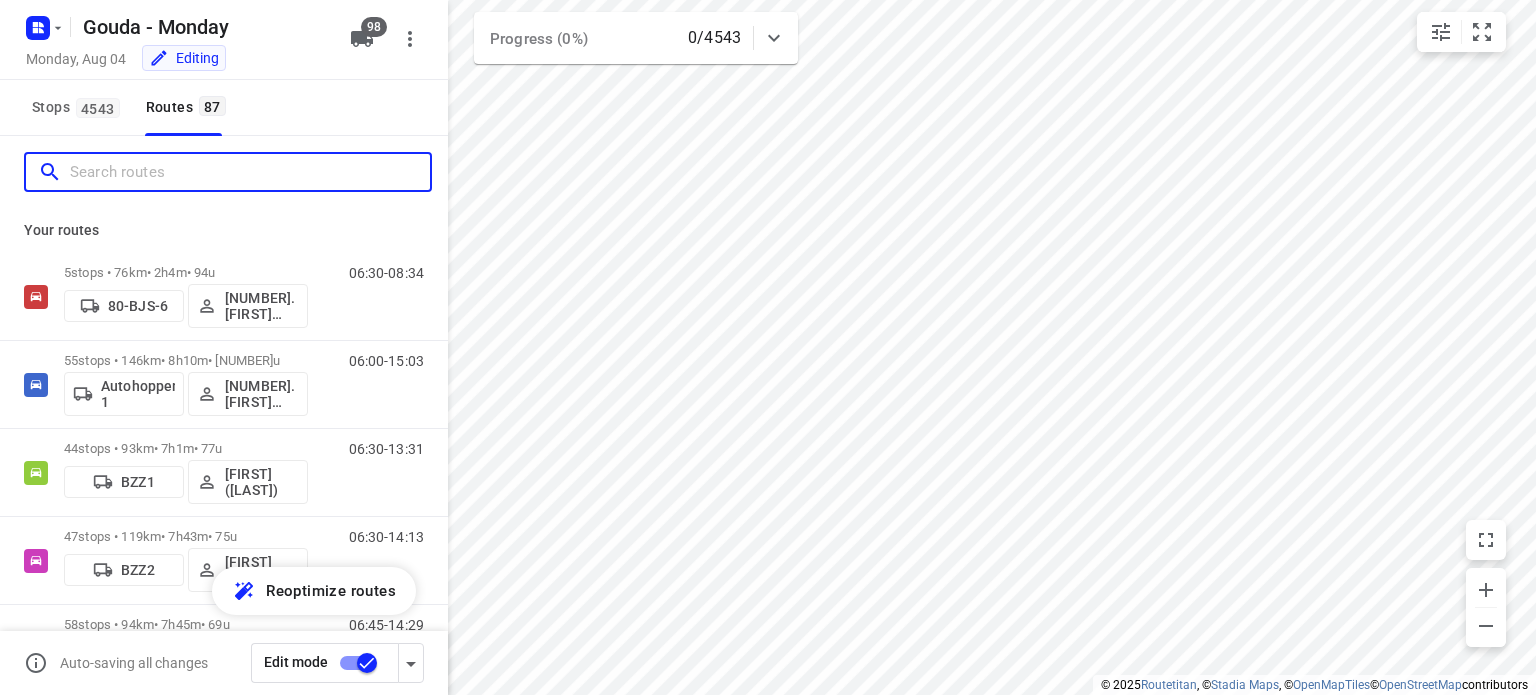 click at bounding box center (250, 172) 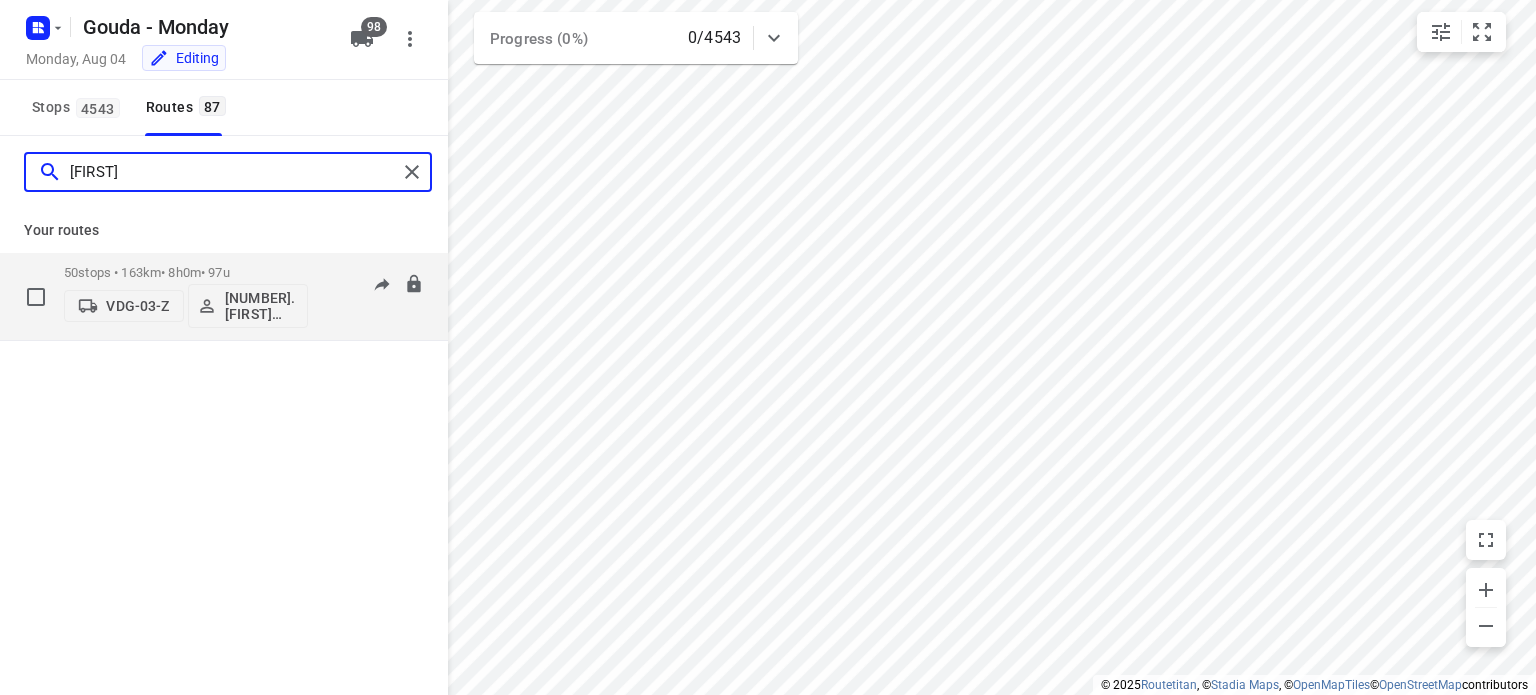 type on "v" 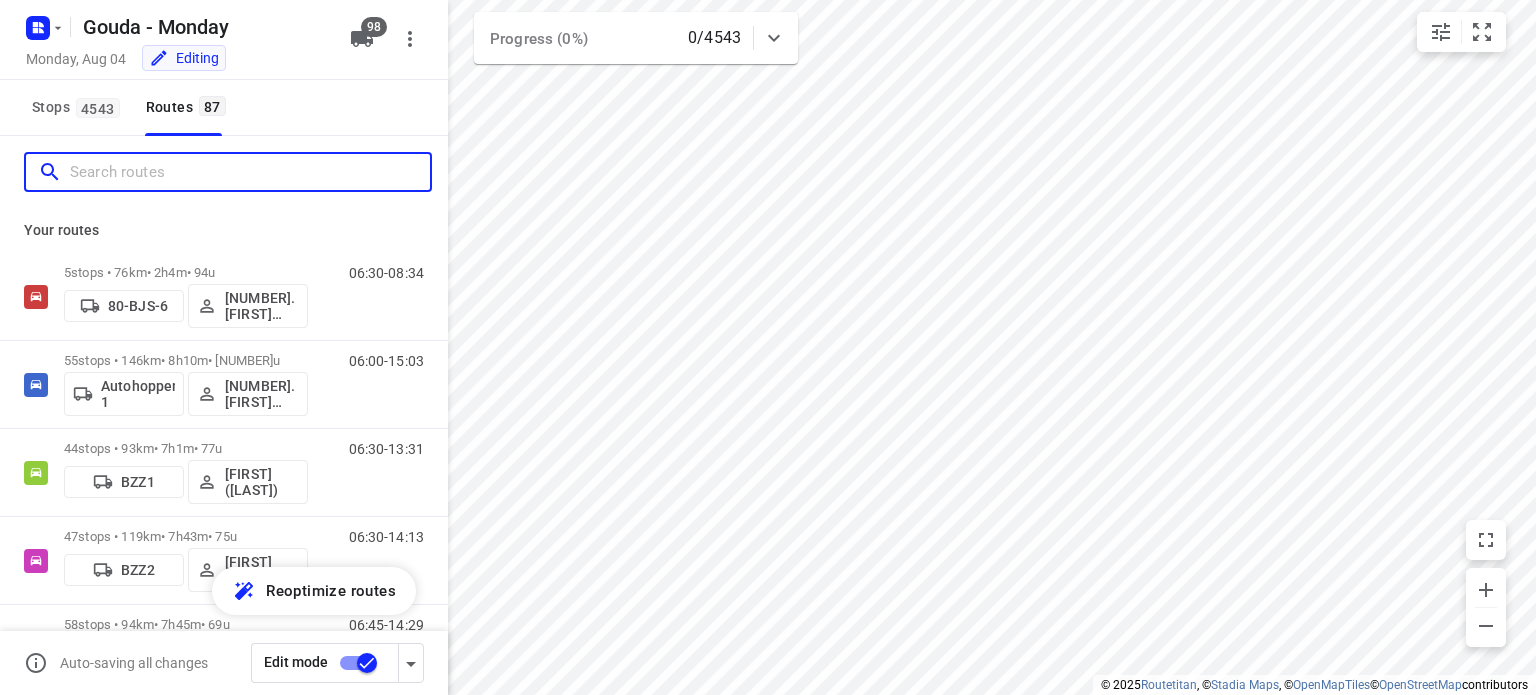 click at bounding box center [250, 172] 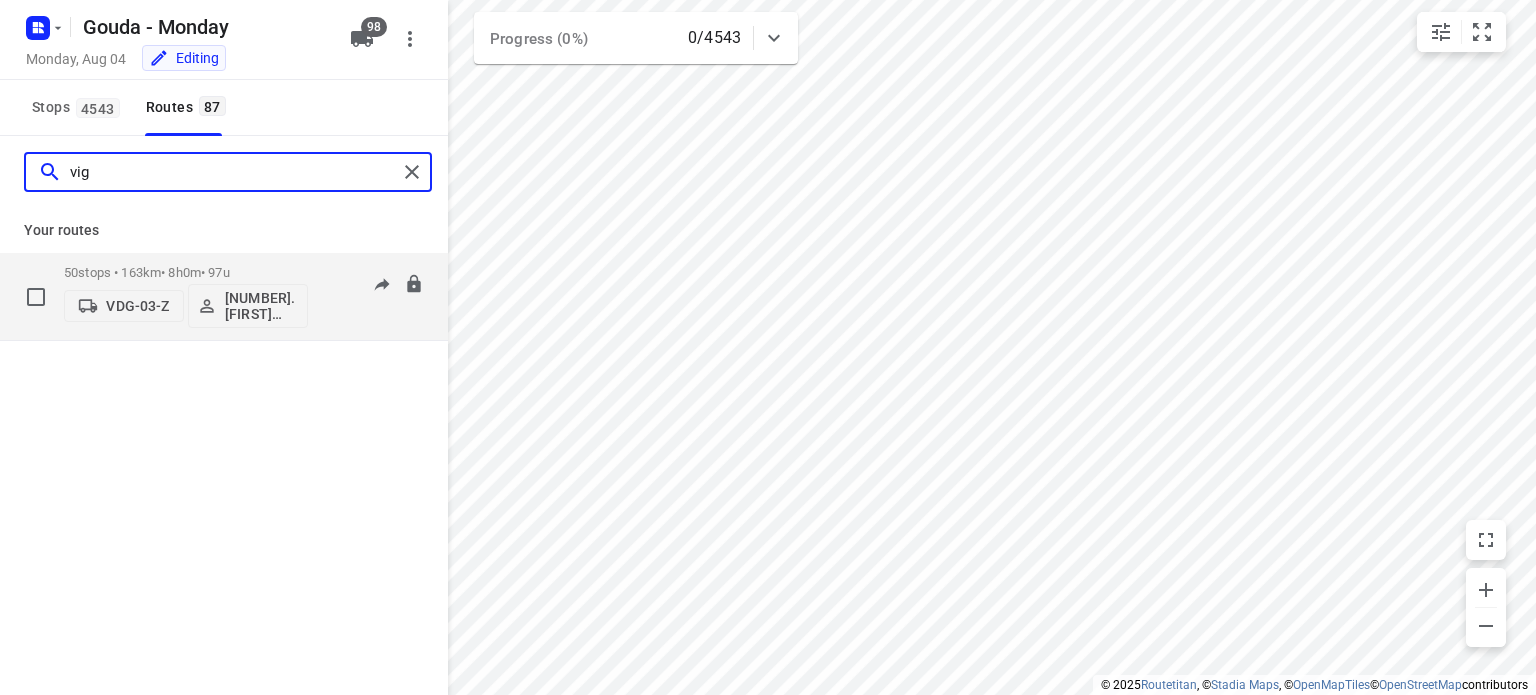 type on "vig" 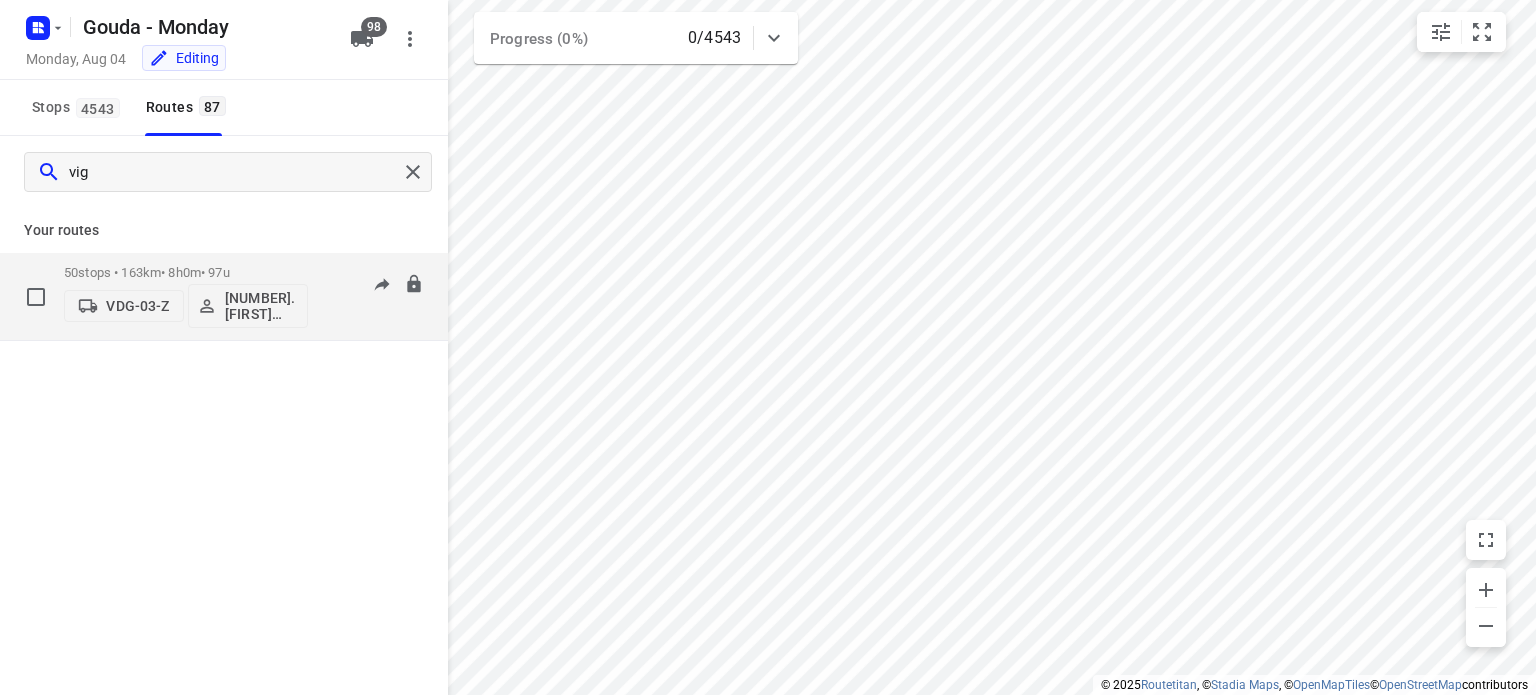 click on "[NUMBER] stops • [NUMBER]km • [NUMBER]h[NUMBER]m • [NUMBER]u" at bounding box center [186, 272] 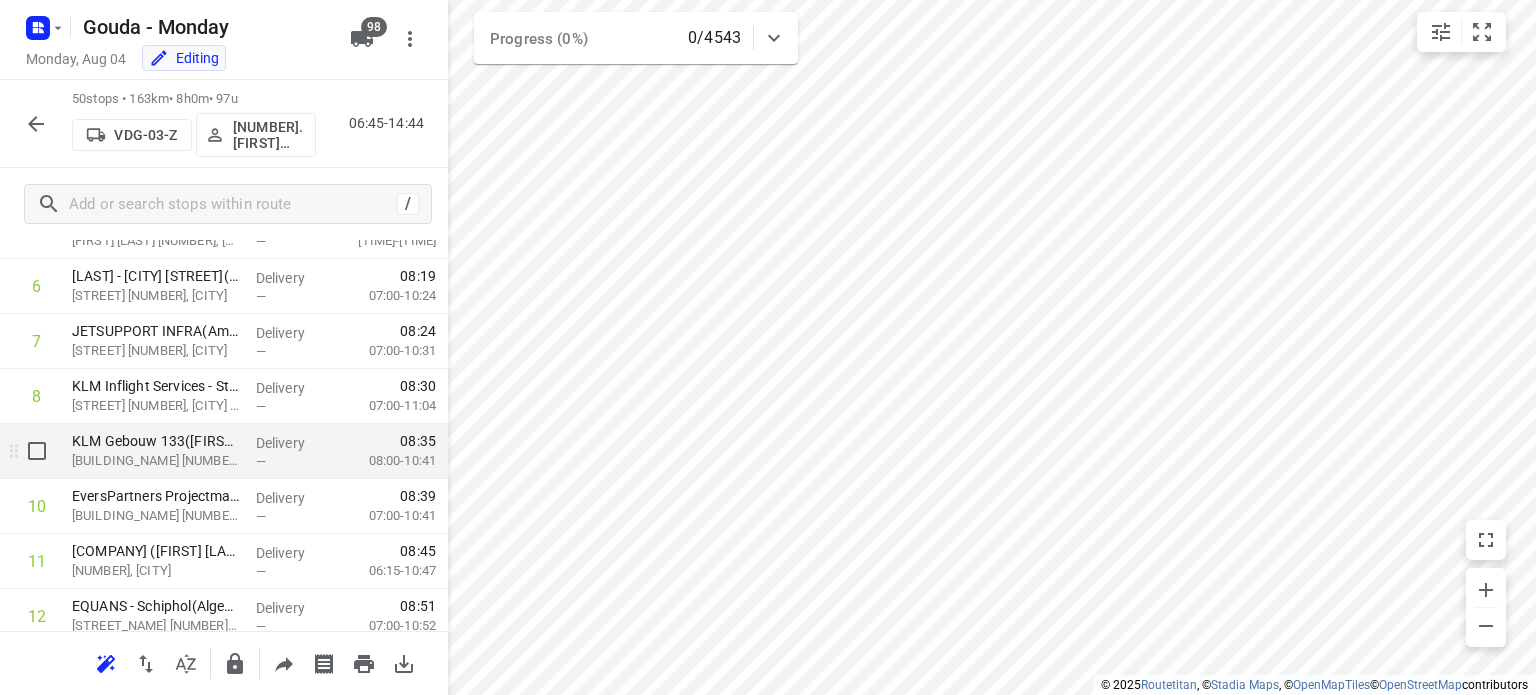 scroll, scrollTop: 400, scrollLeft: 0, axis: vertical 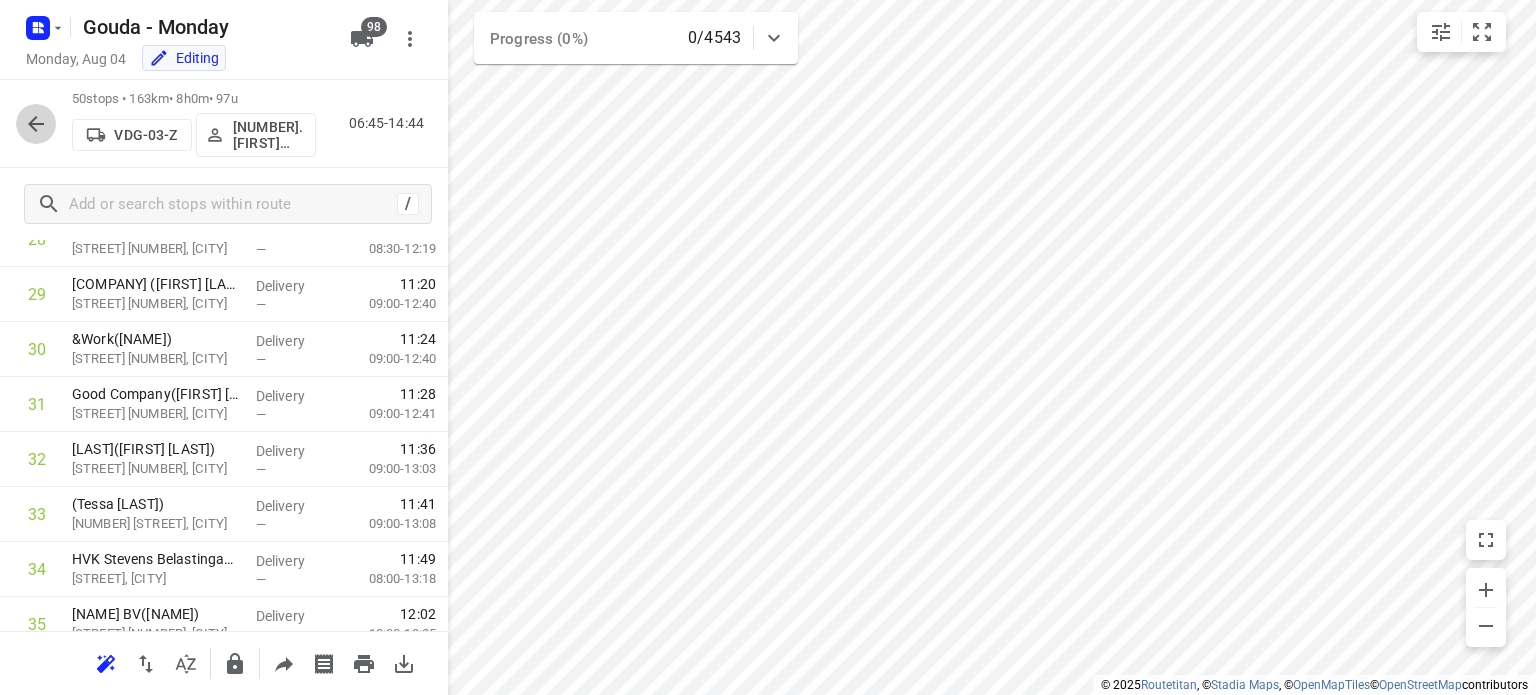 click 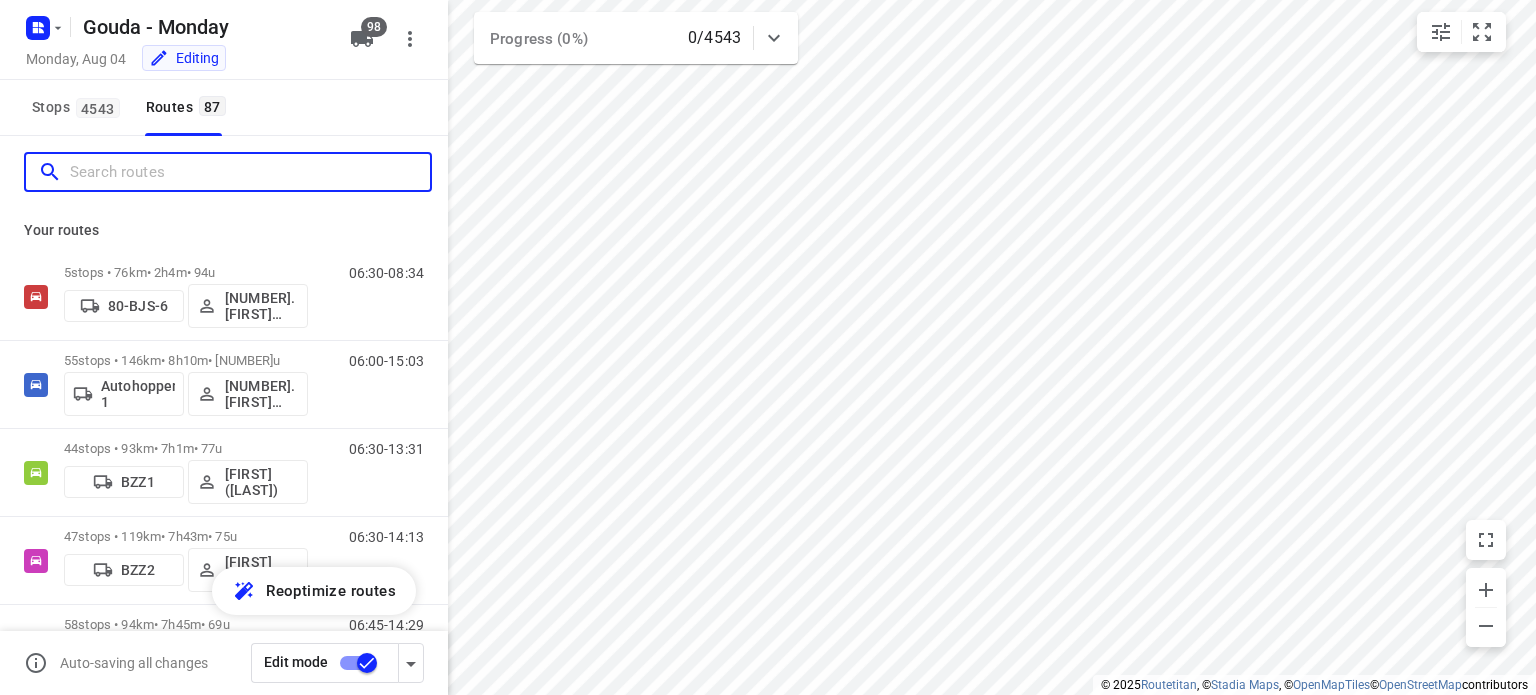 click at bounding box center [250, 172] 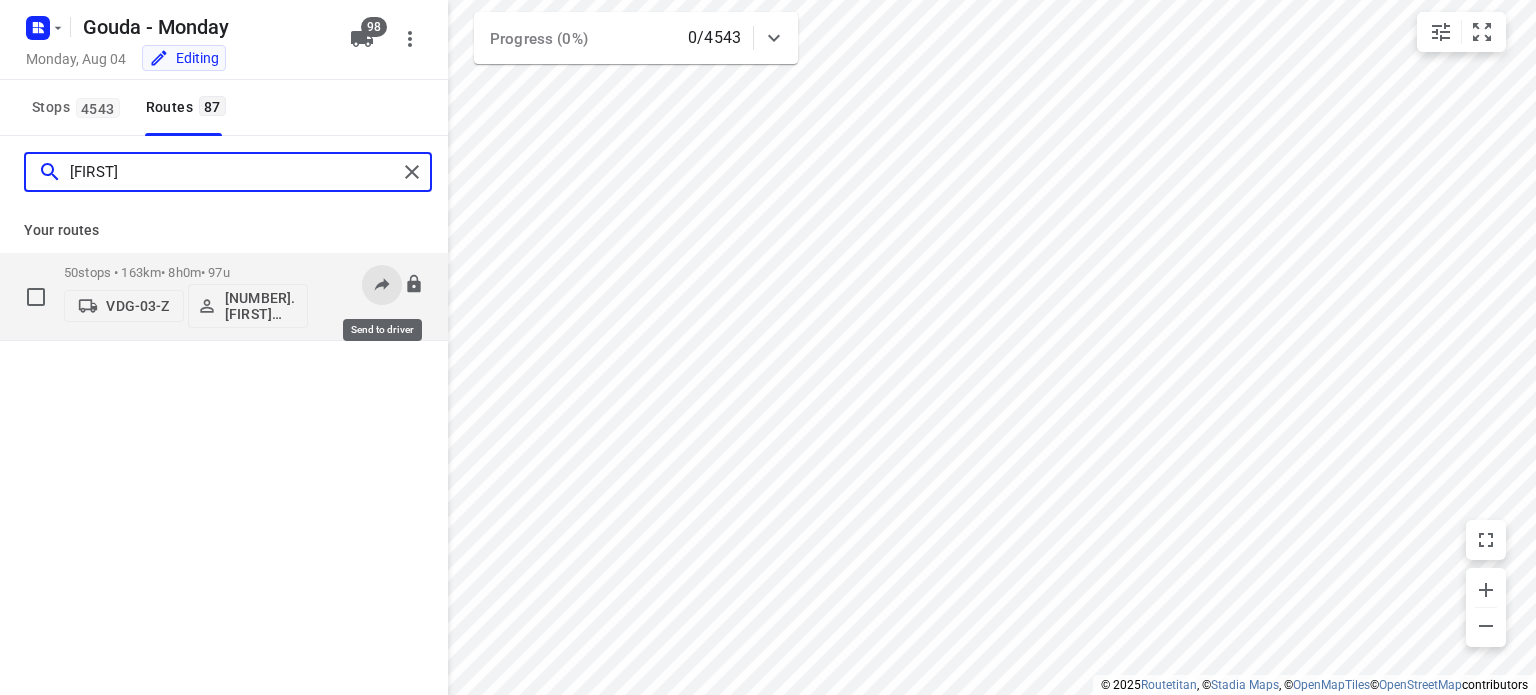 type on "[FIRST]" 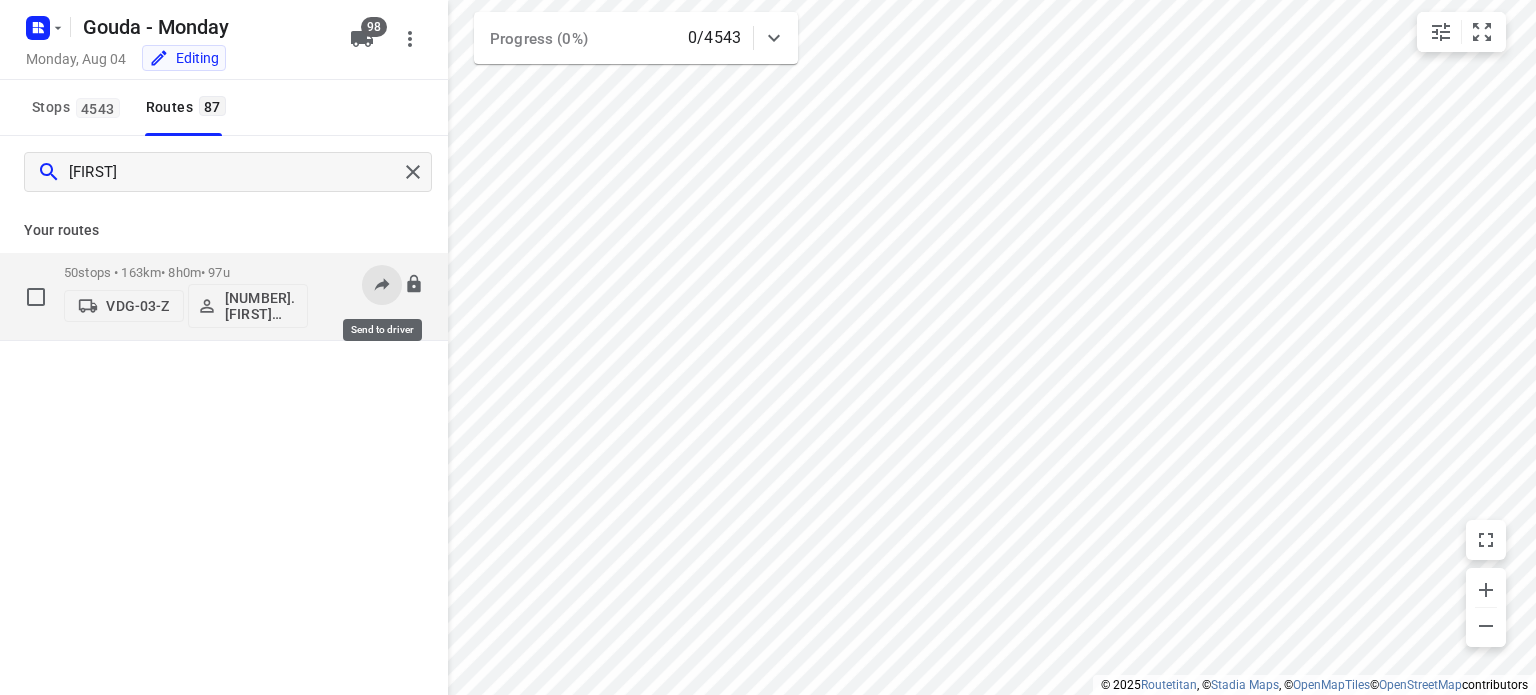 click 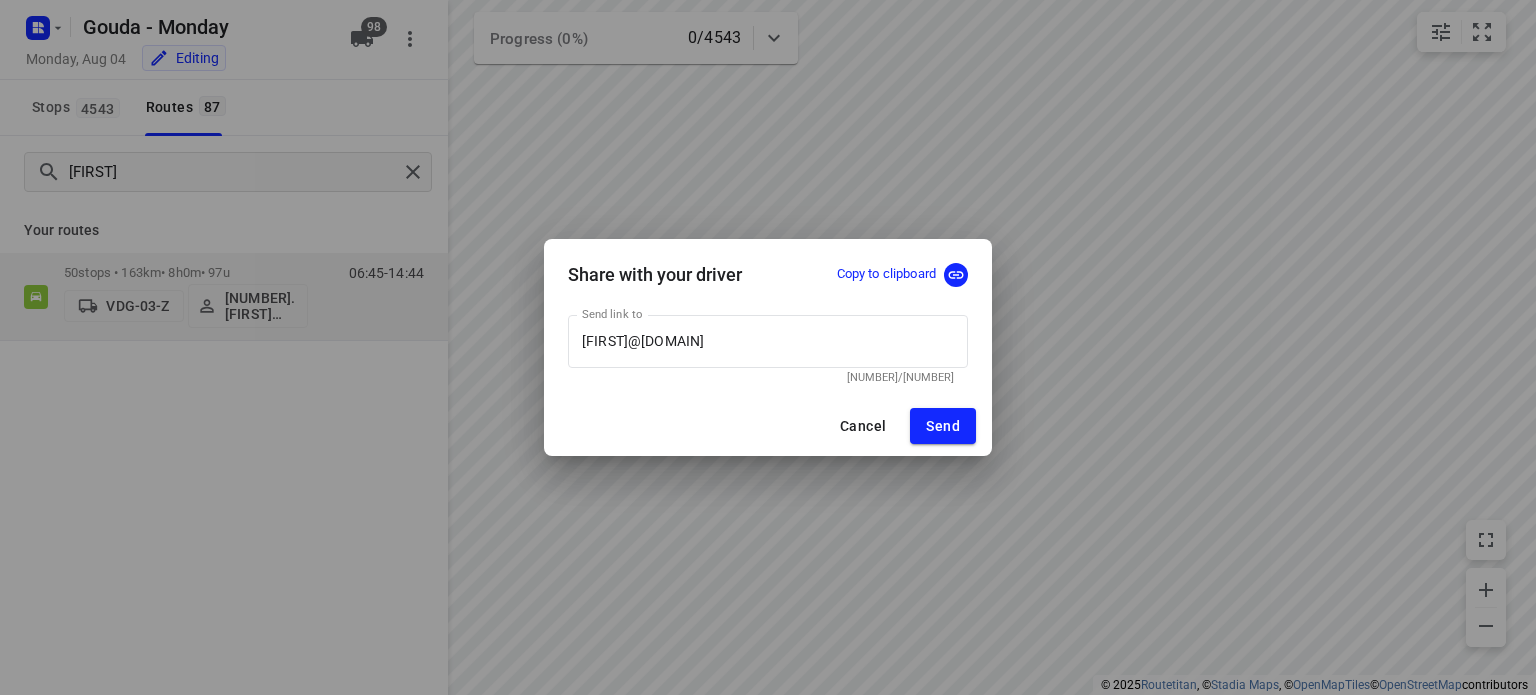 click on "Copy to clipboard" at bounding box center [886, 274] 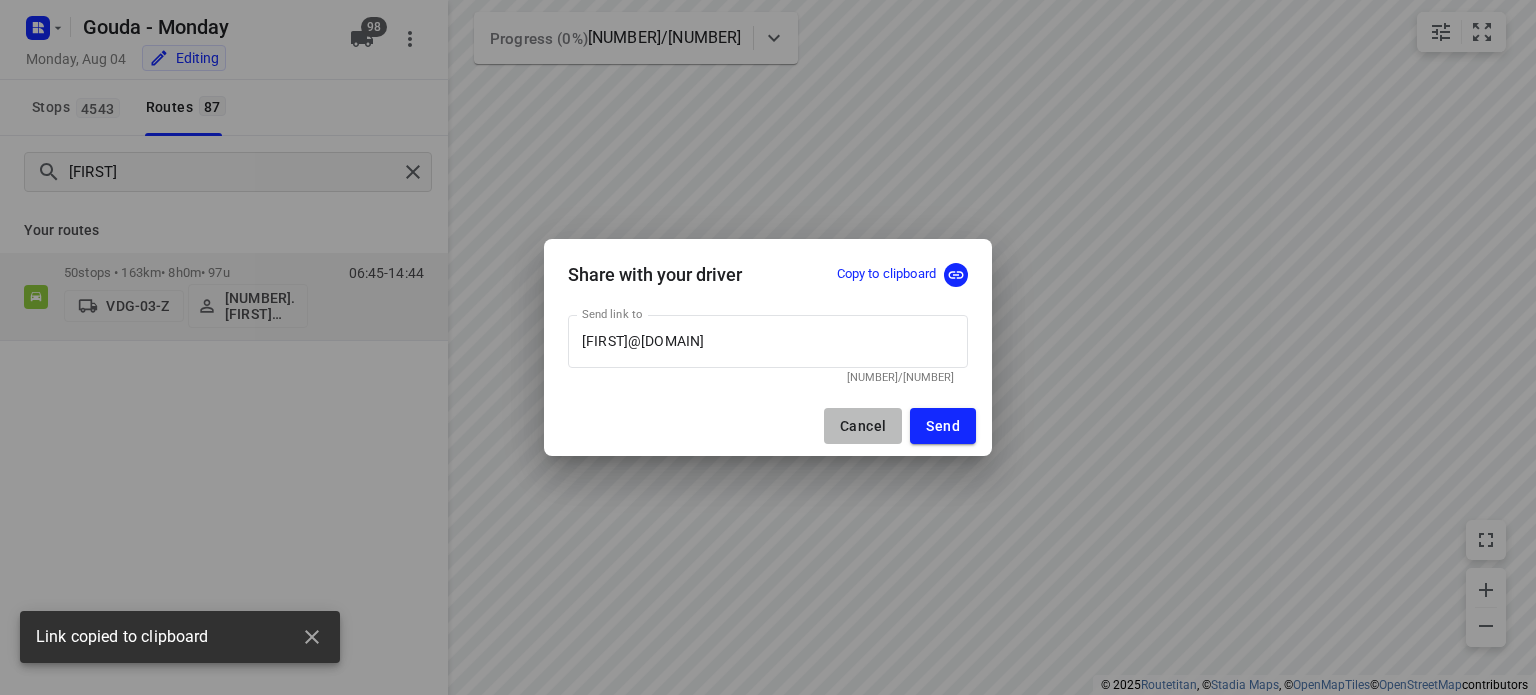 click on "Cancel" at bounding box center (863, 426) 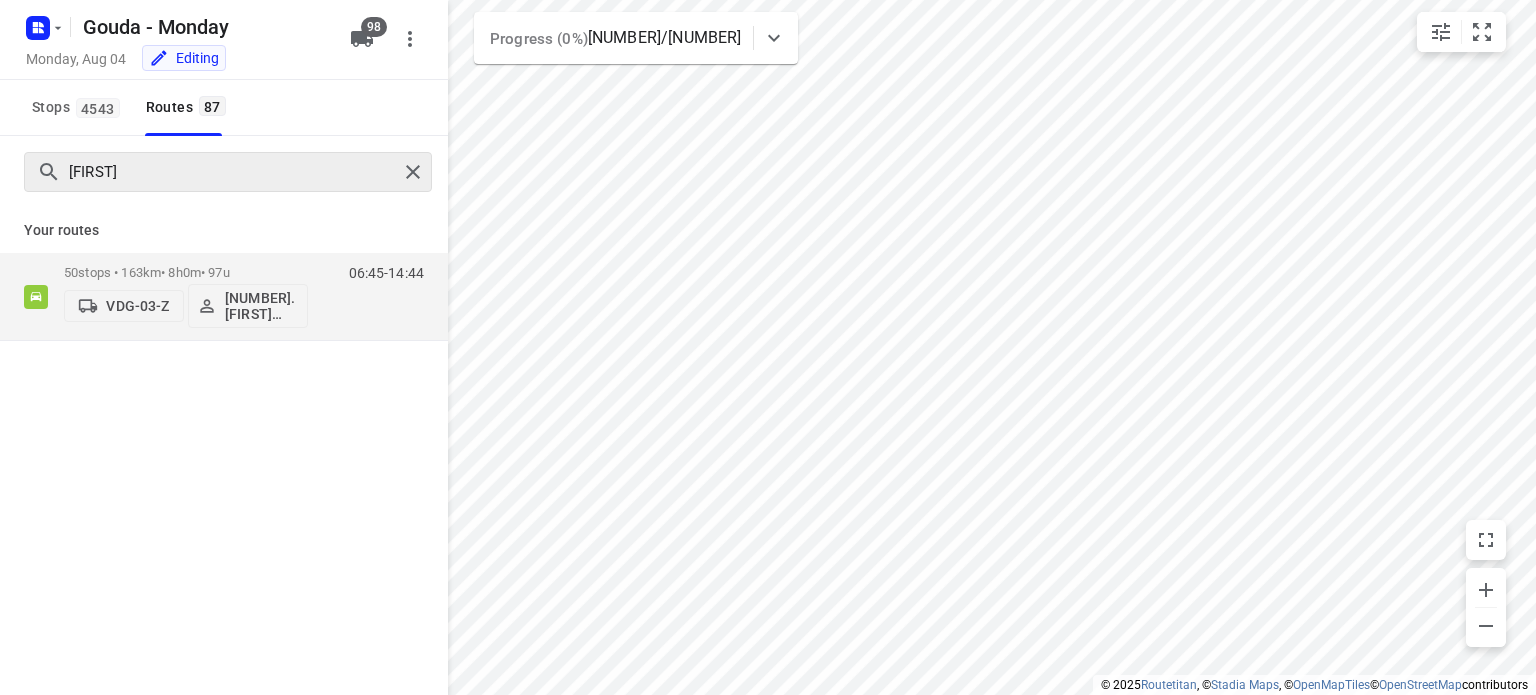 type 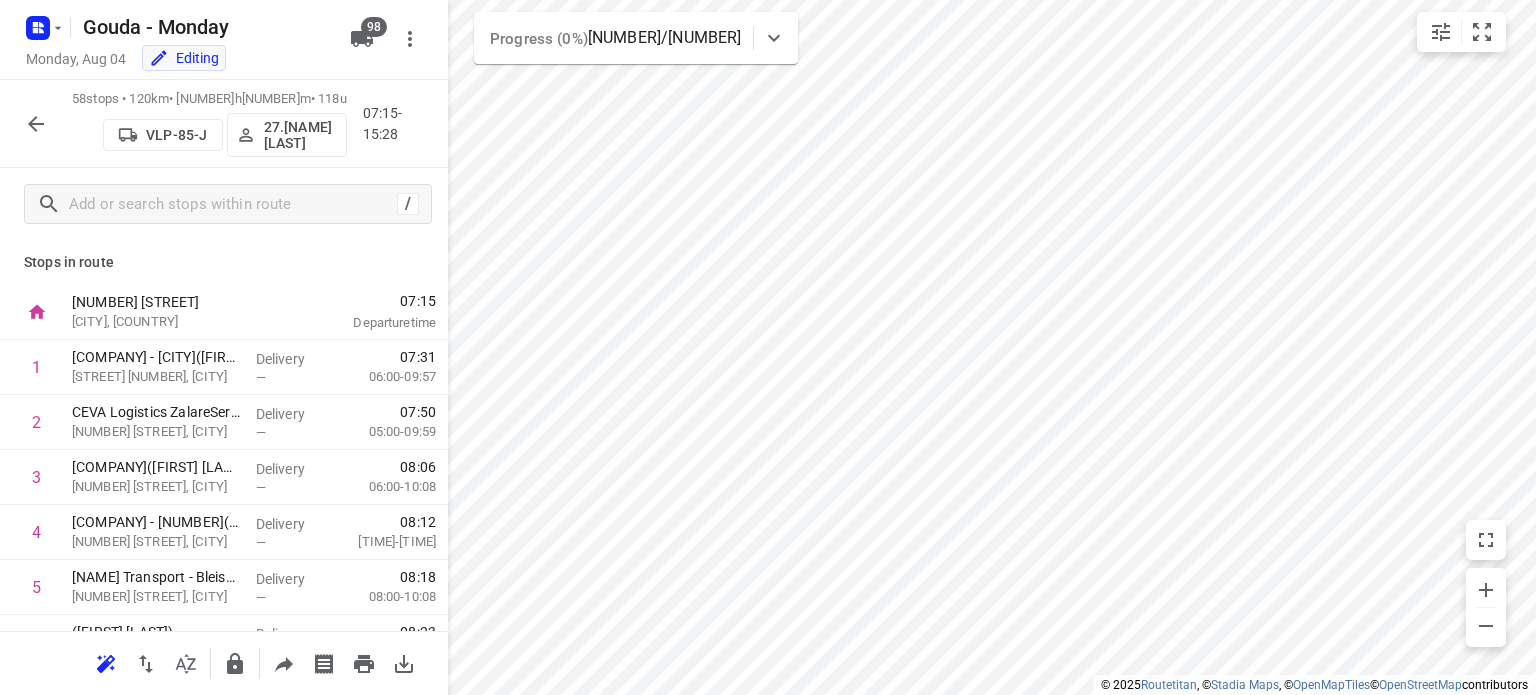 click 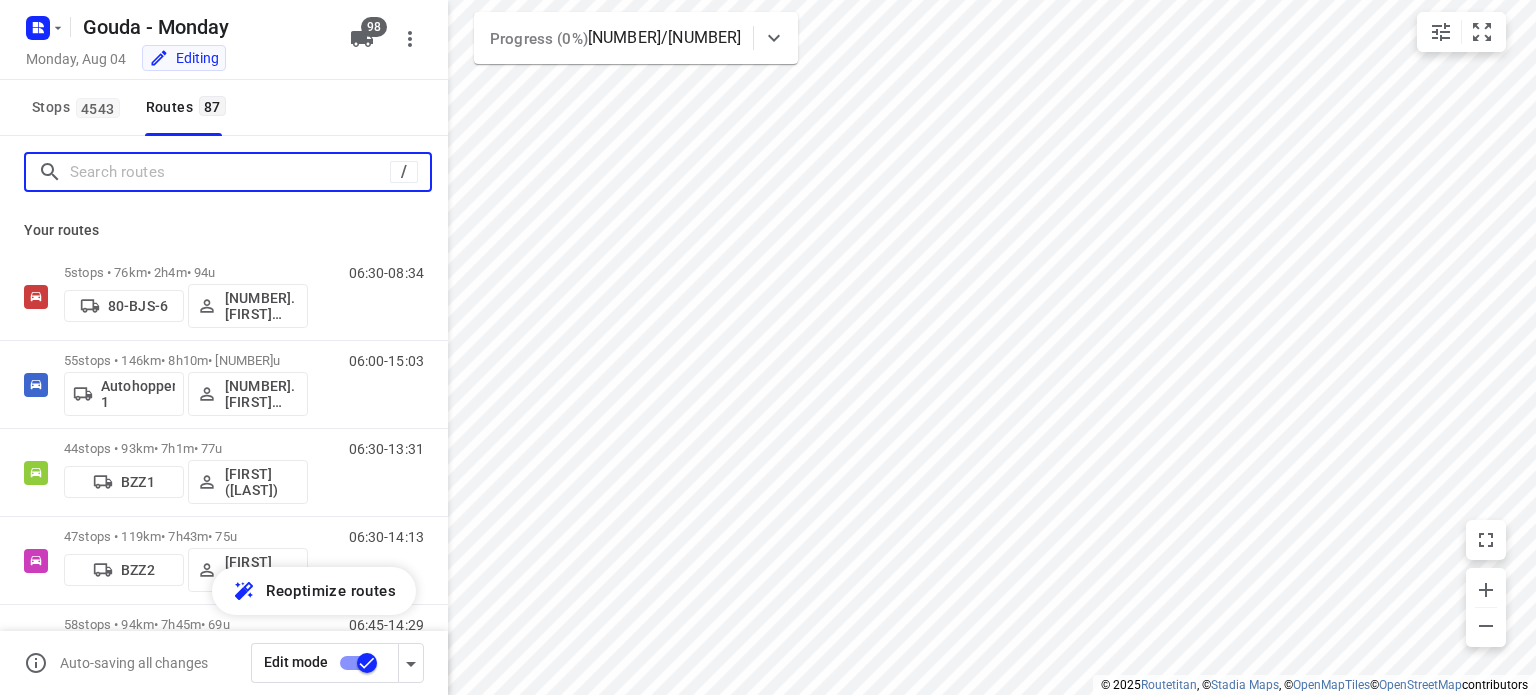 click at bounding box center [230, 172] 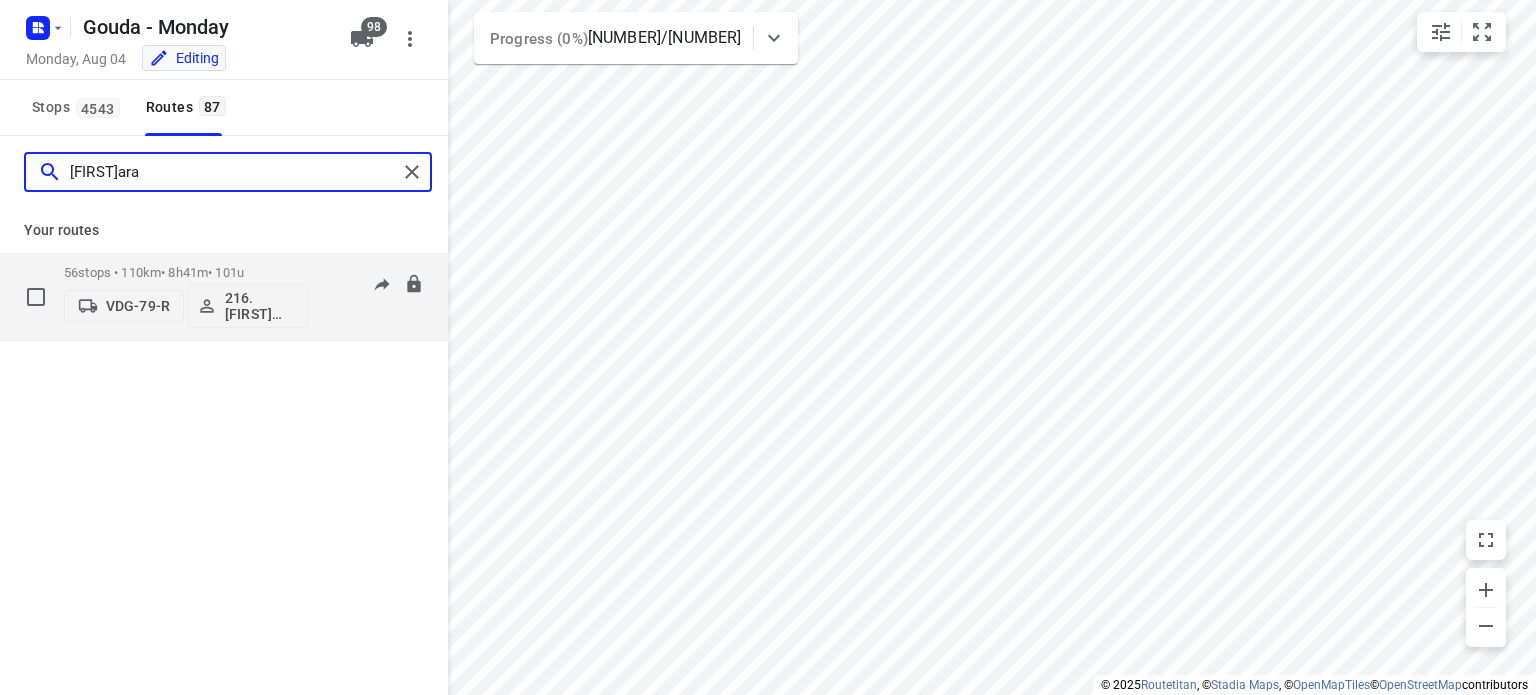 type on "[FIRST]ara" 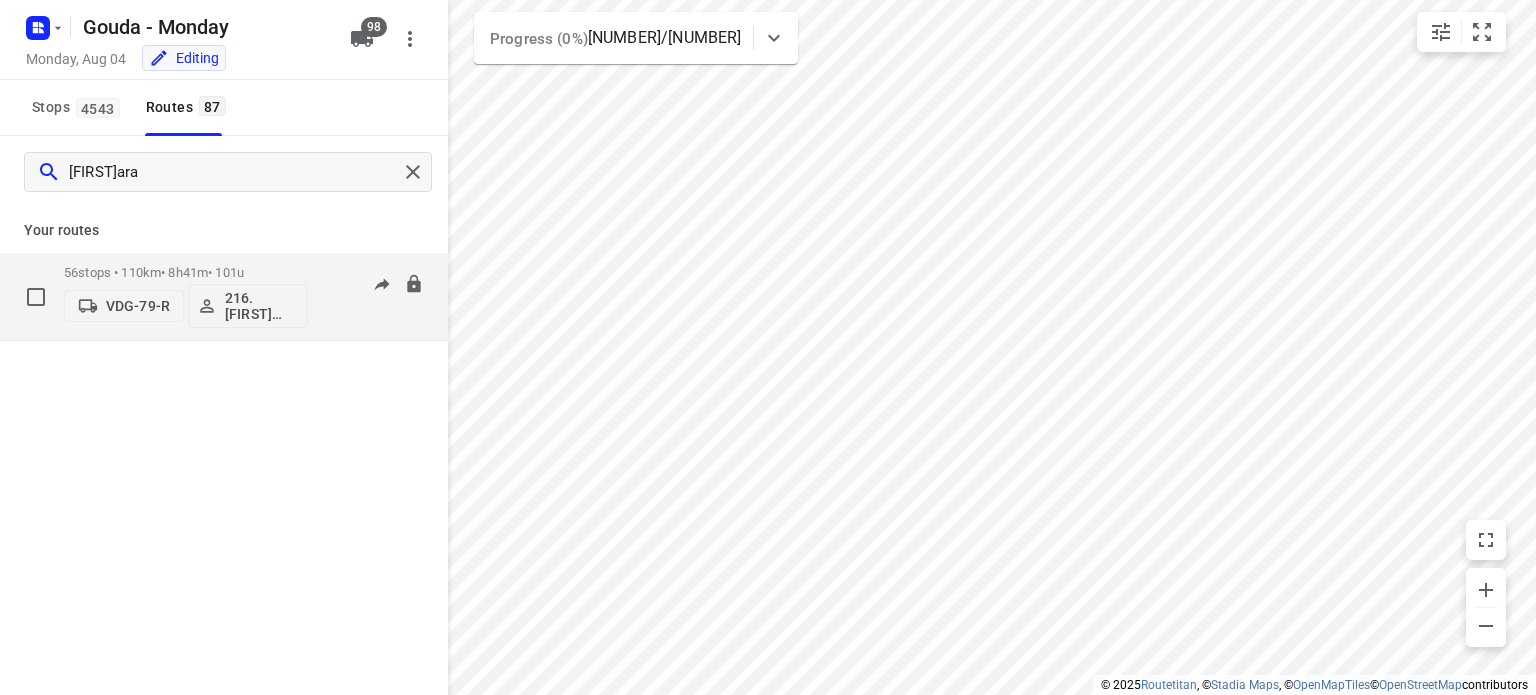 click on "216.[FIRST] [LAST]" at bounding box center (262, 306) 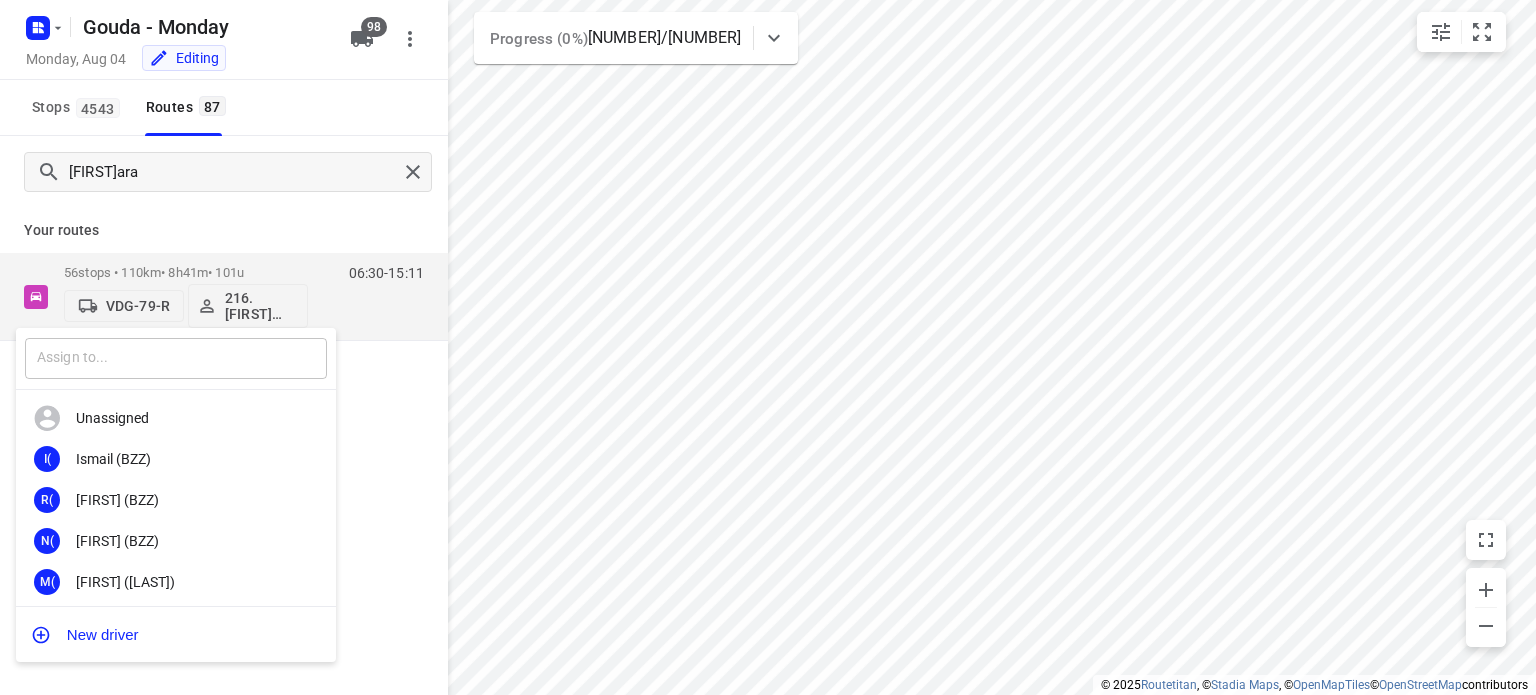 click at bounding box center (176, 358) 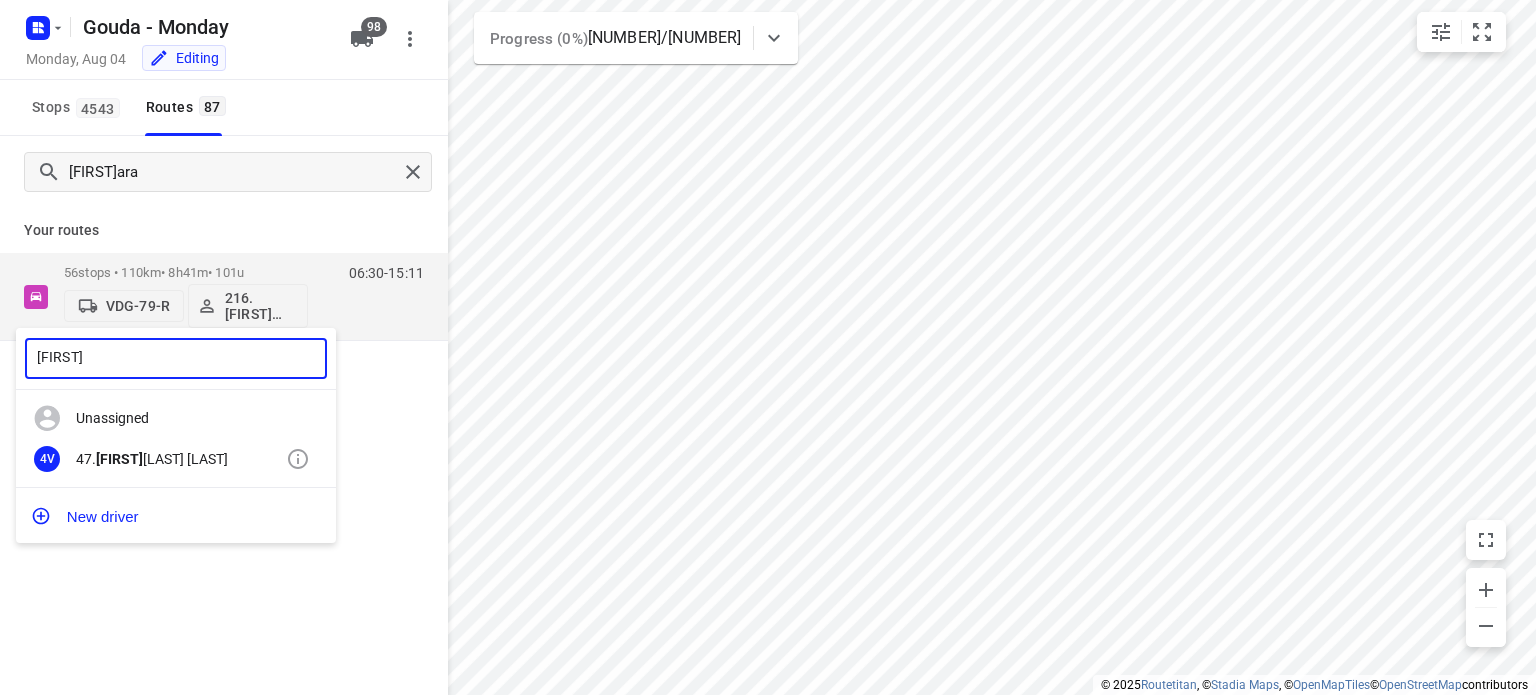 type on "[FIRST]" 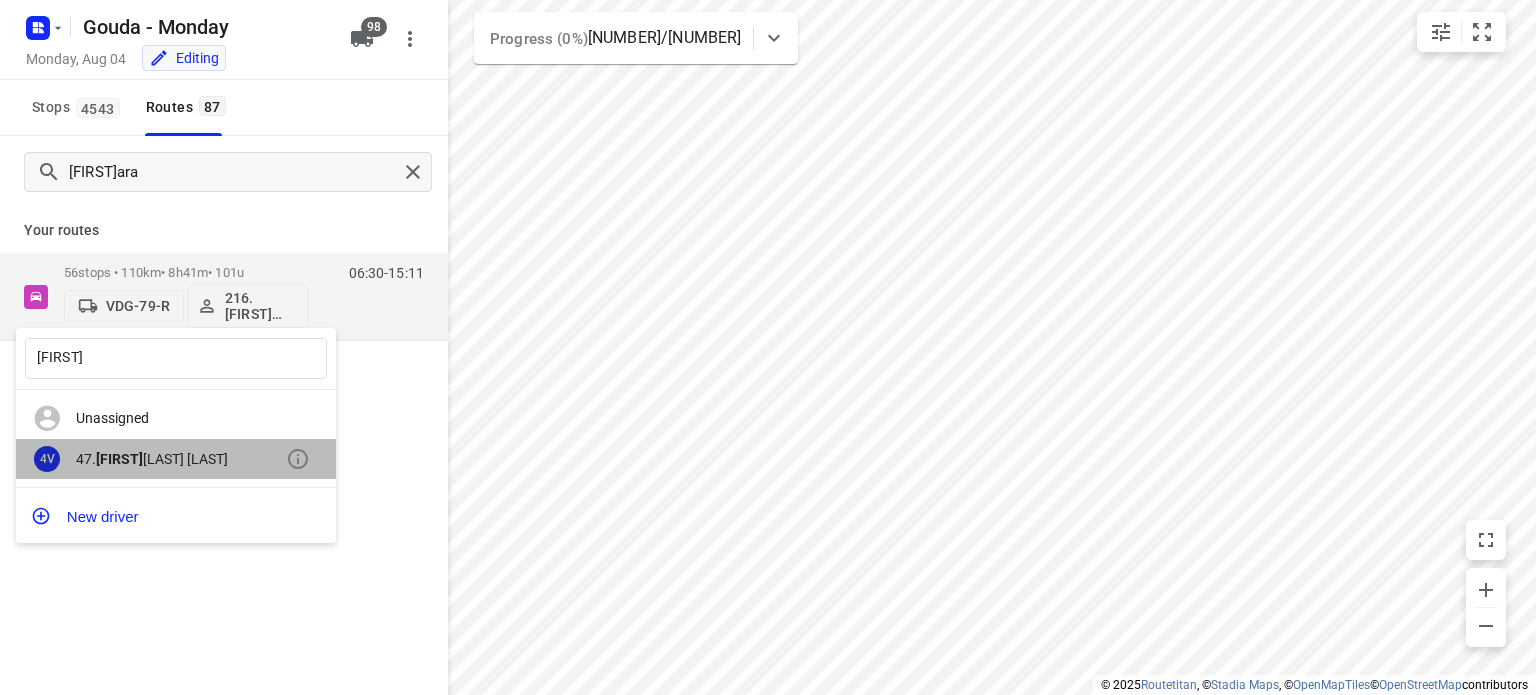 click on "47. [FIRST] [LAST]" at bounding box center [181, 459] 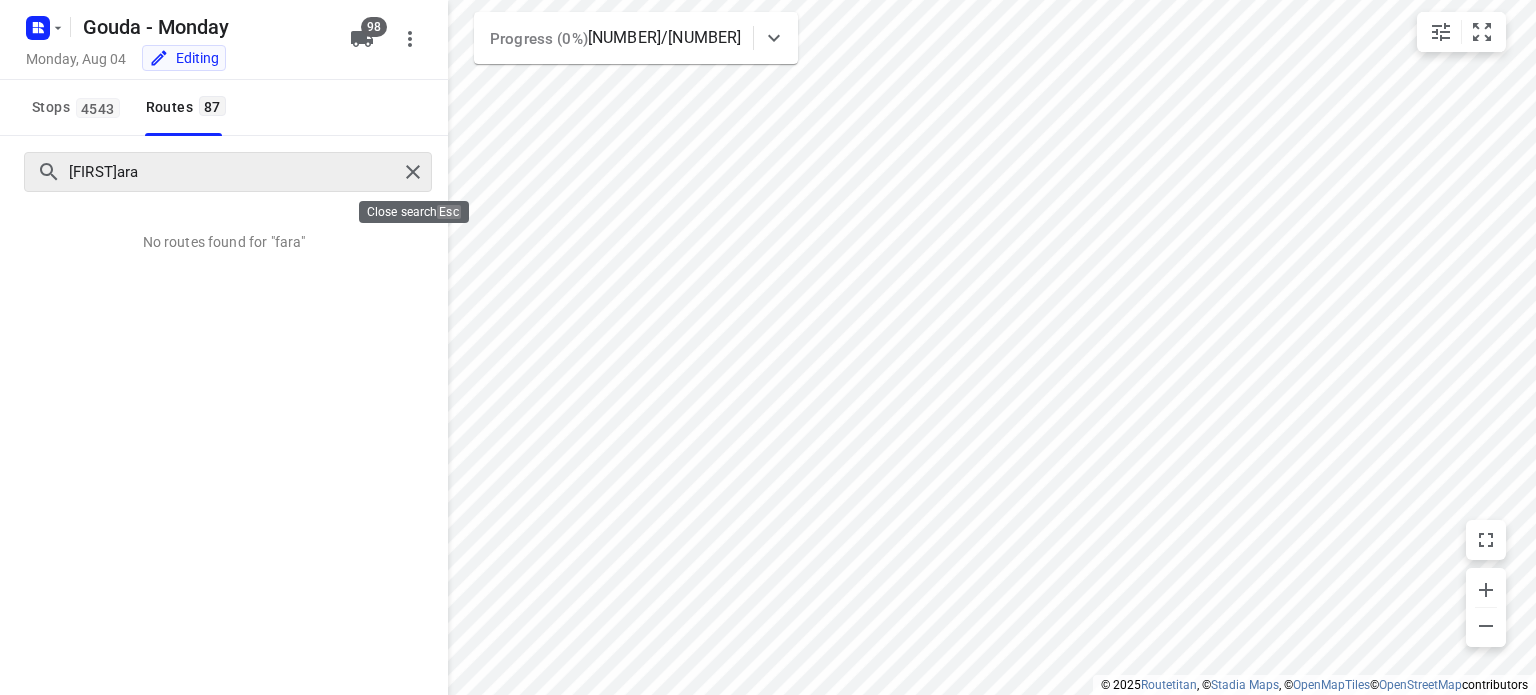 type 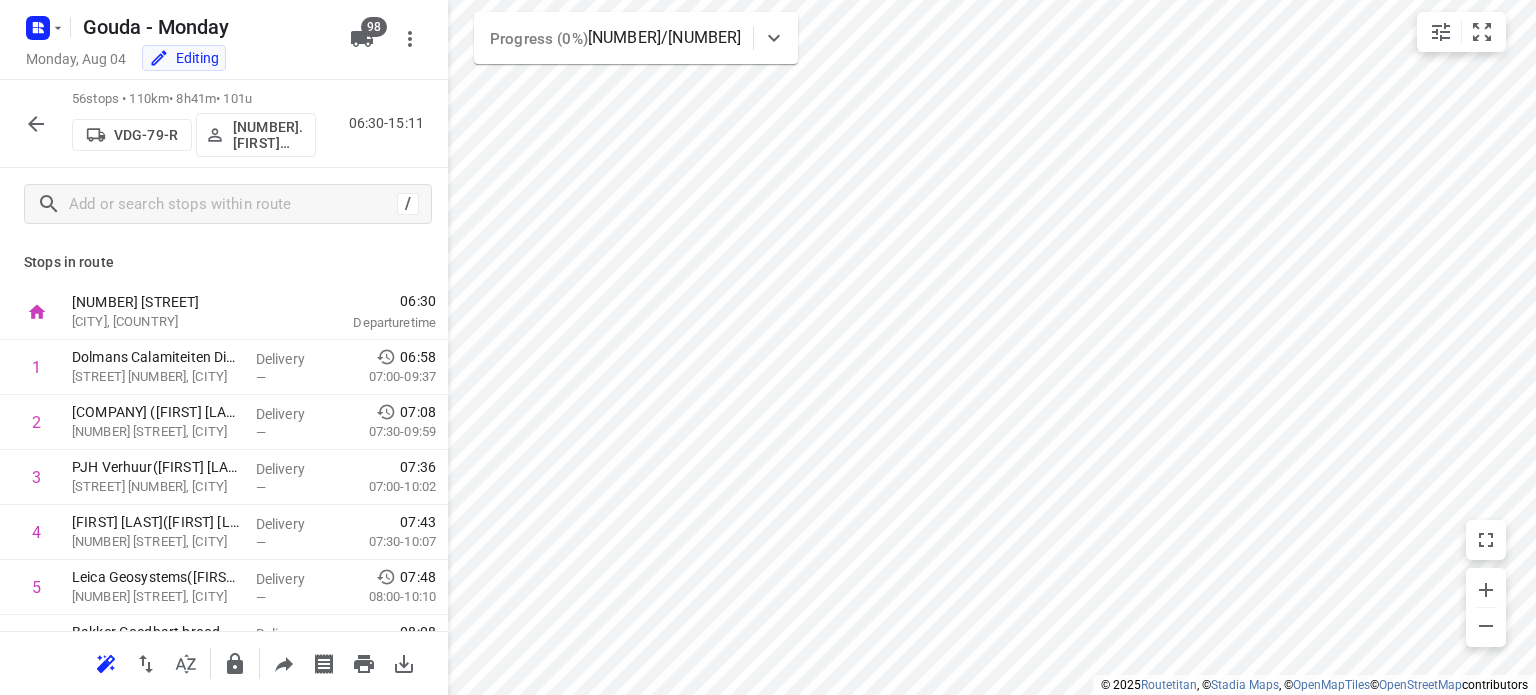 click 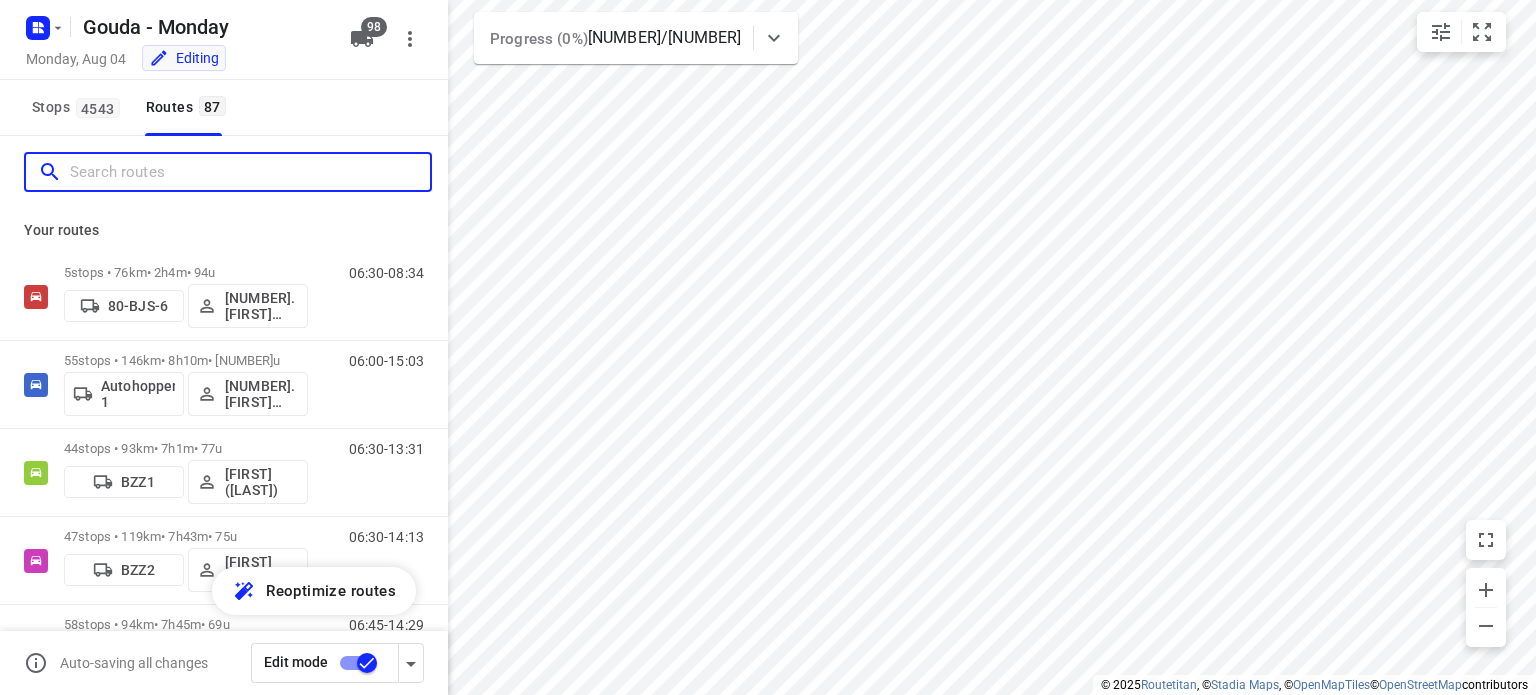 click at bounding box center [250, 172] 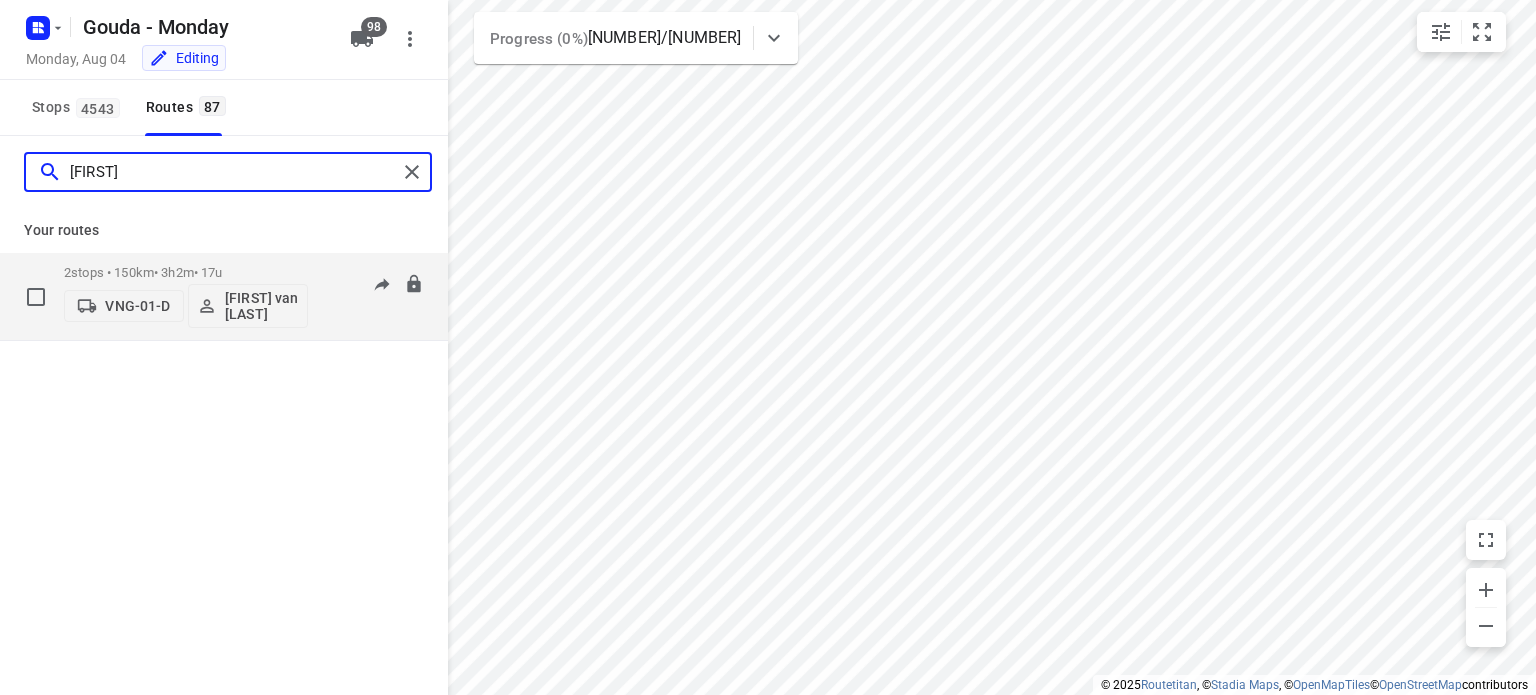 type on "[FIRST]" 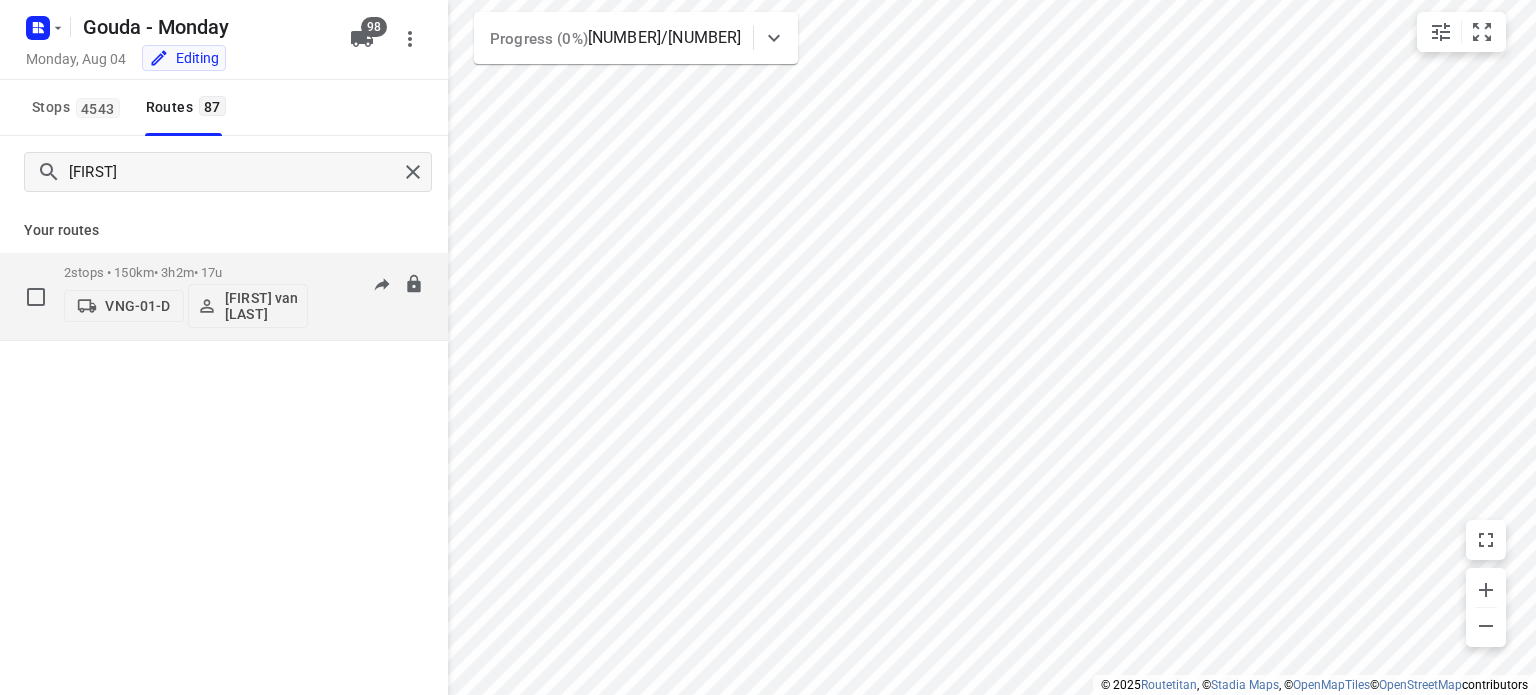 click on "• [NUMBER]km • [NUMBER]h[NUMBER]m • [NUMBER]u [ID] [FIRST] van [LAST]" at bounding box center [186, 296] 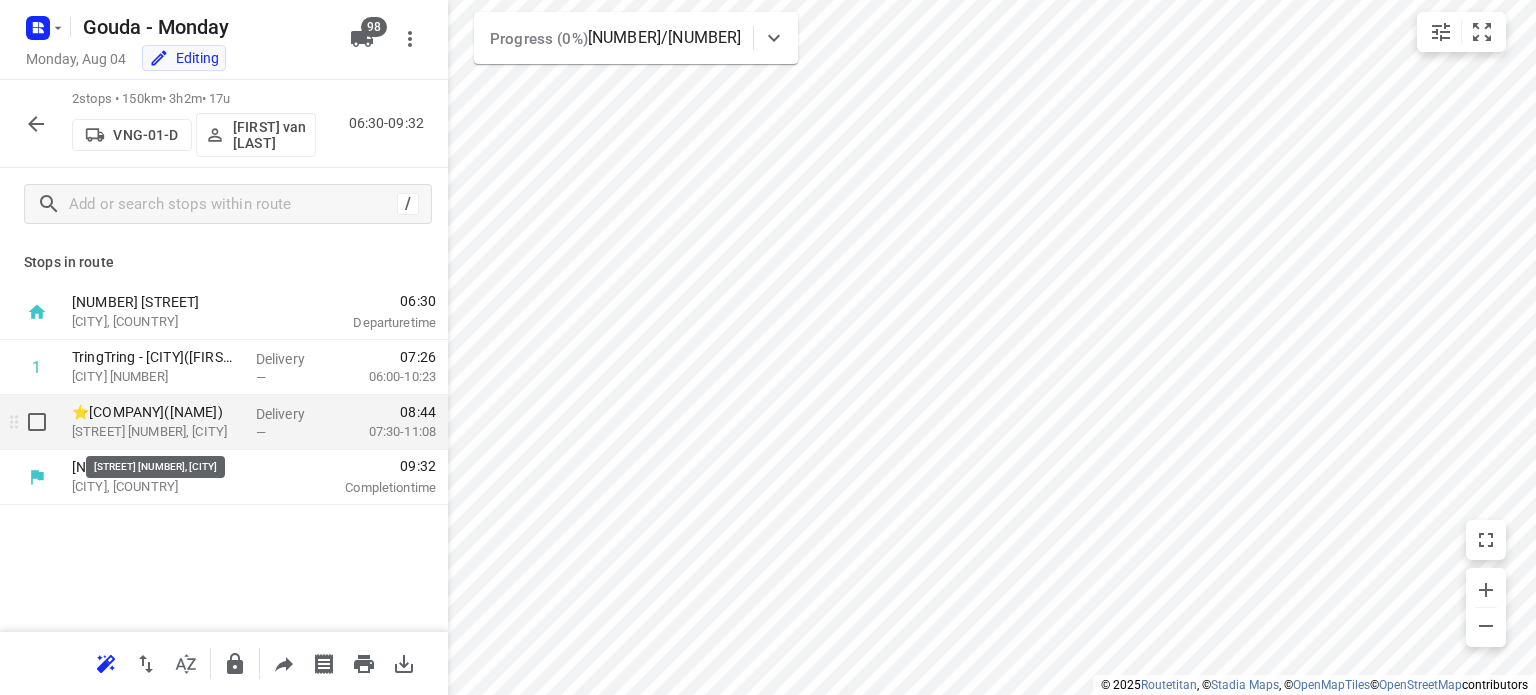 click on "[STREET] [NUMBER], [CITY]" at bounding box center [156, 432] 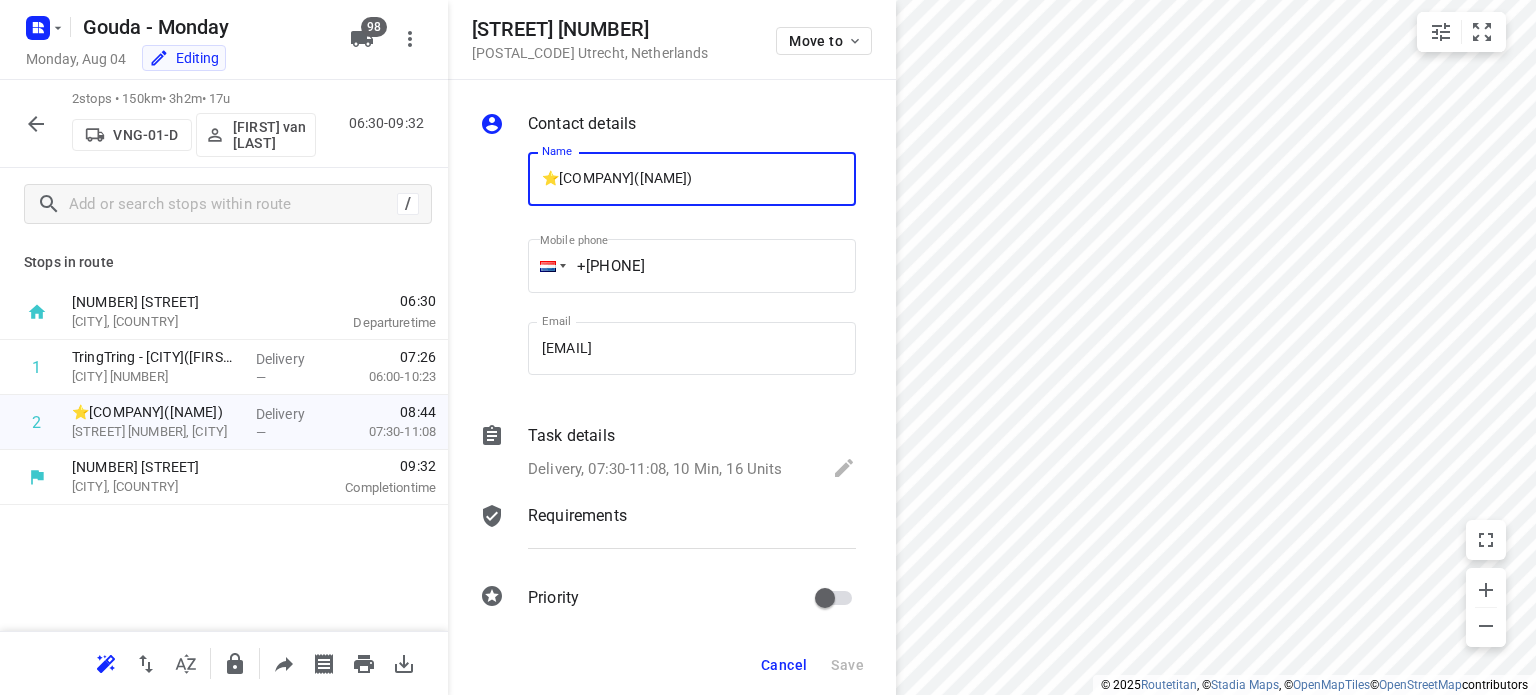 click on "Task details Delivery, [TIME]-[TIME], [NUMBER] Min, [NUMBER] Units" at bounding box center (692, 454) 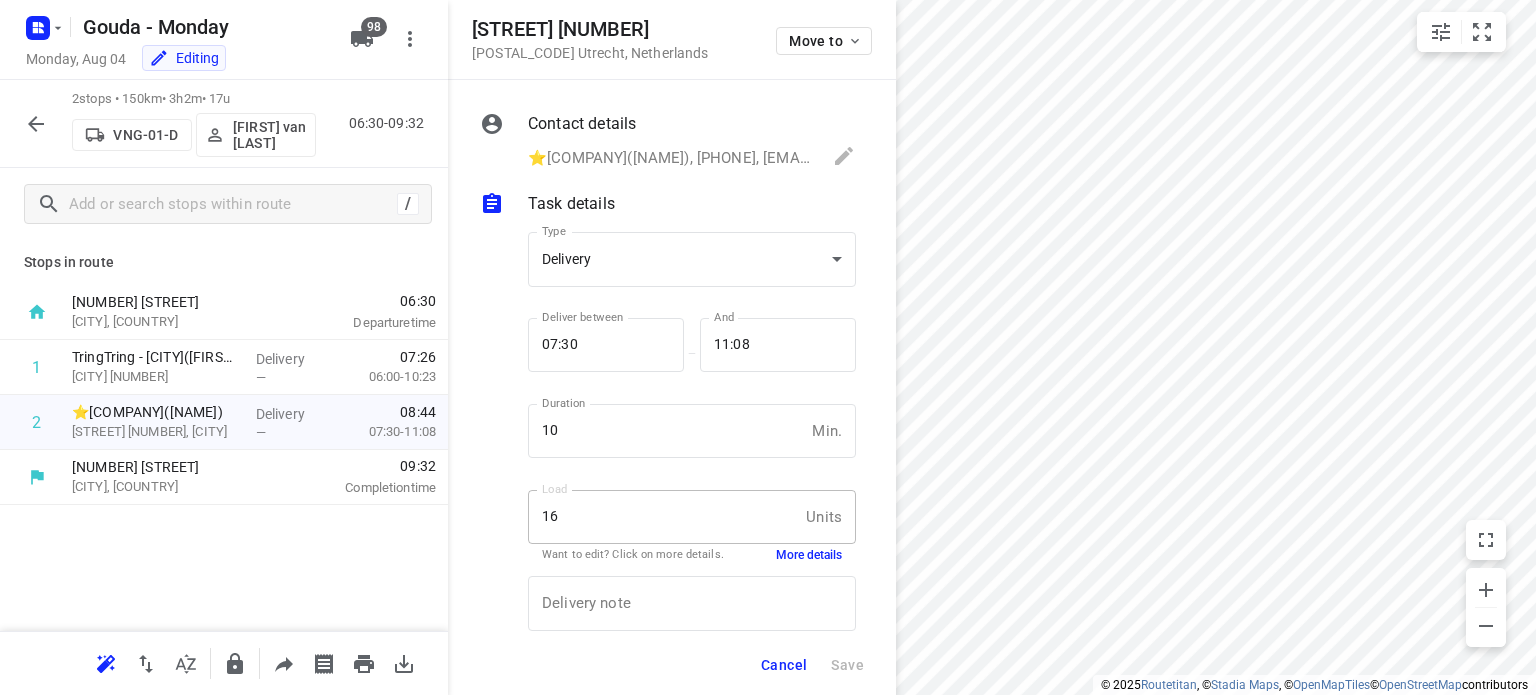 click on "More details" at bounding box center [809, 555] 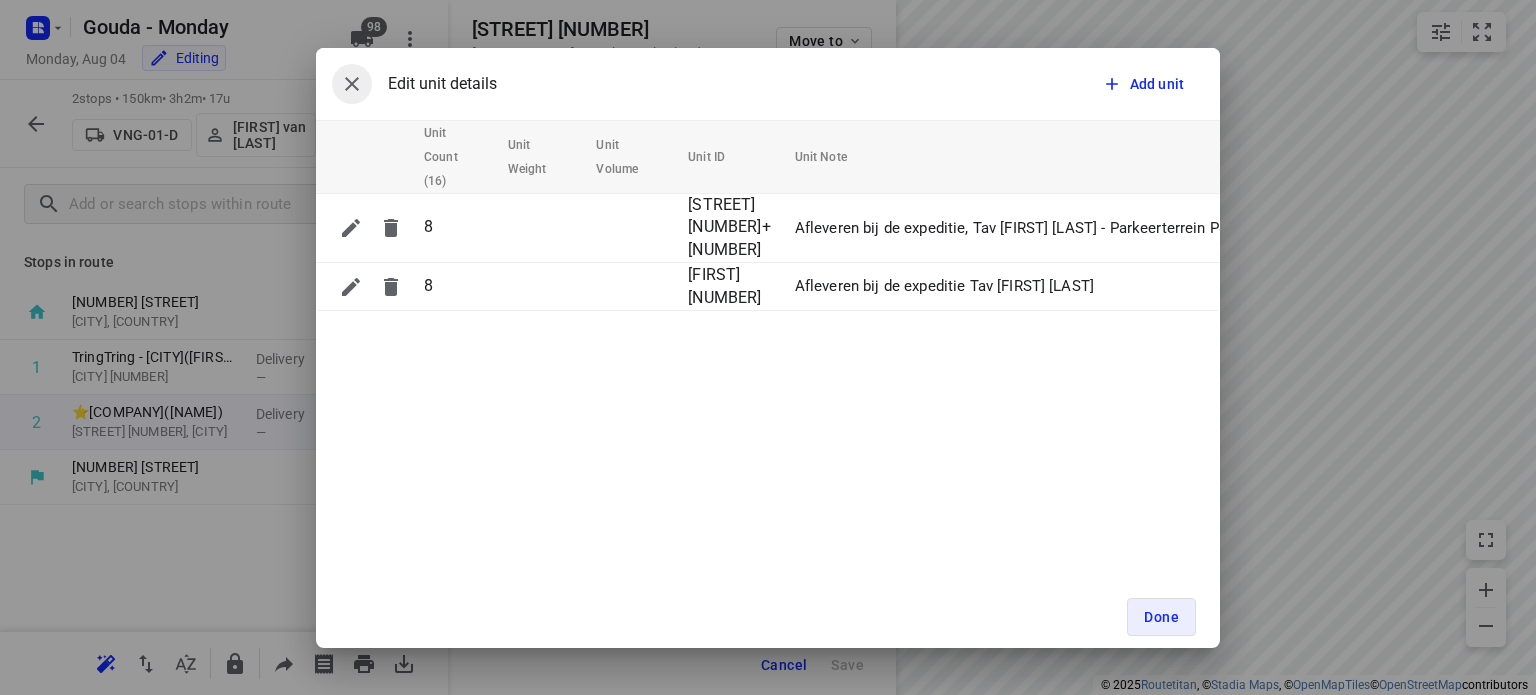 click 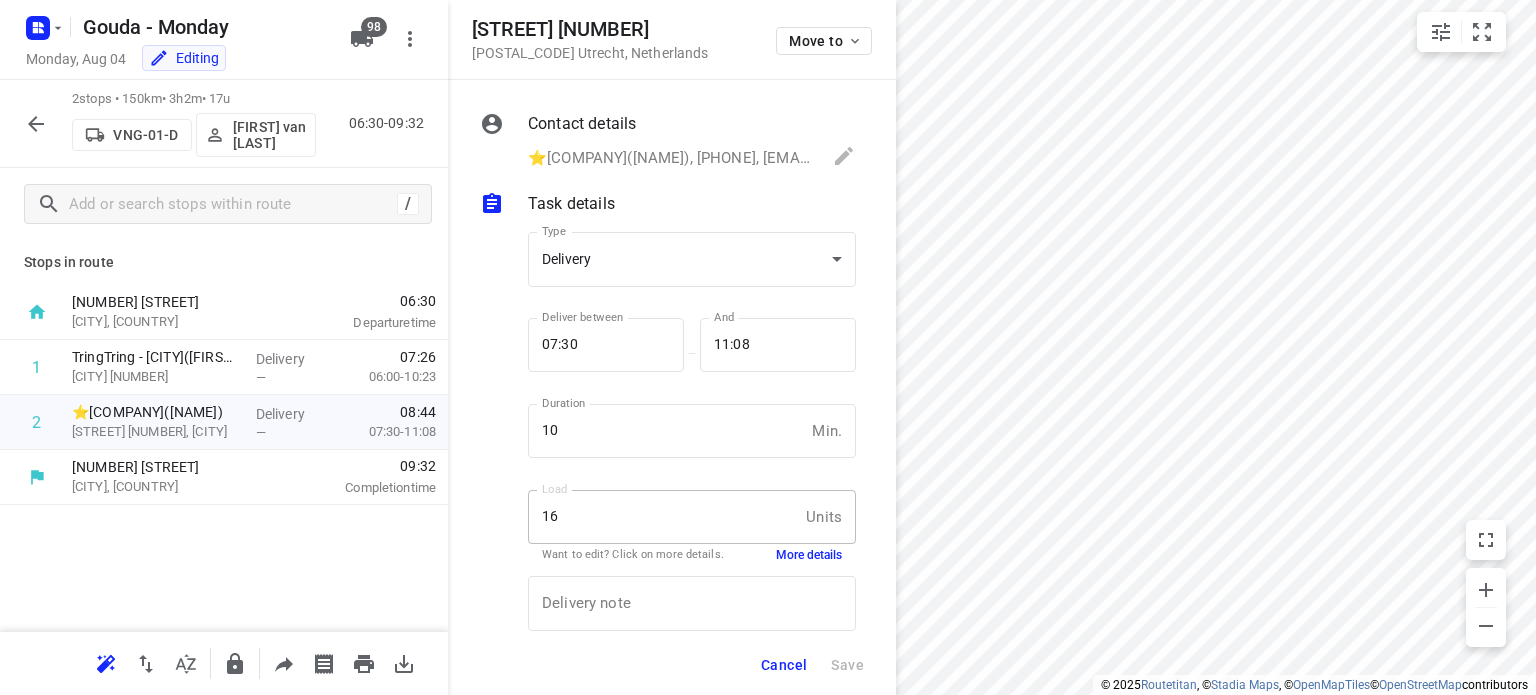 click on "Cancel" at bounding box center [784, 665] 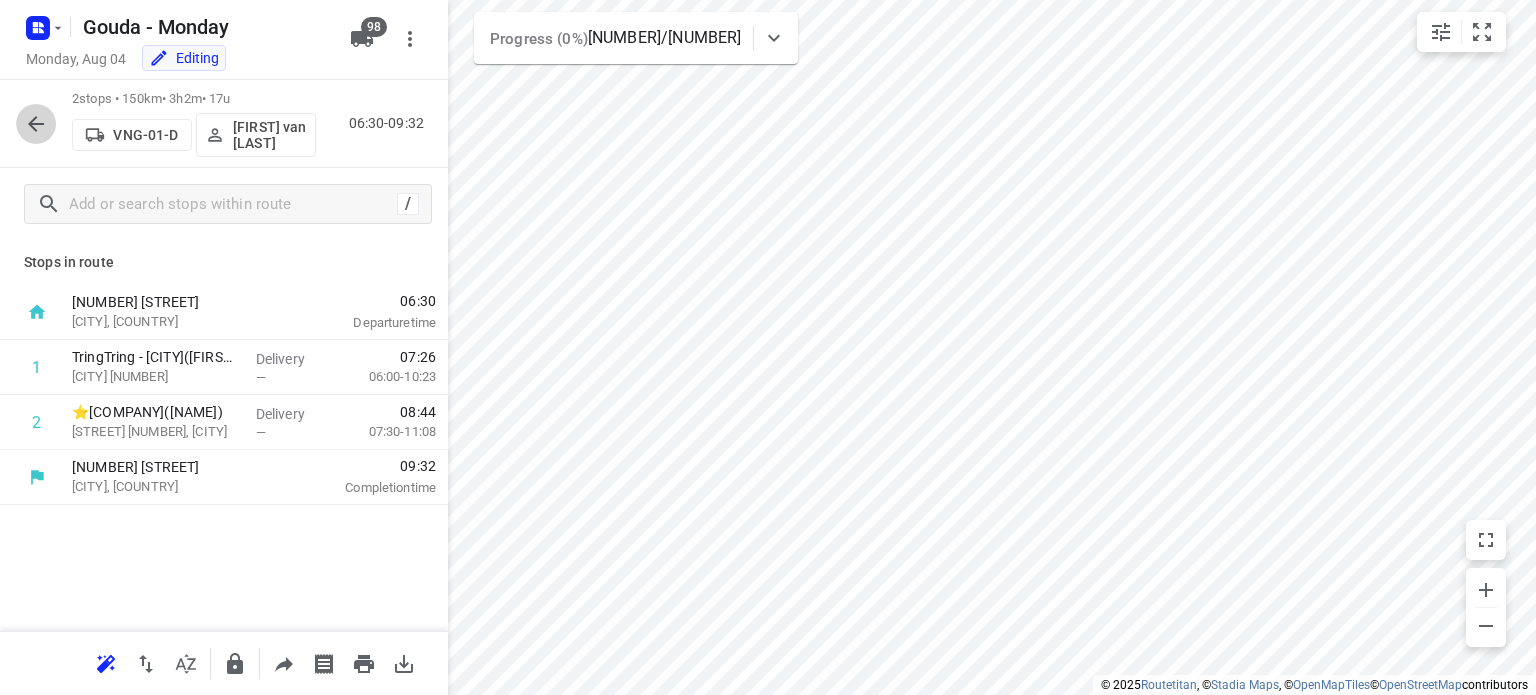 click 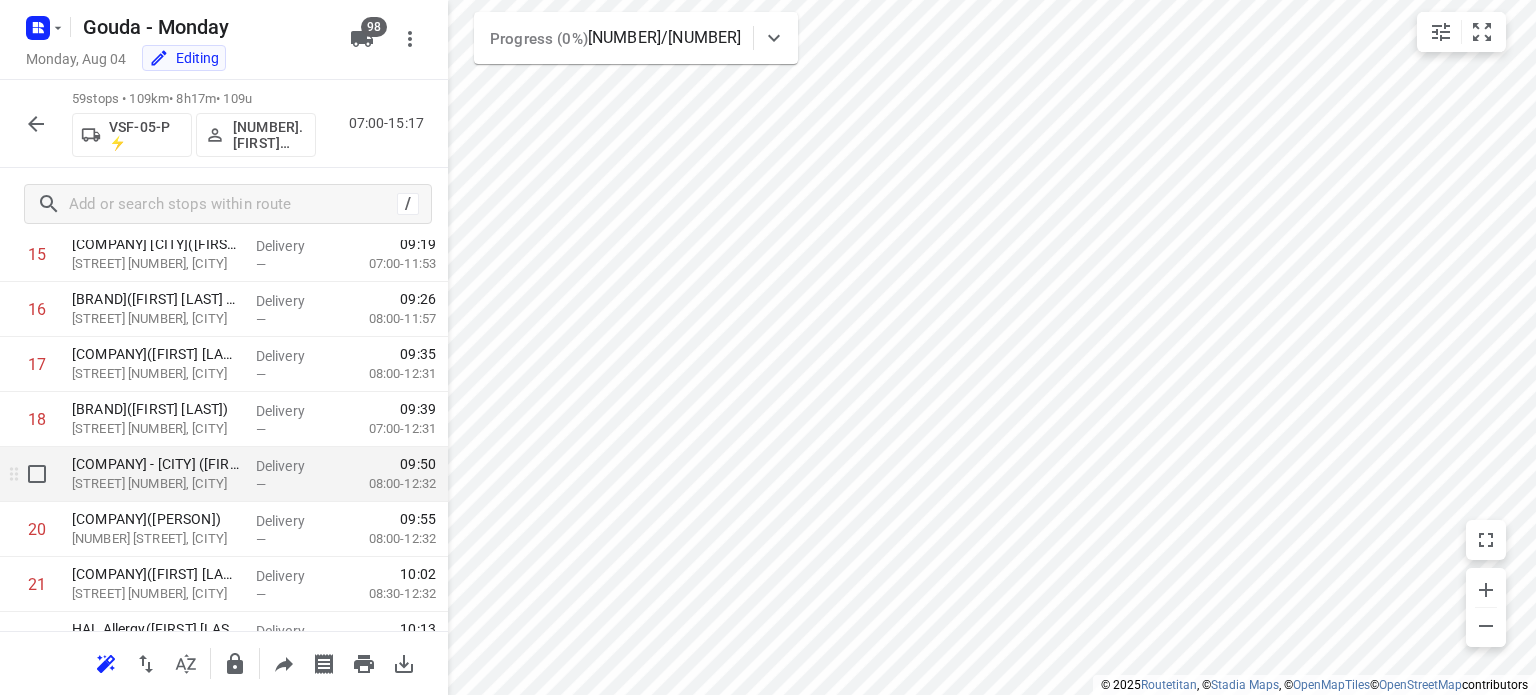 scroll, scrollTop: 900, scrollLeft: 0, axis: vertical 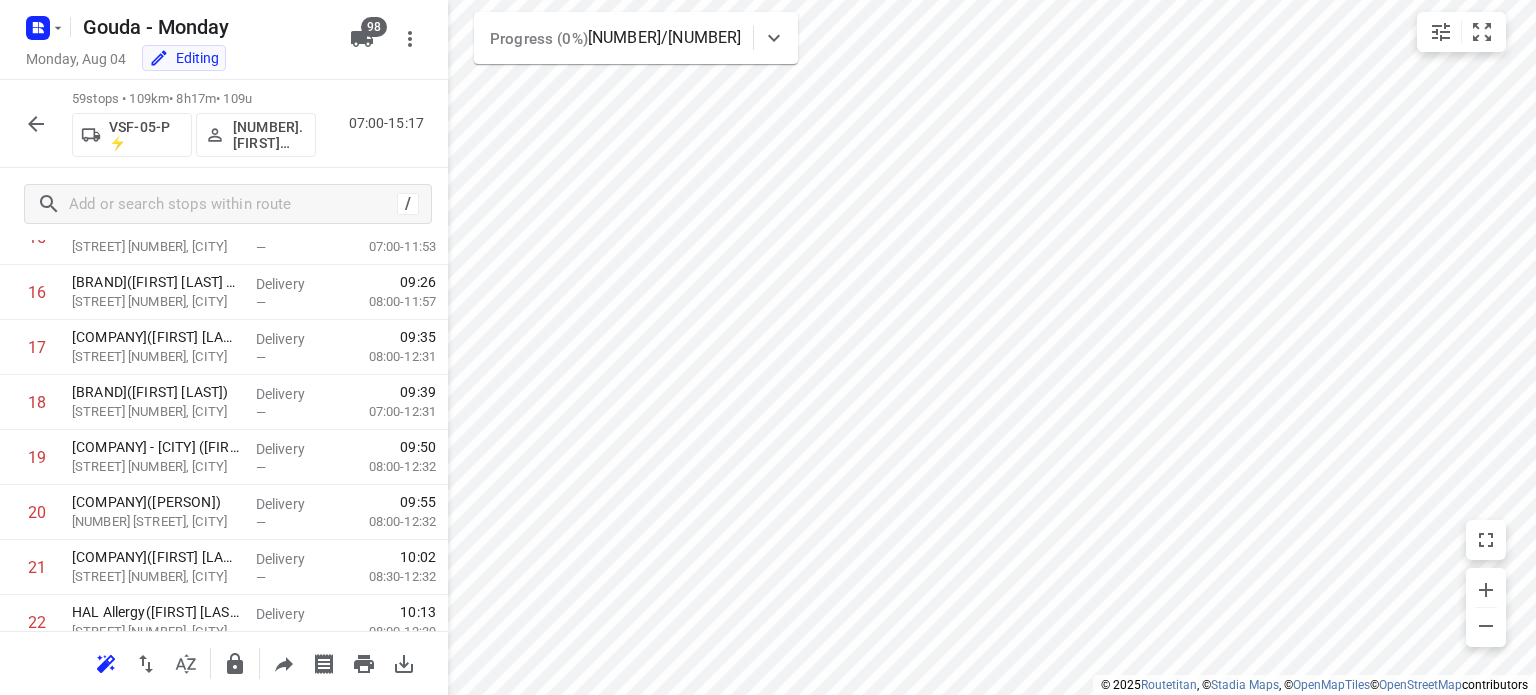 click 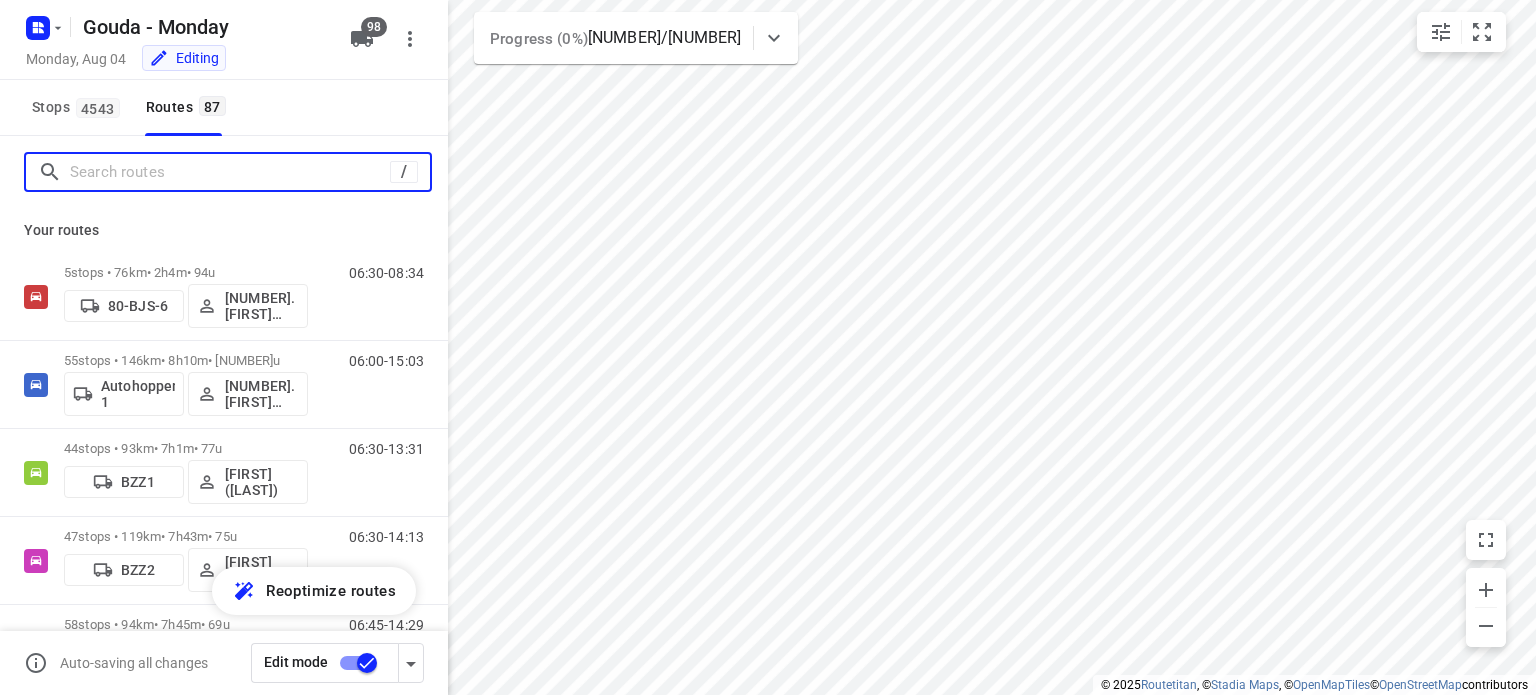 click at bounding box center (230, 172) 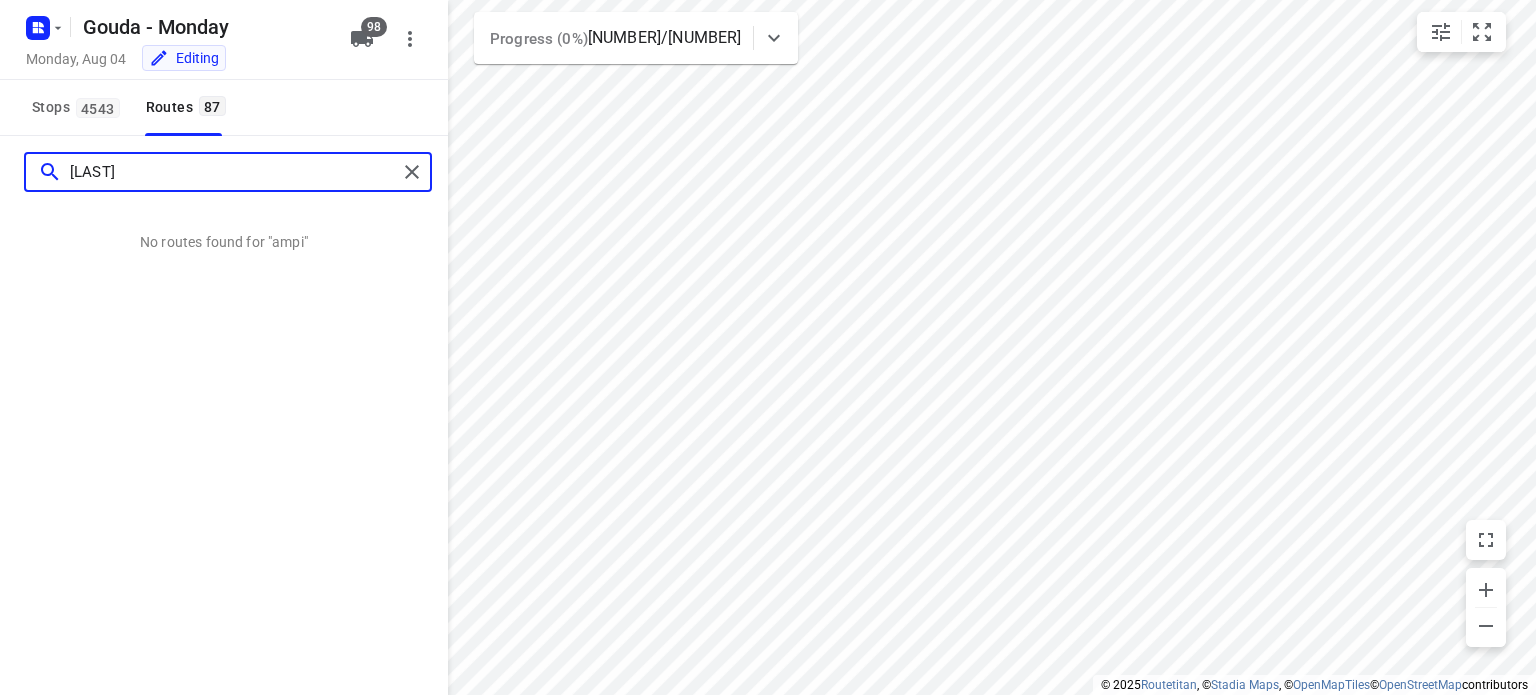 click on "[LAST]" at bounding box center [233, 172] 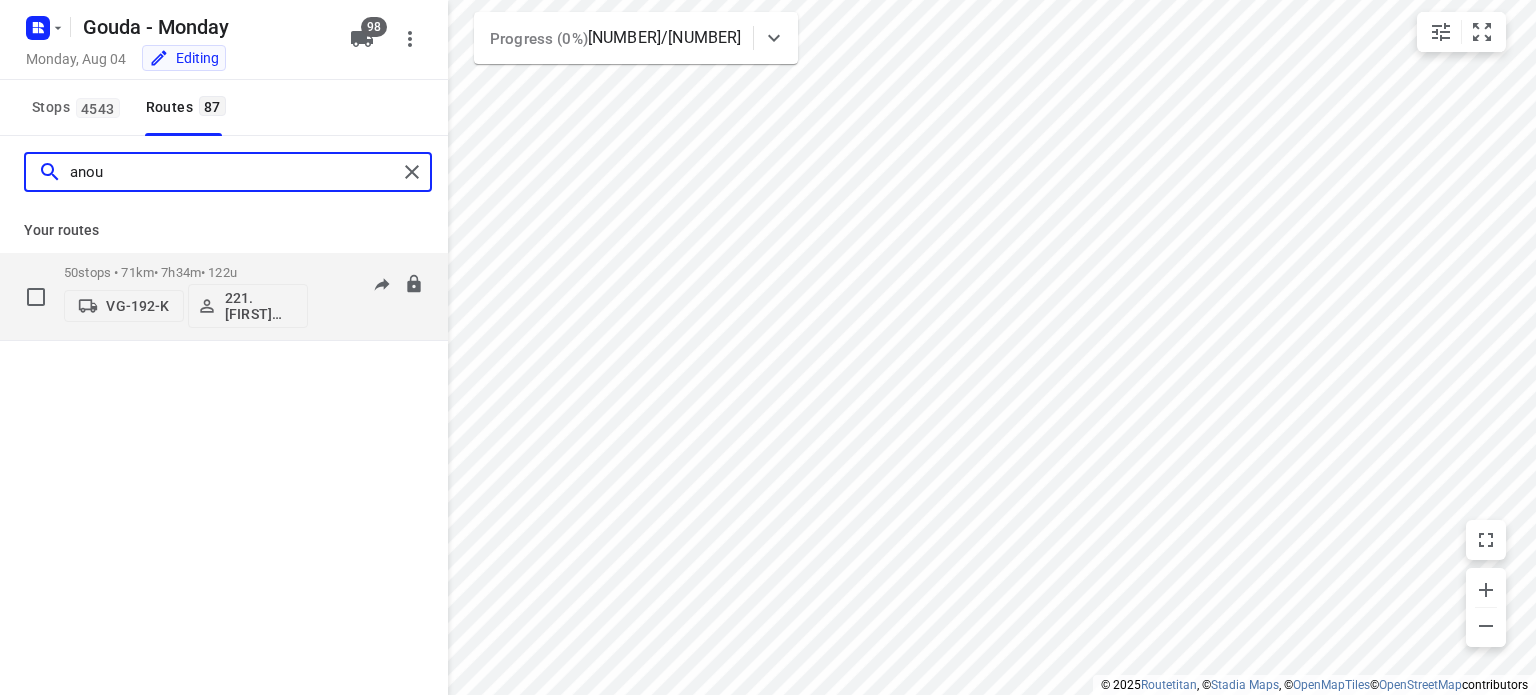 type on "anou" 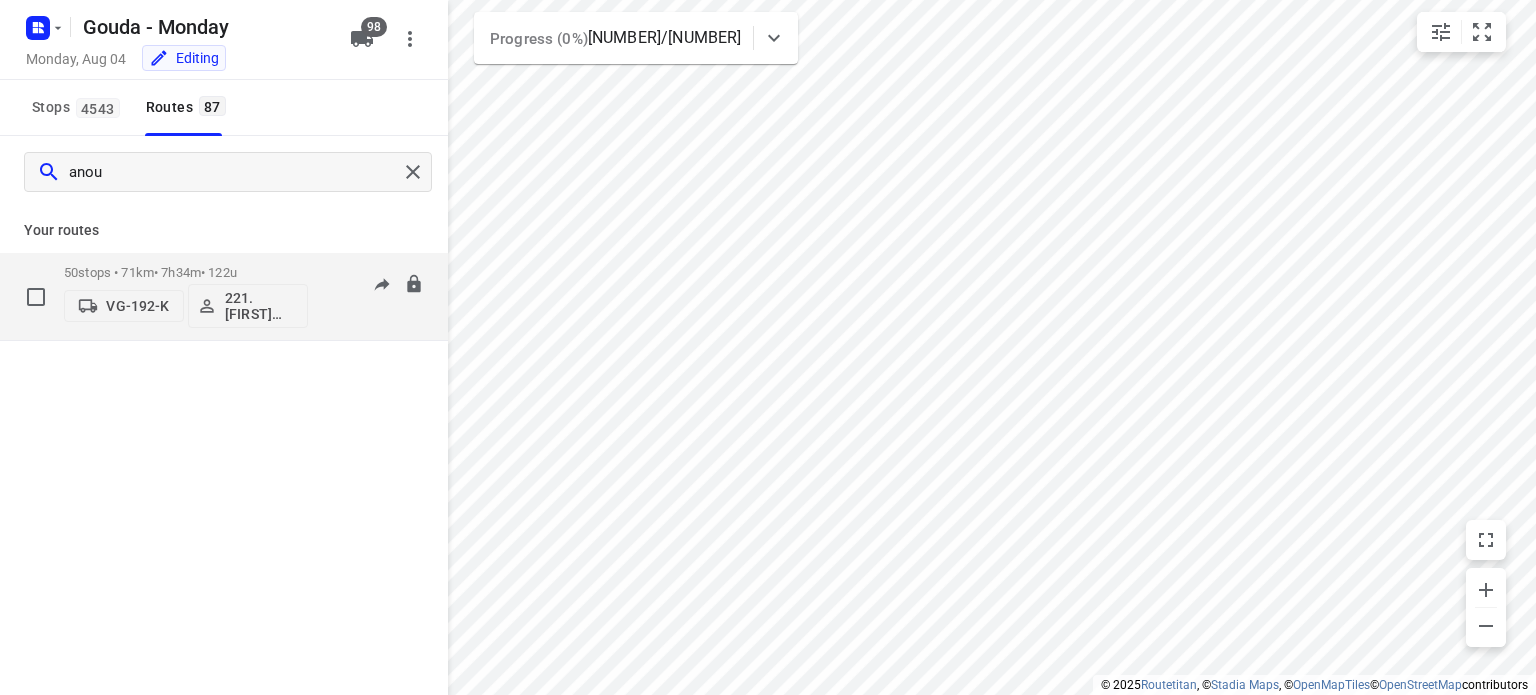 click on "221.[FIRST] [LAST]" at bounding box center [262, 306] 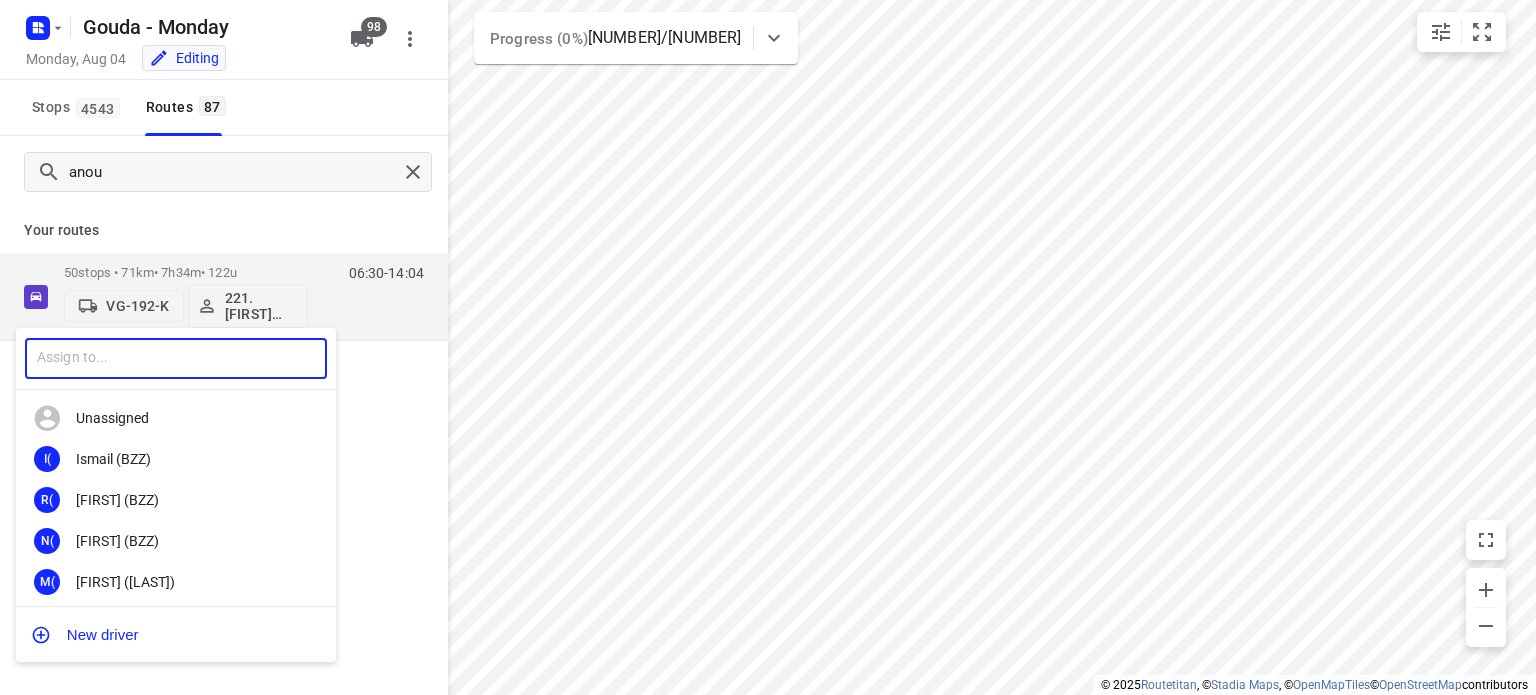 click at bounding box center (176, 358) 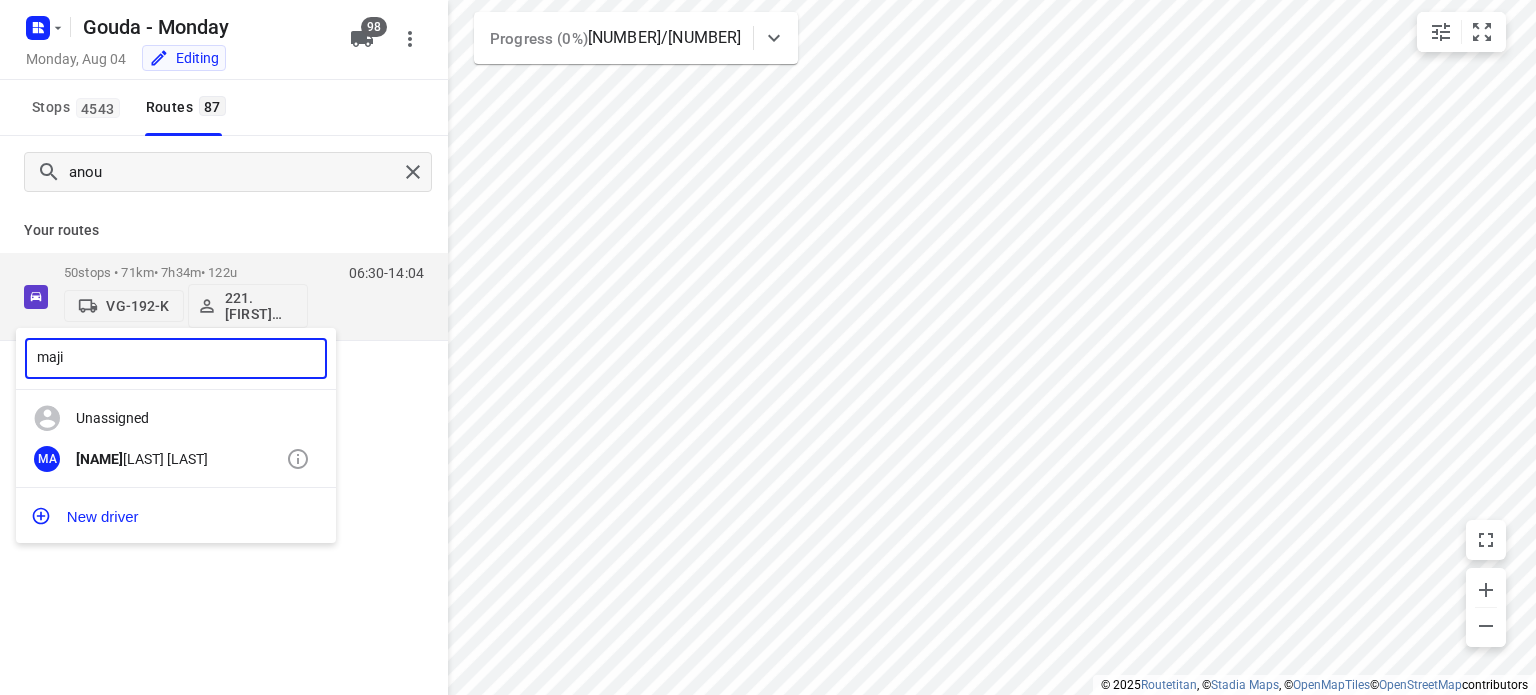 type on "maji" 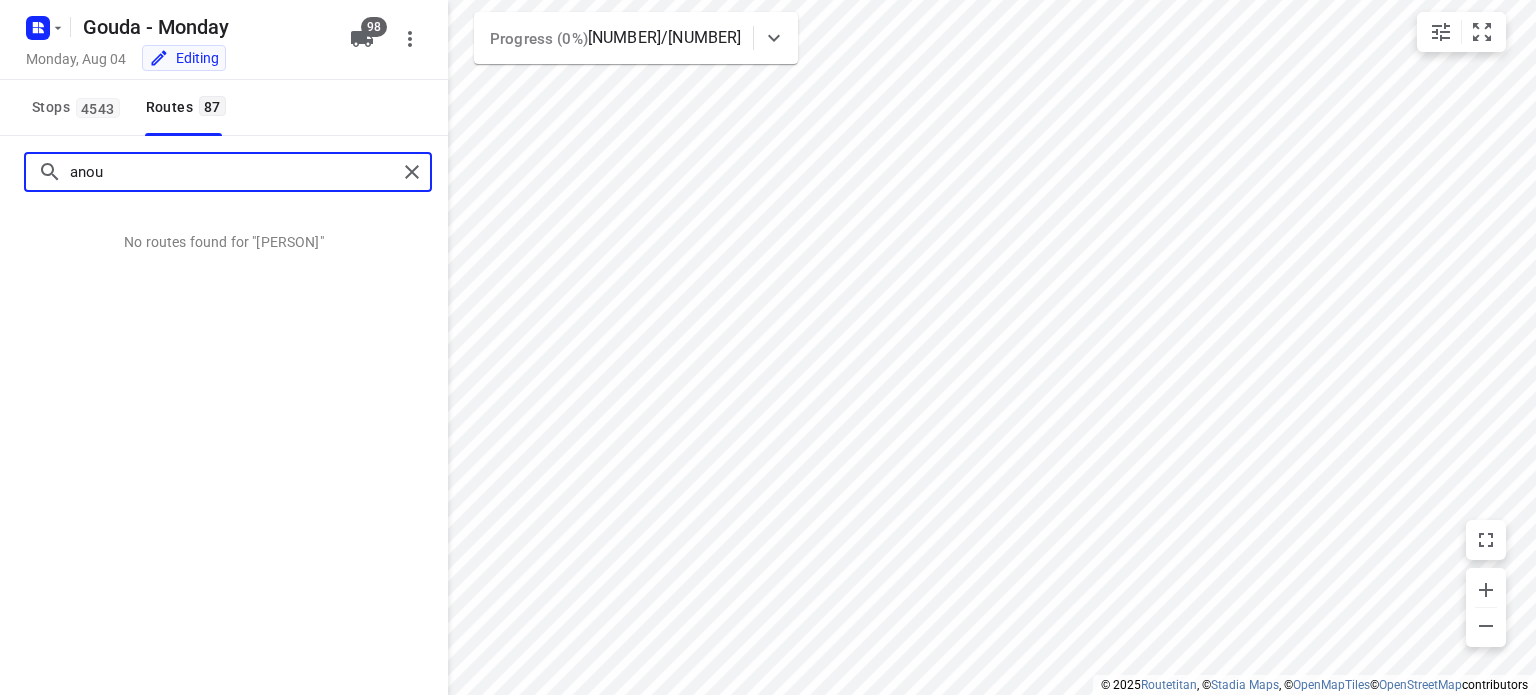 click on "anou" at bounding box center (233, 172) 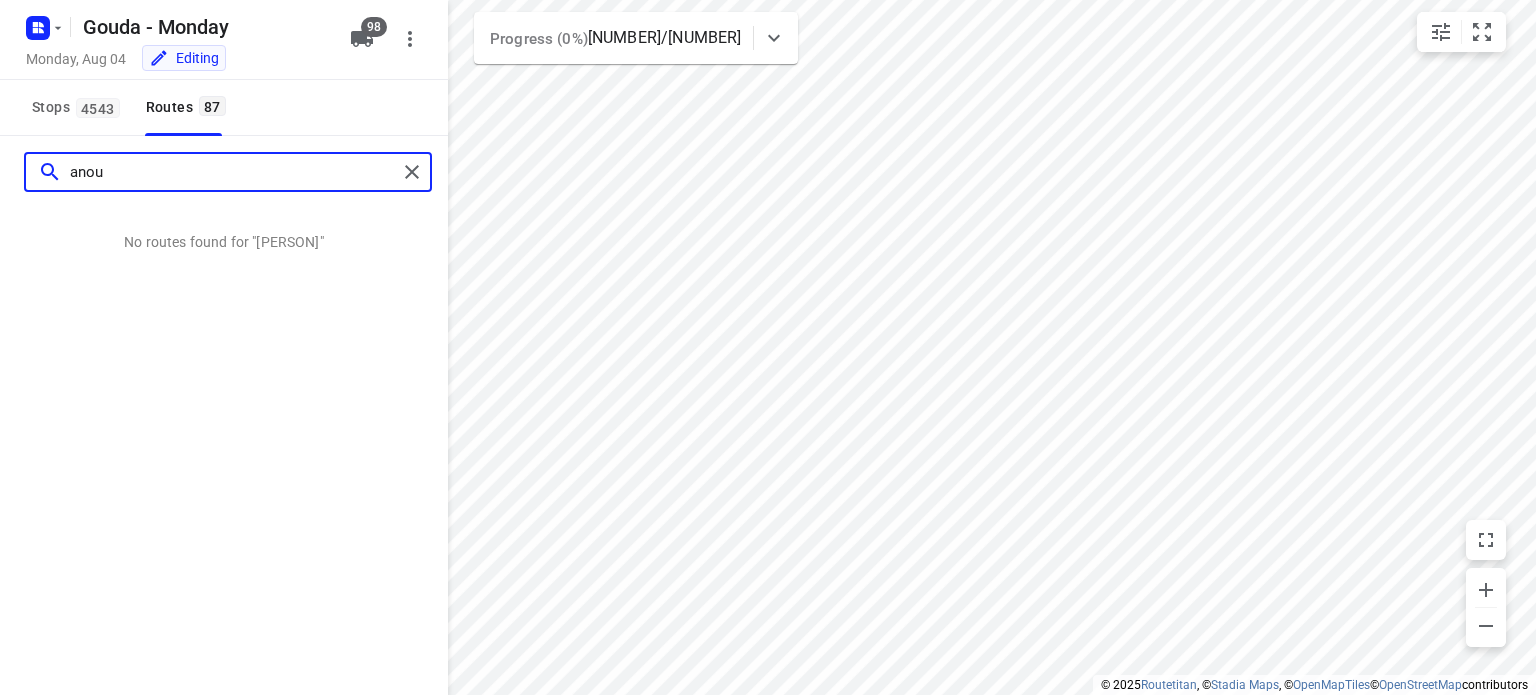 click on "anou" at bounding box center [233, 172] 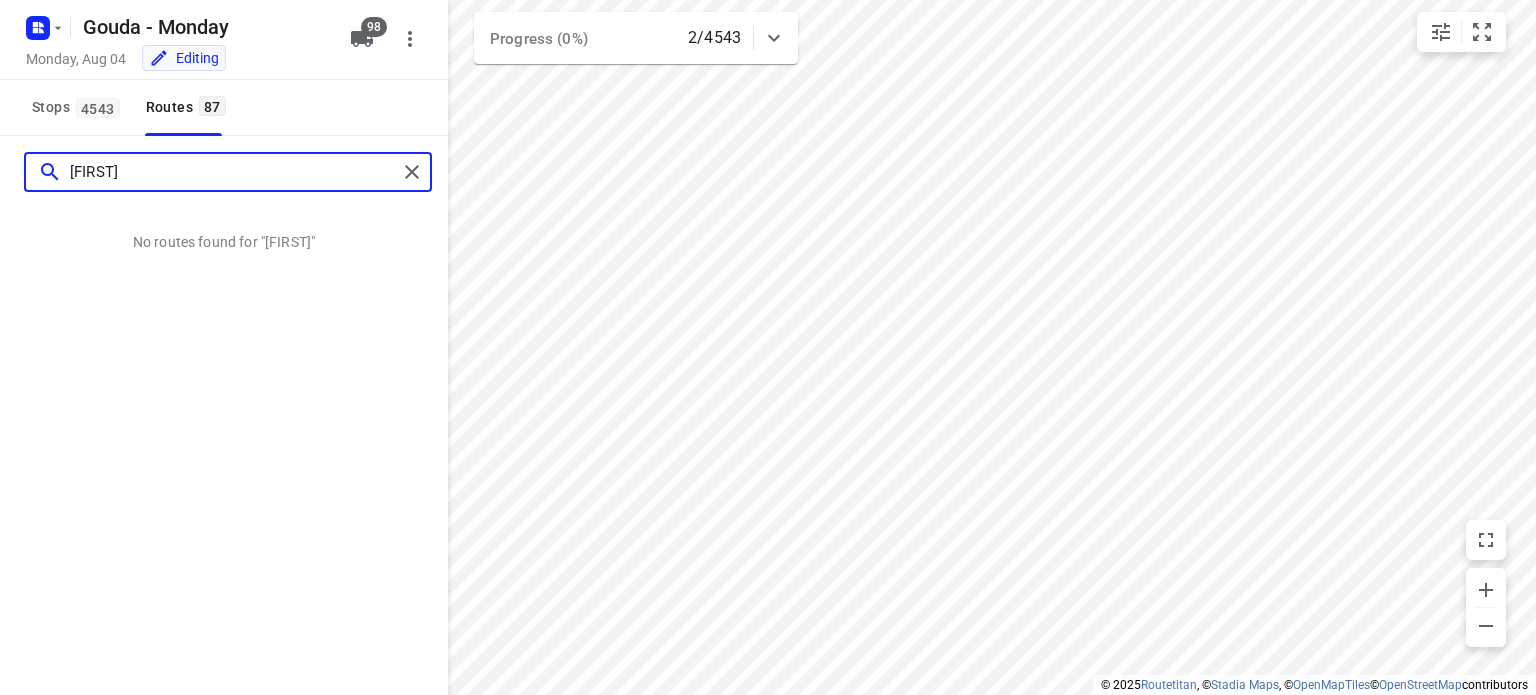 click on "[FIRST]" at bounding box center [233, 172] 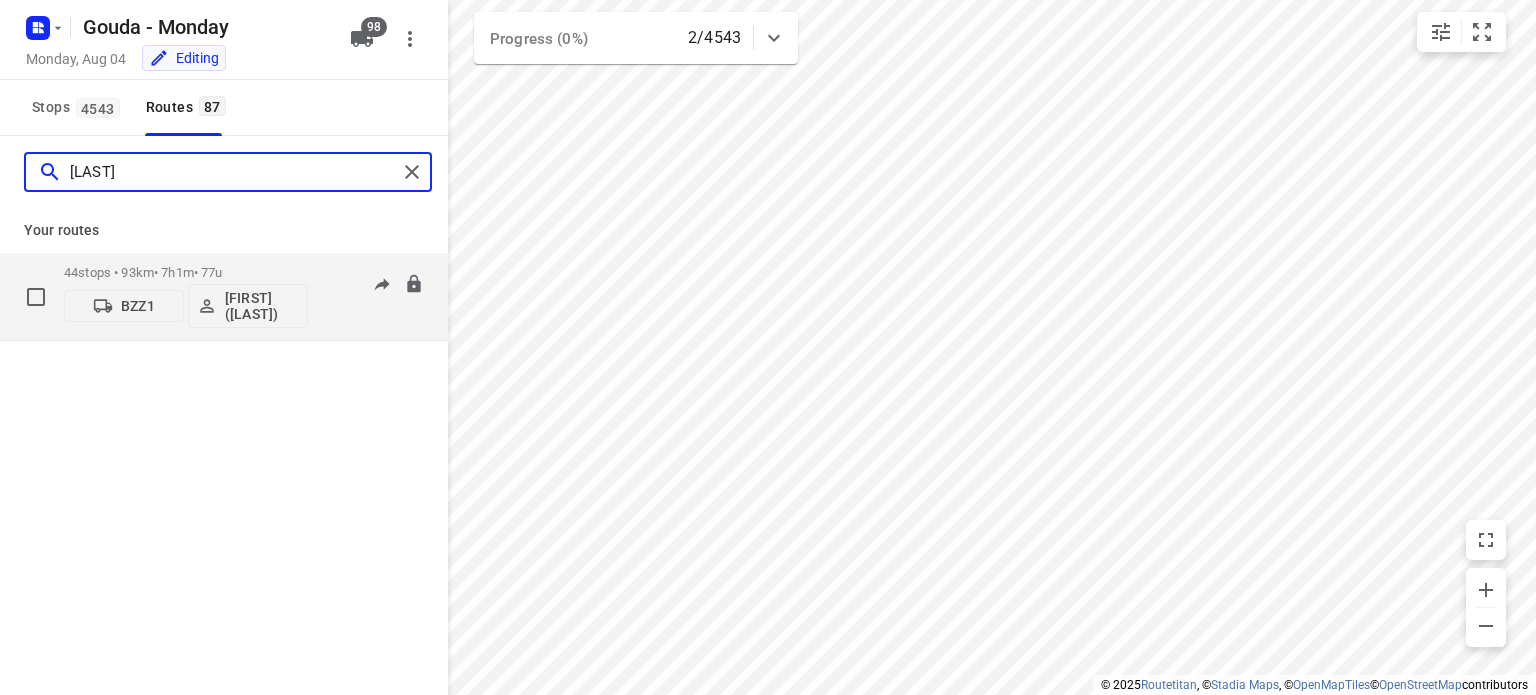 type on "[LAST]" 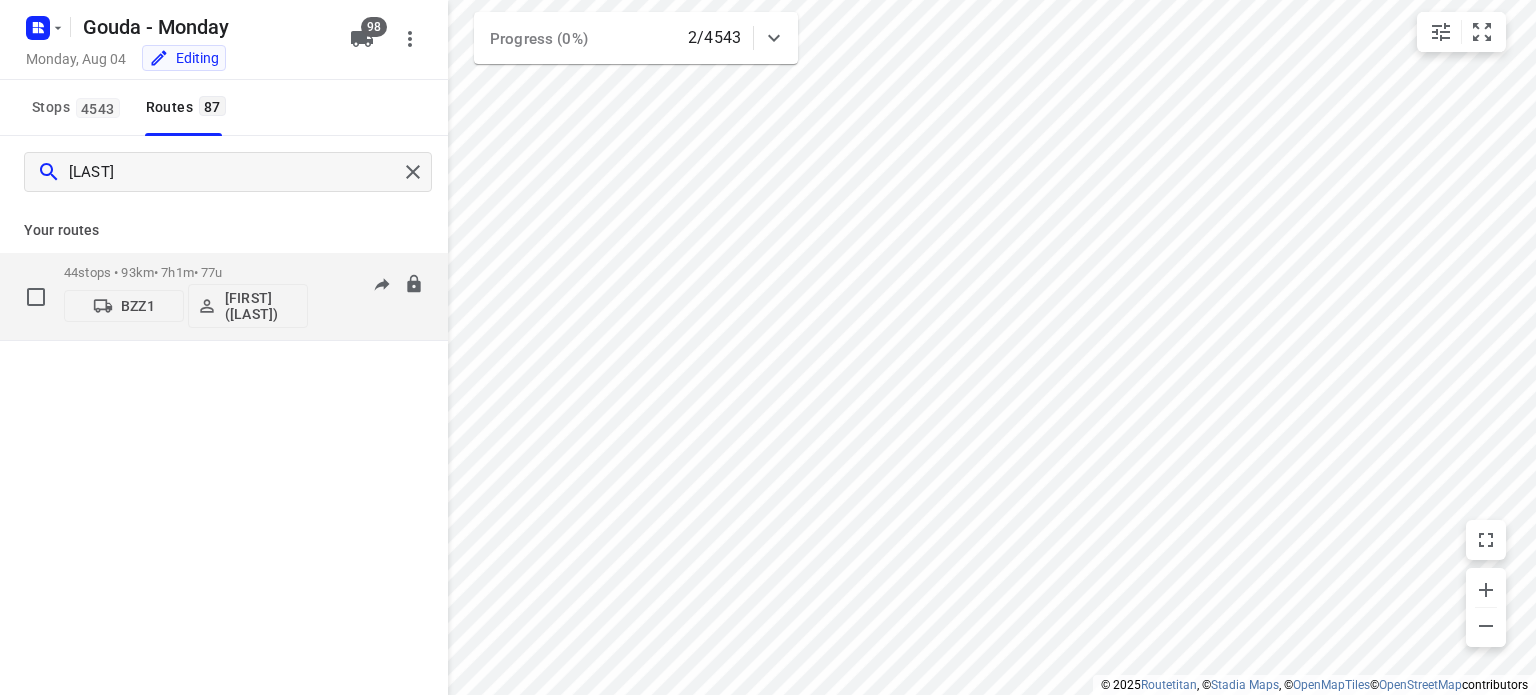 click on "44  stops •   93km  •   7h1m  • 77u" at bounding box center [186, 272] 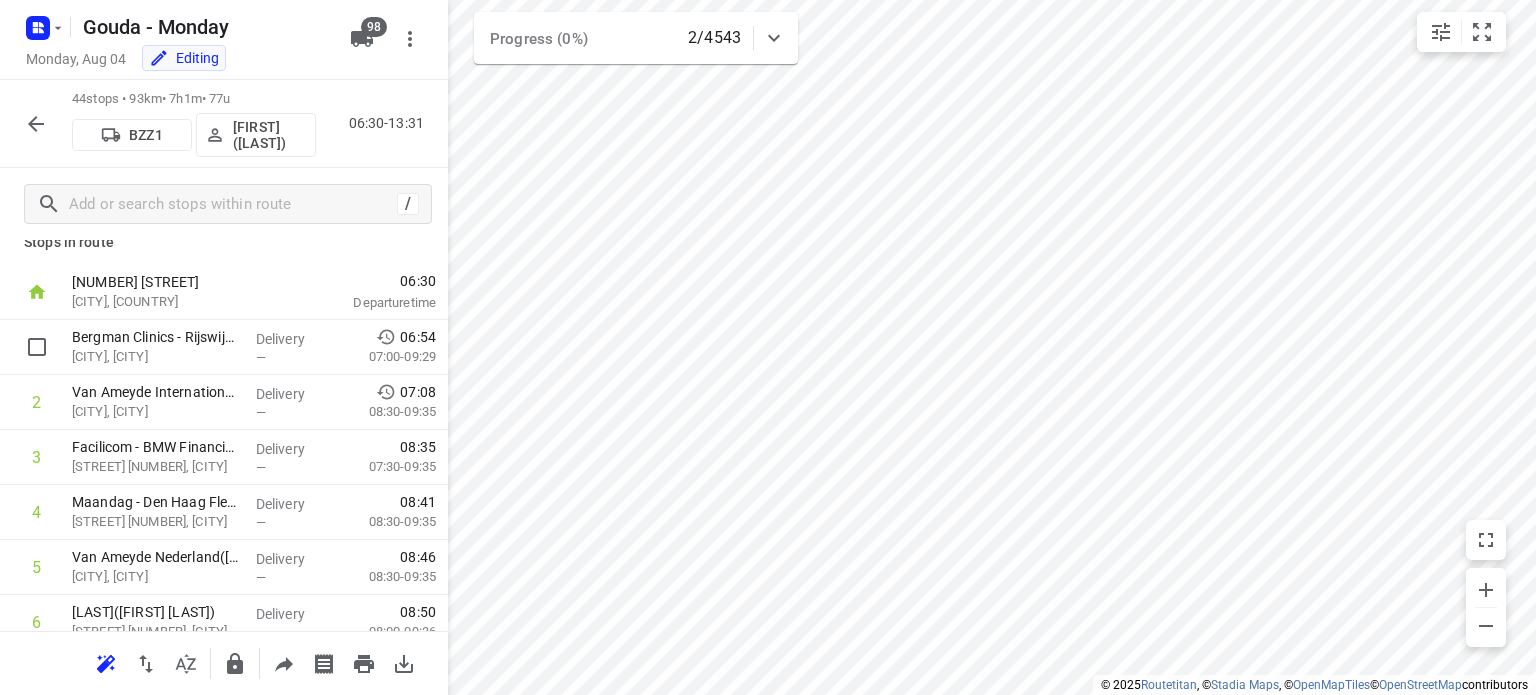 scroll, scrollTop: 0, scrollLeft: 0, axis: both 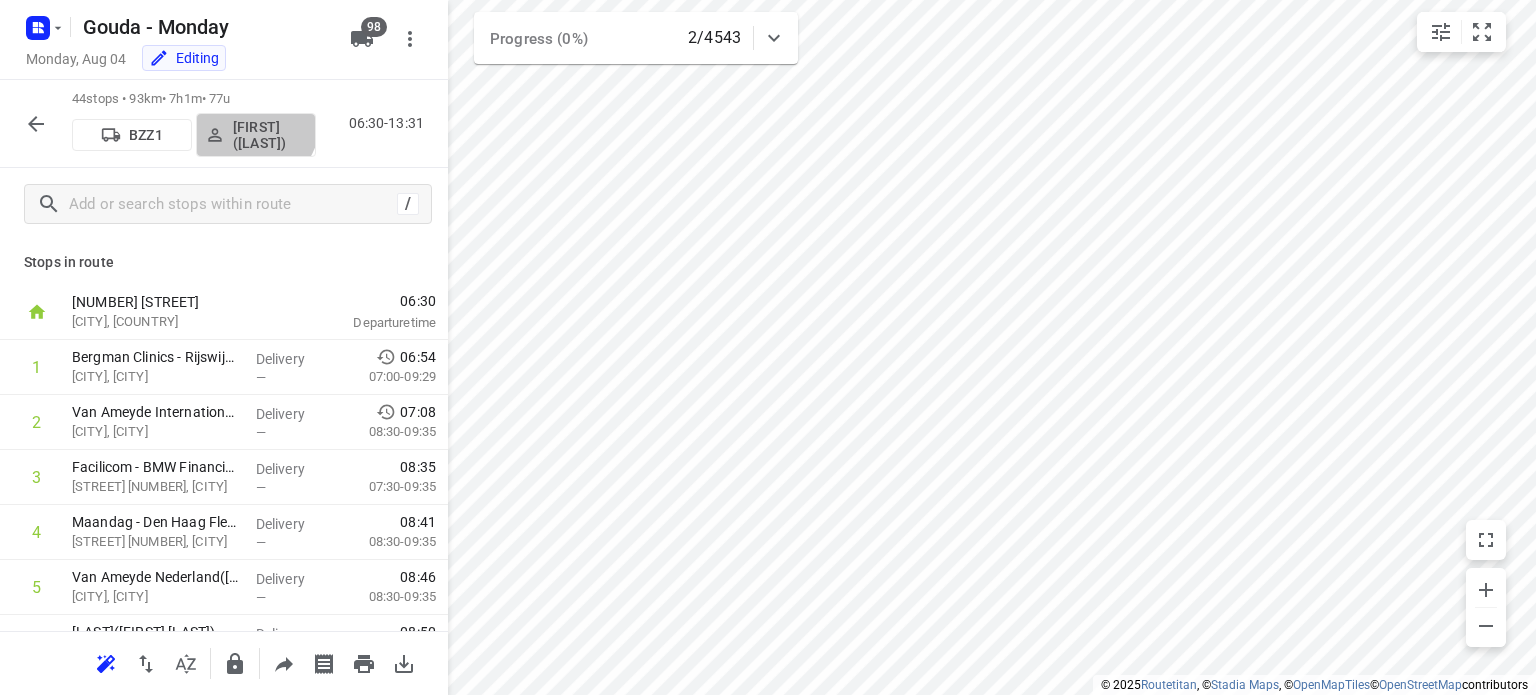 click on "[FIRST] ([LAST])" at bounding box center (270, 135) 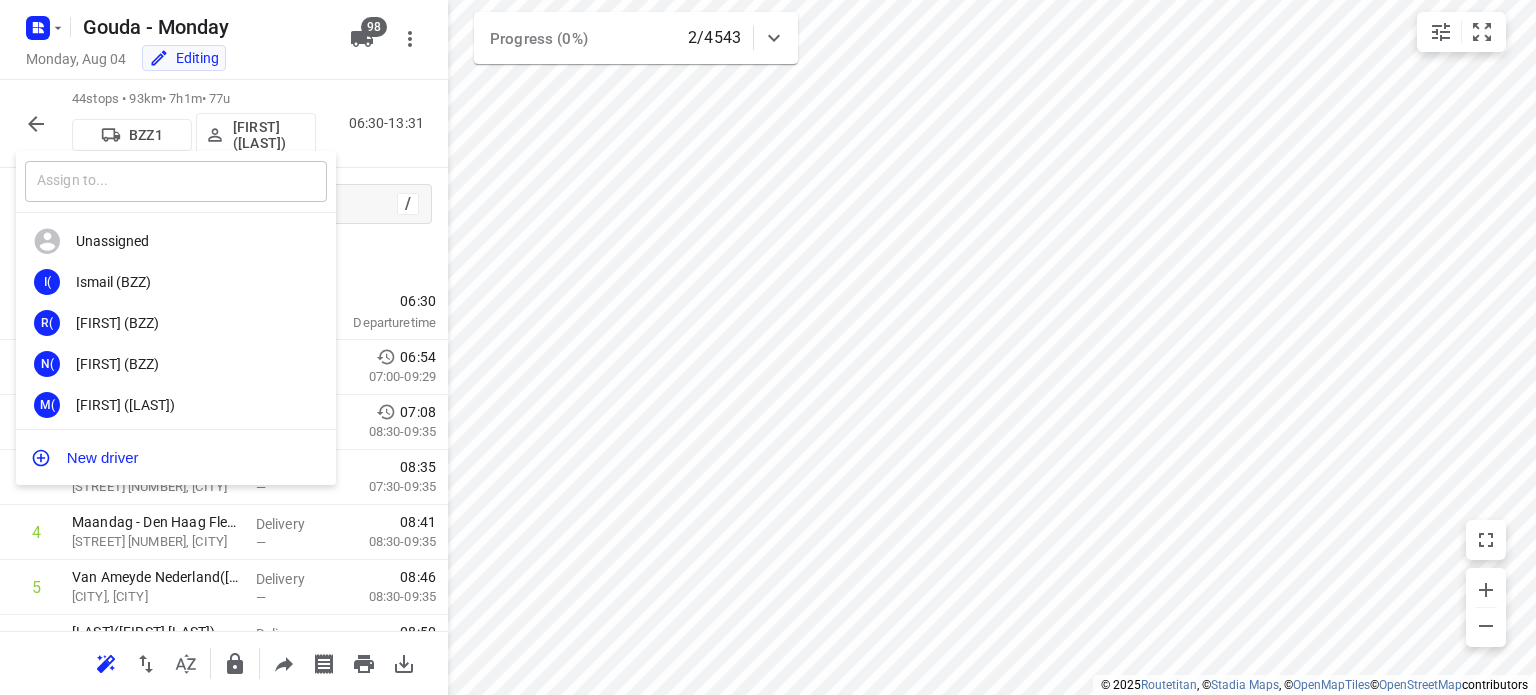 click at bounding box center [176, 181] 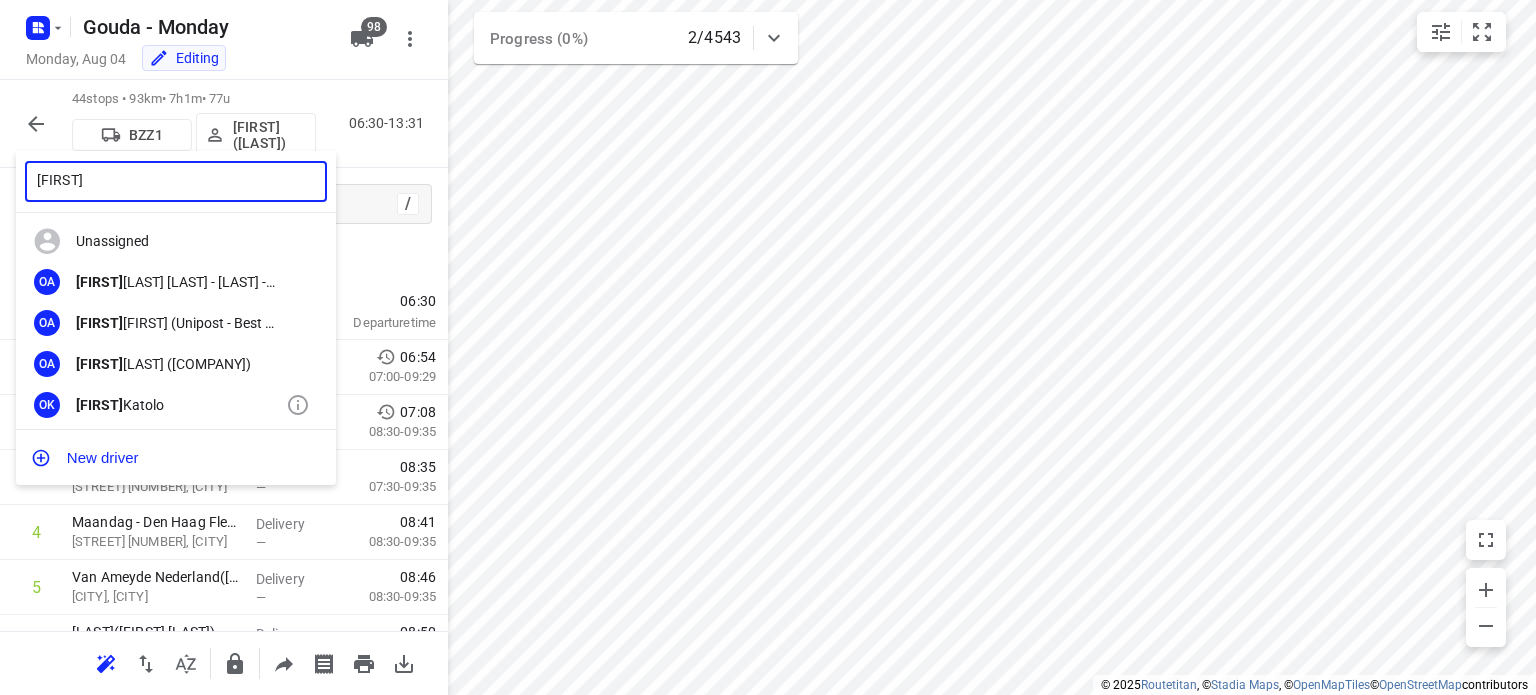 type on "[FIRST]" 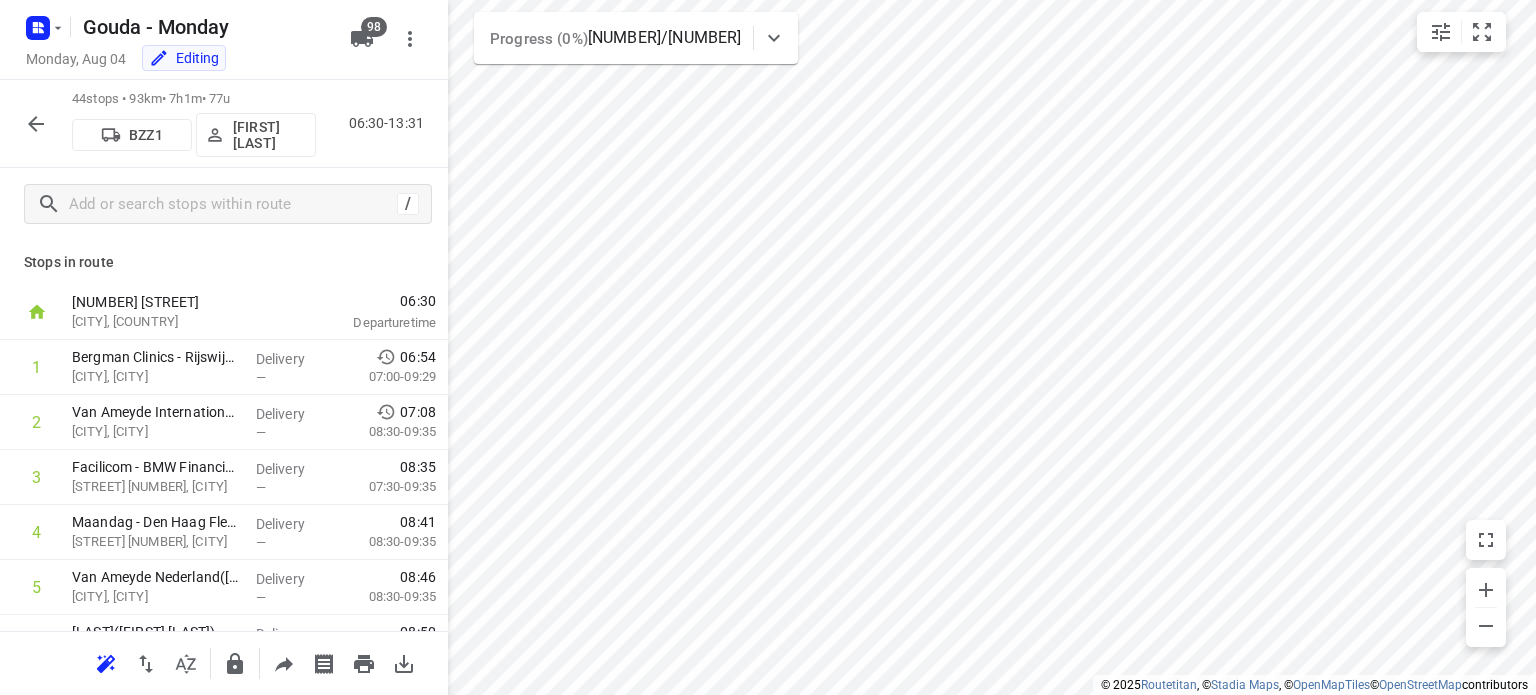 click 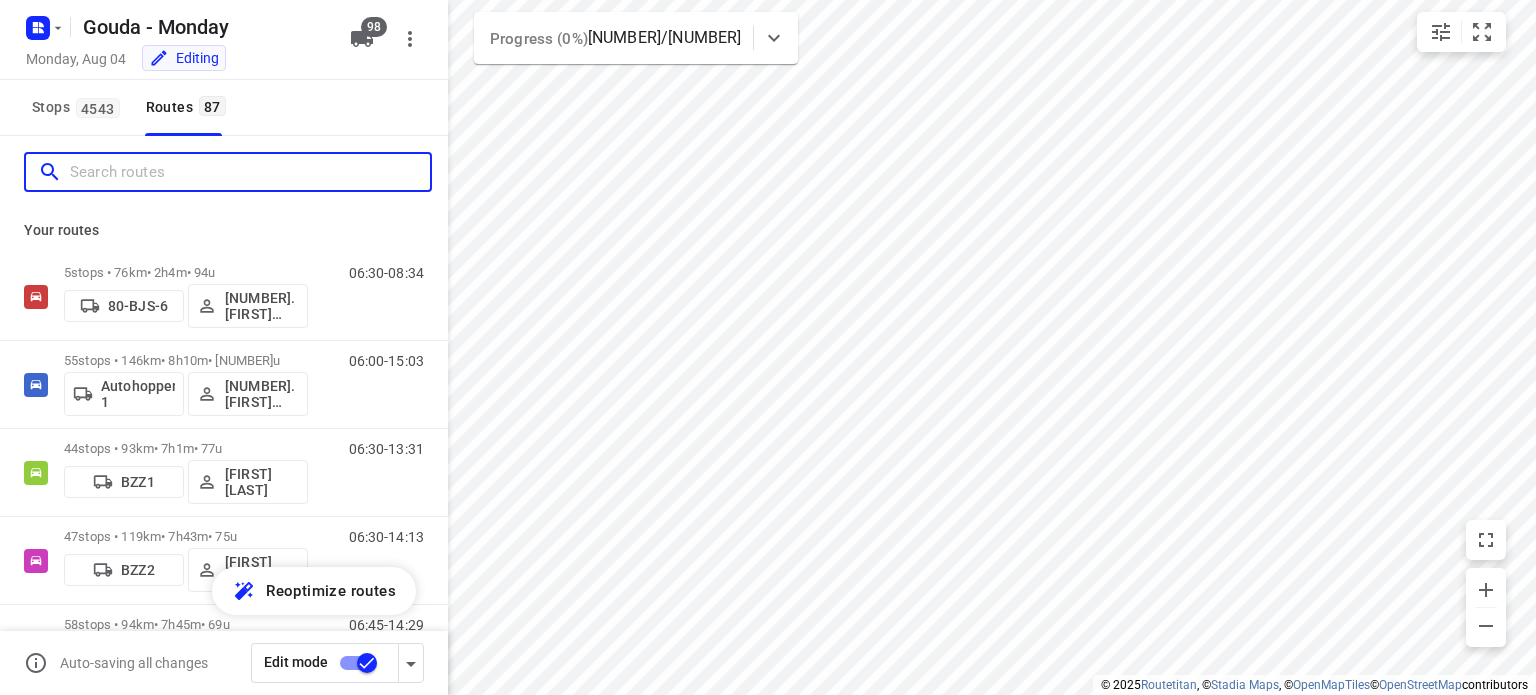 click at bounding box center (250, 172) 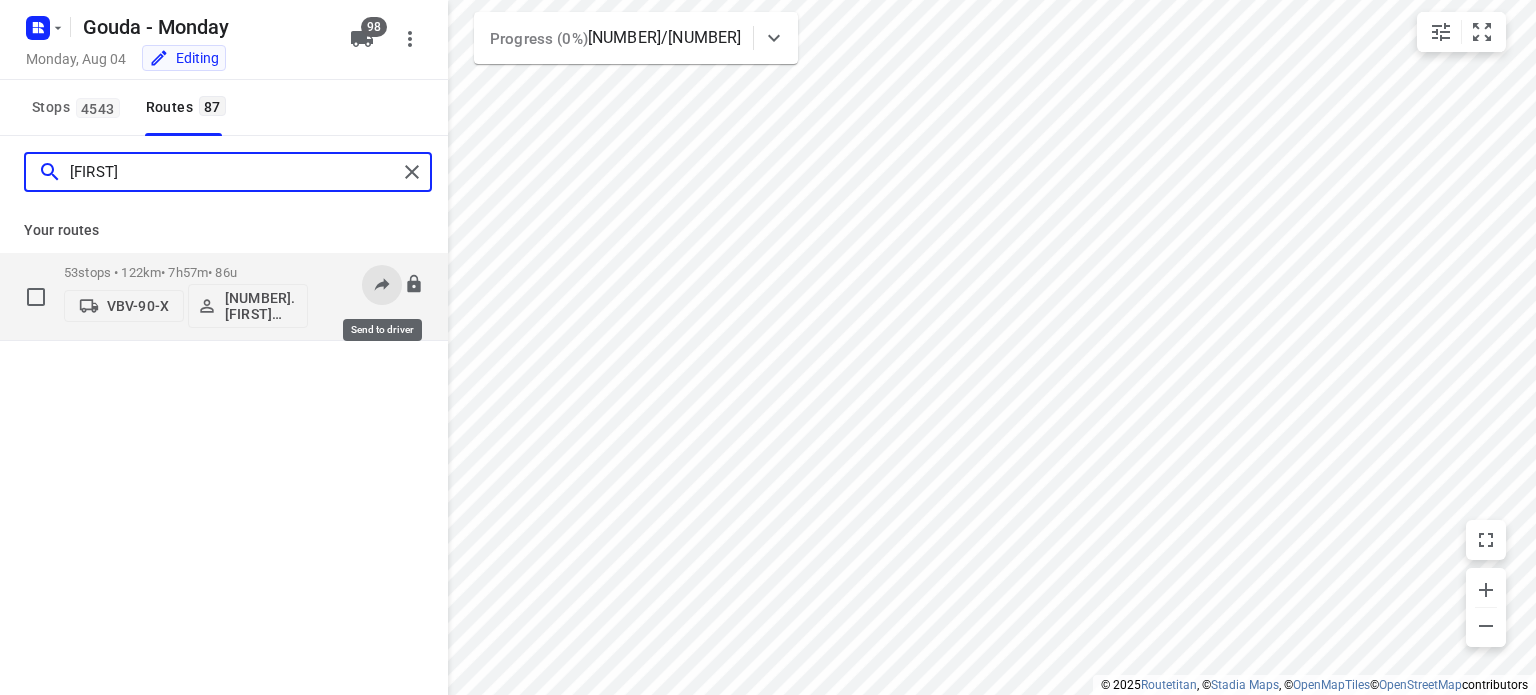 type on "[FIRST]" 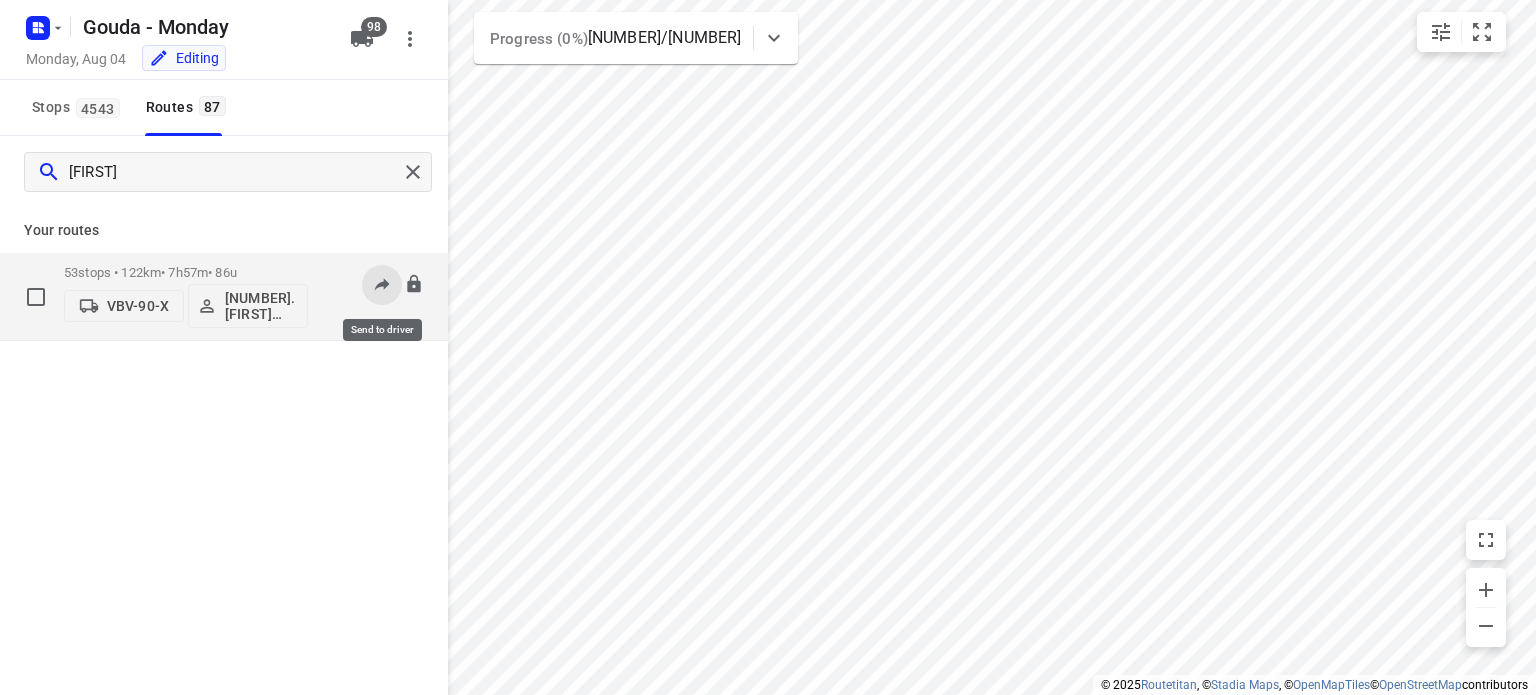 click 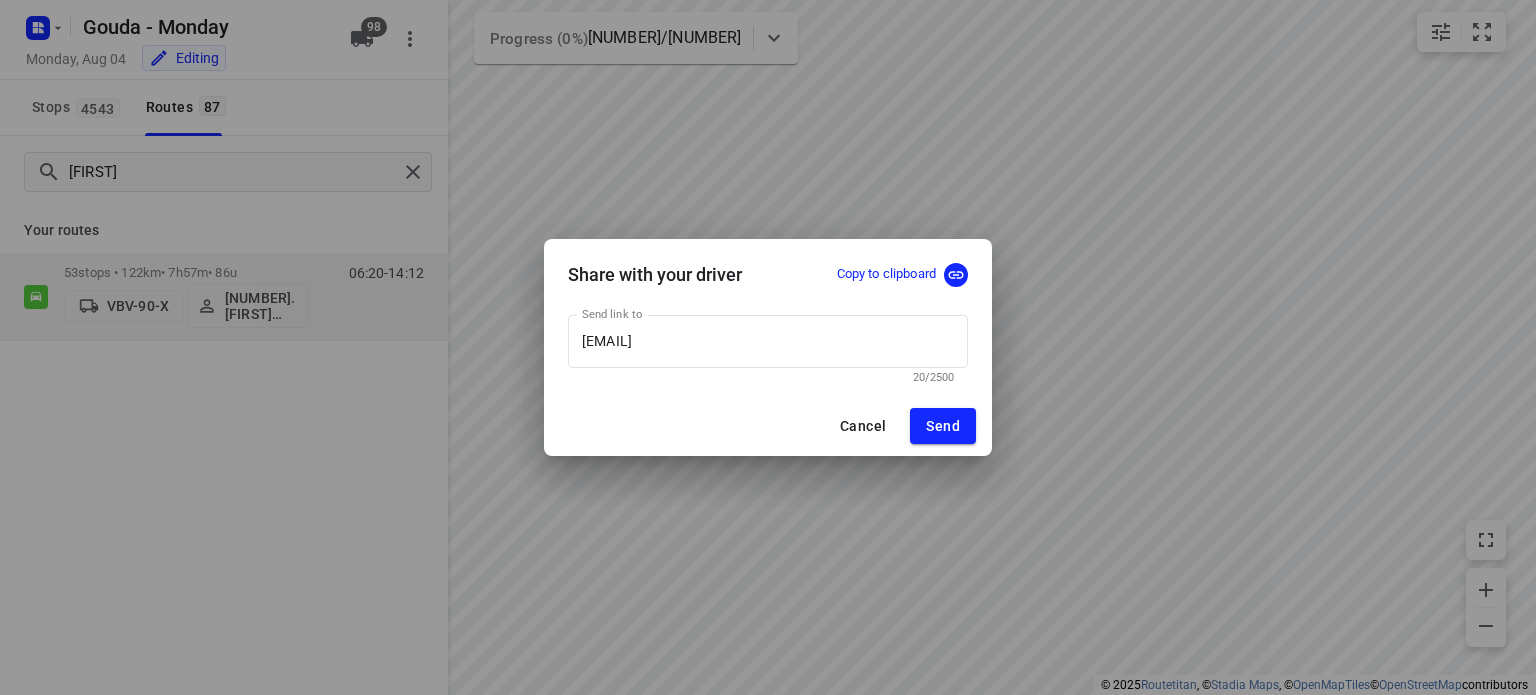 click on "Copy to clipboard" at bounding box center [886, 274] 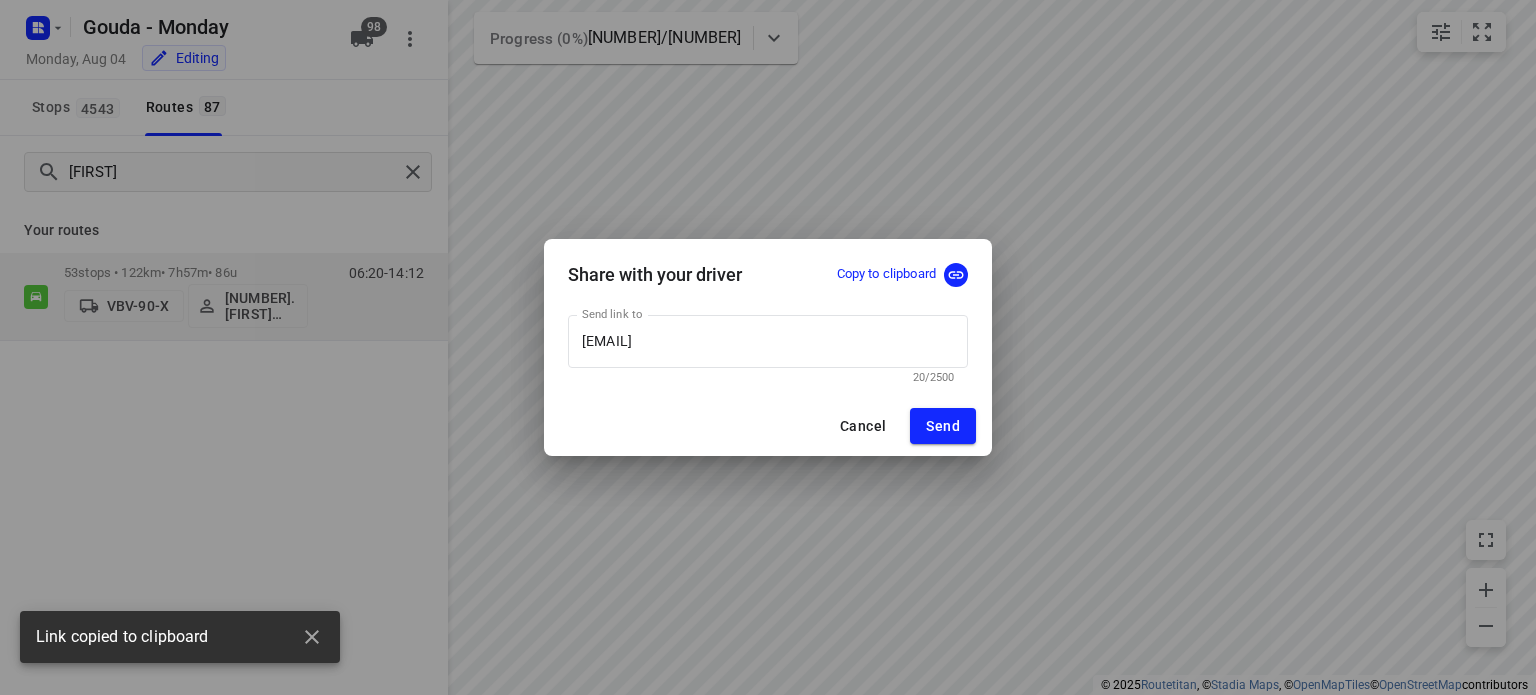 click on "Cancel" at bounding box center [863, 426] 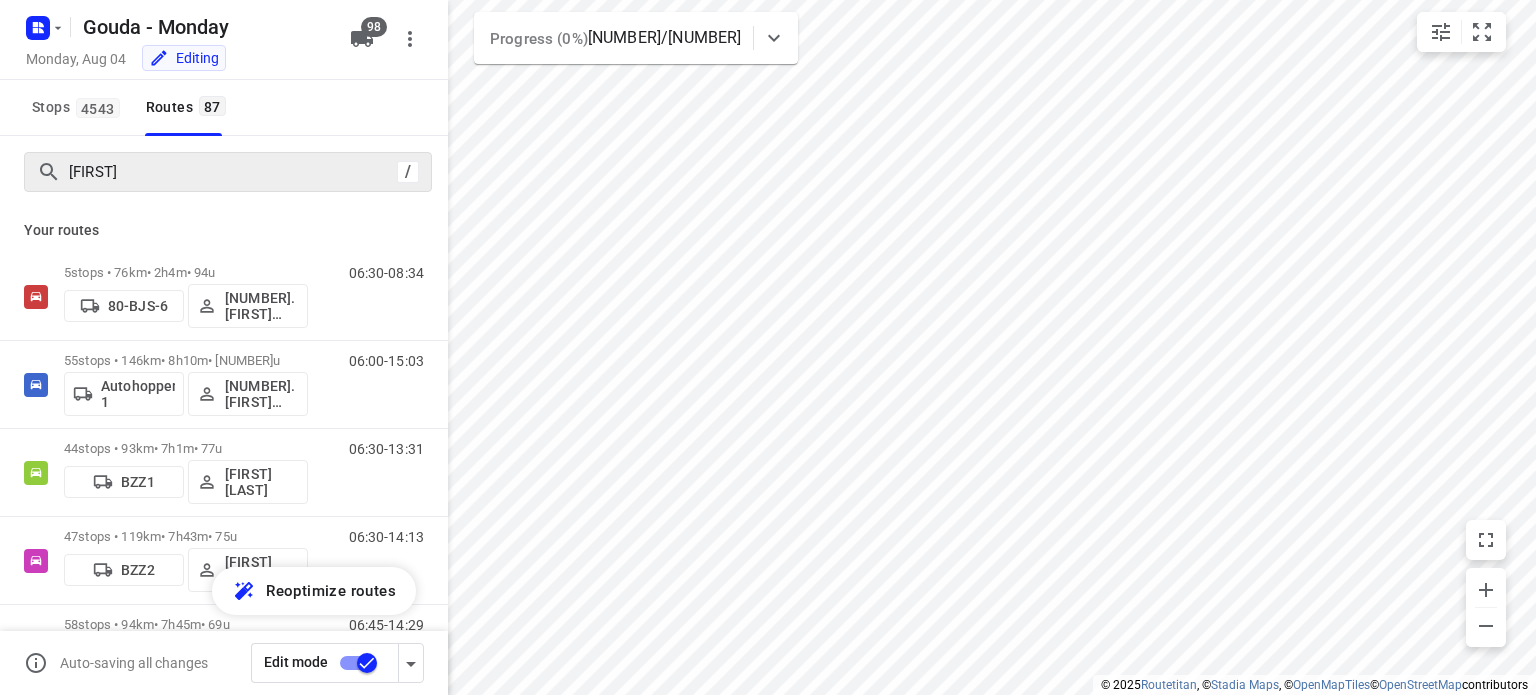 type 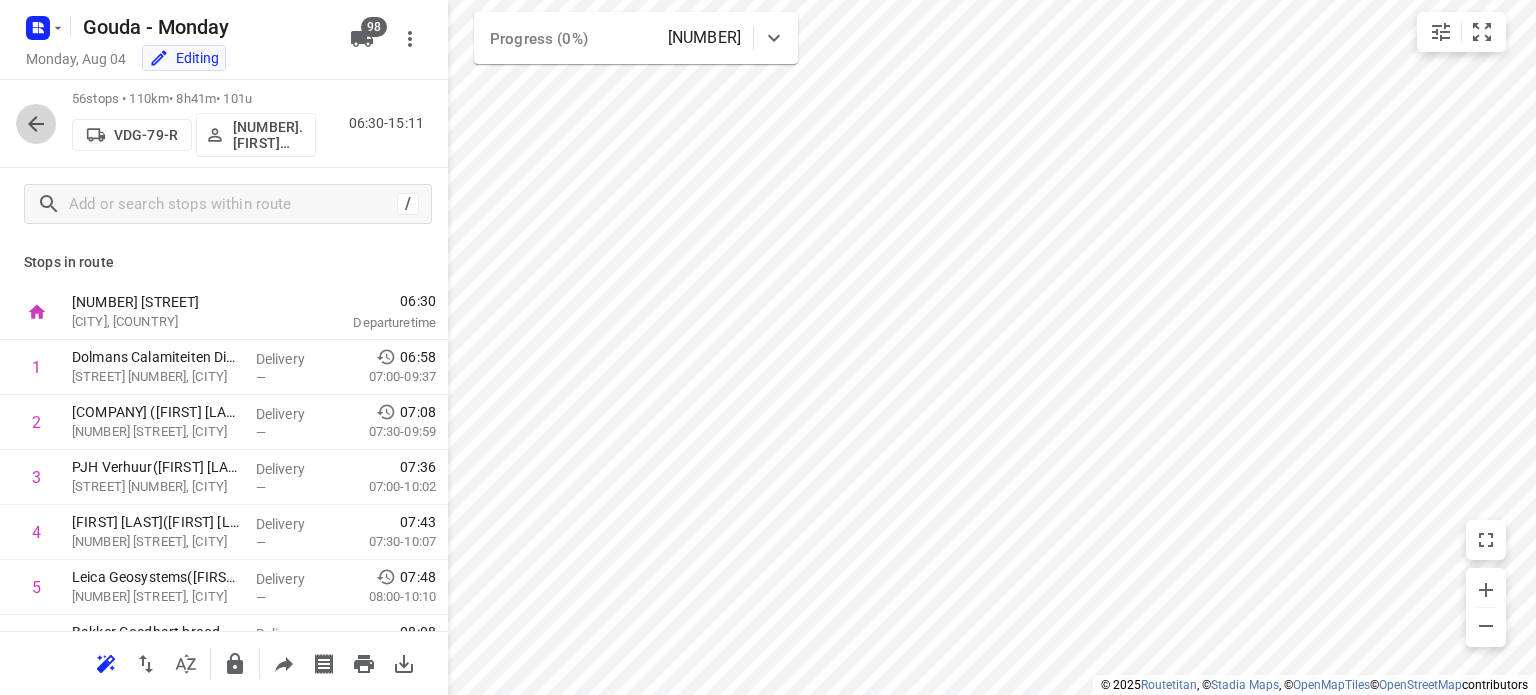 click at bounding box center [36, 124] 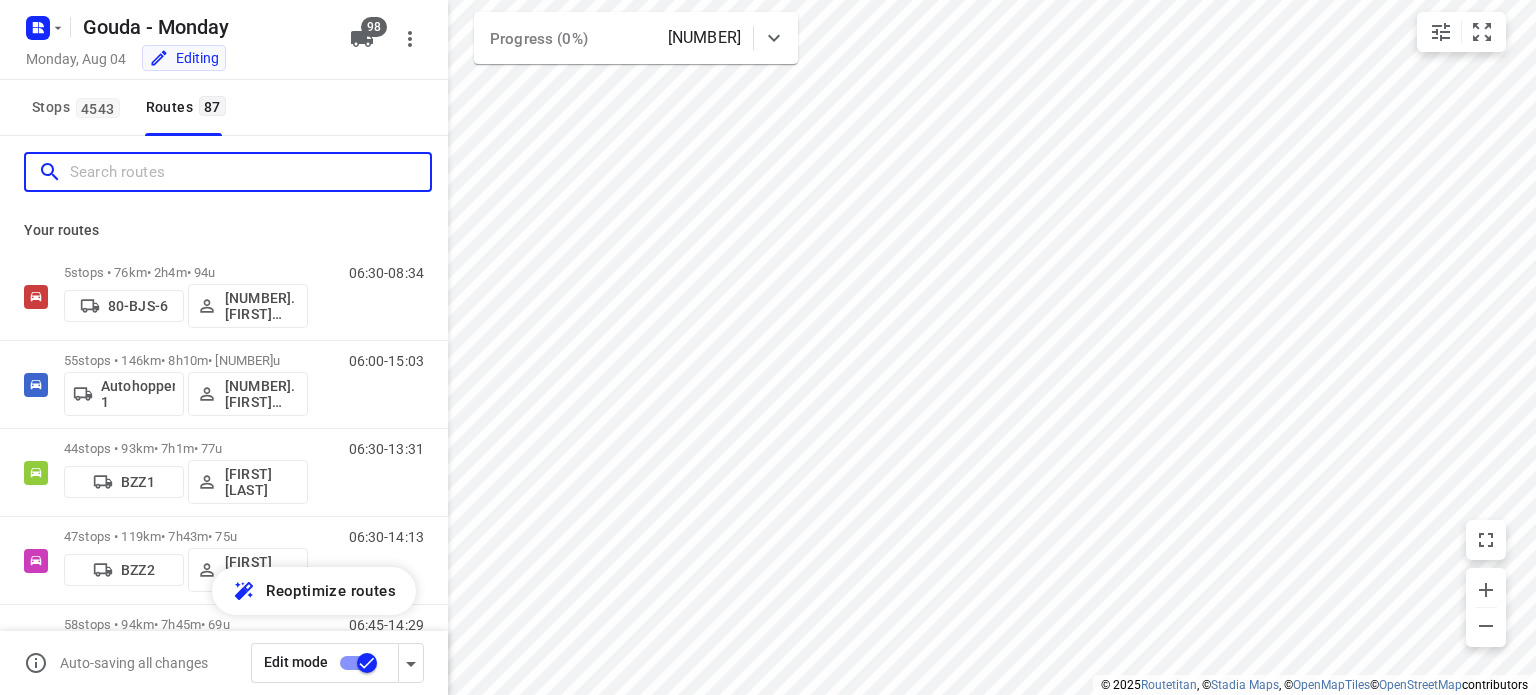 click at bounding box center (250, 172) 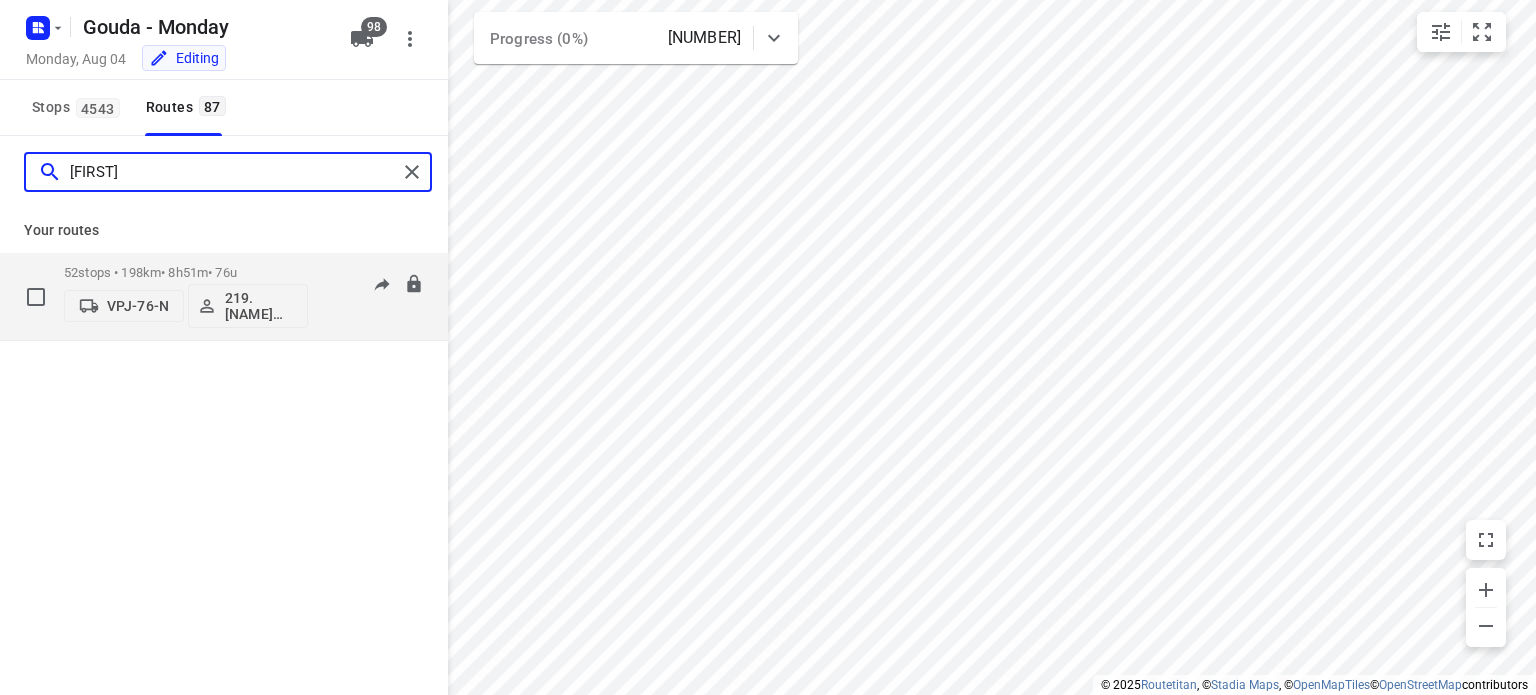 type on "[FIRST]" 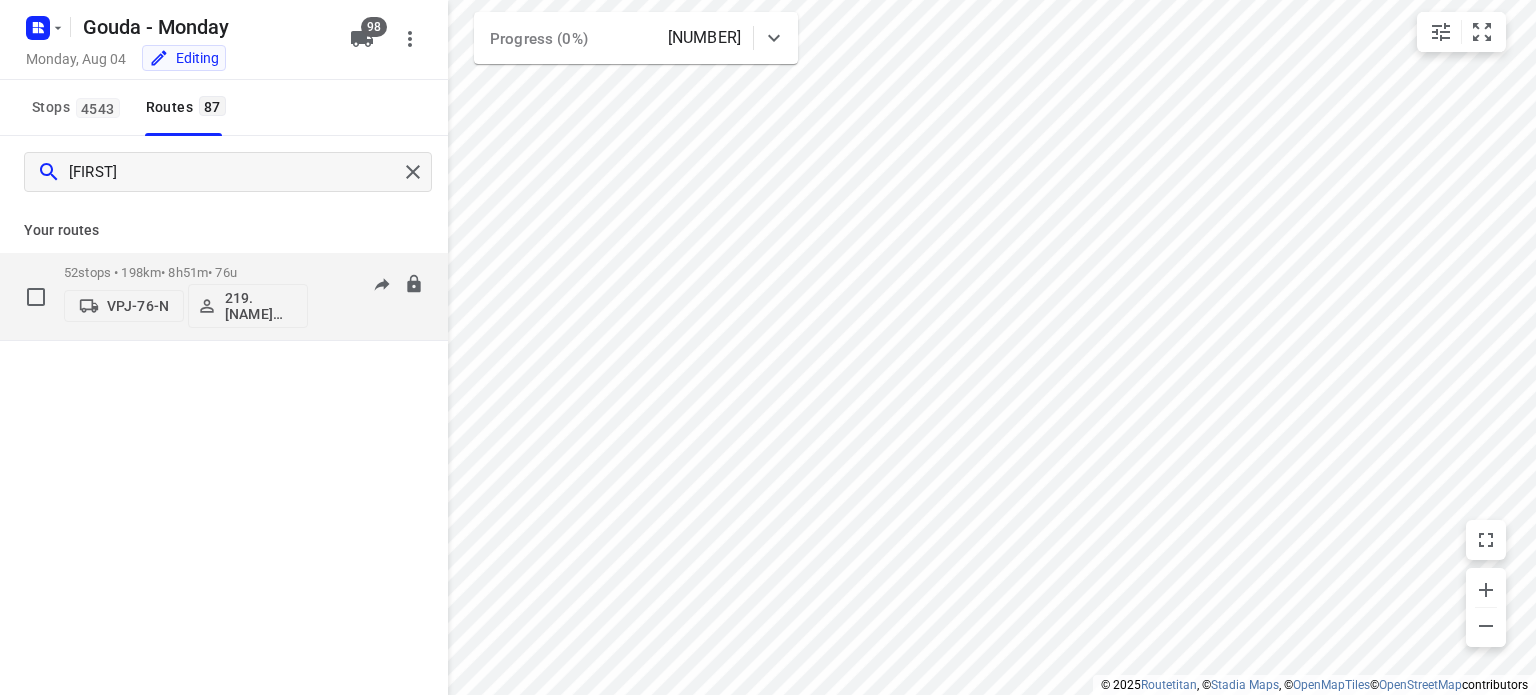 click on "52  stops •   198km  •   8h51m  • 76u" at bounding box center (186, 272) 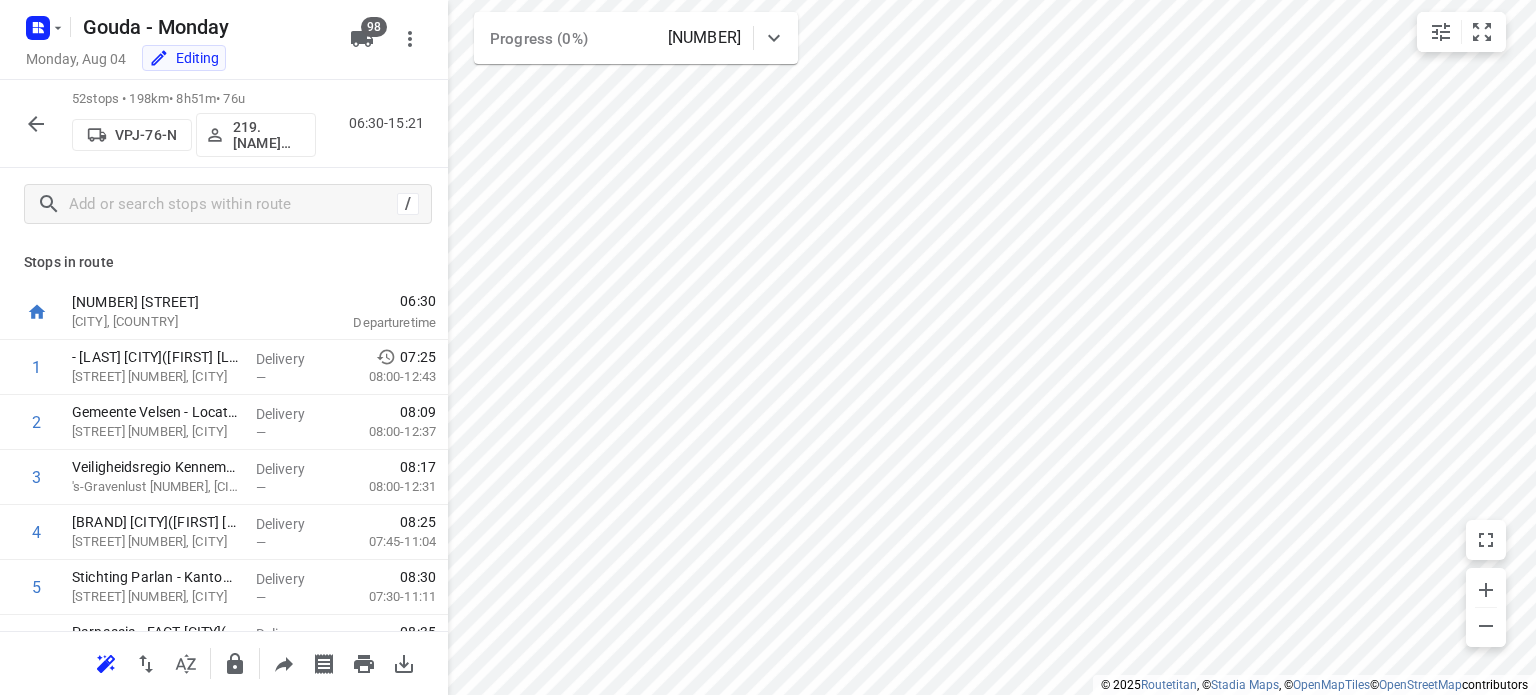 click on "219.[NAME] [LAST]" at bounding box center [270, 135] 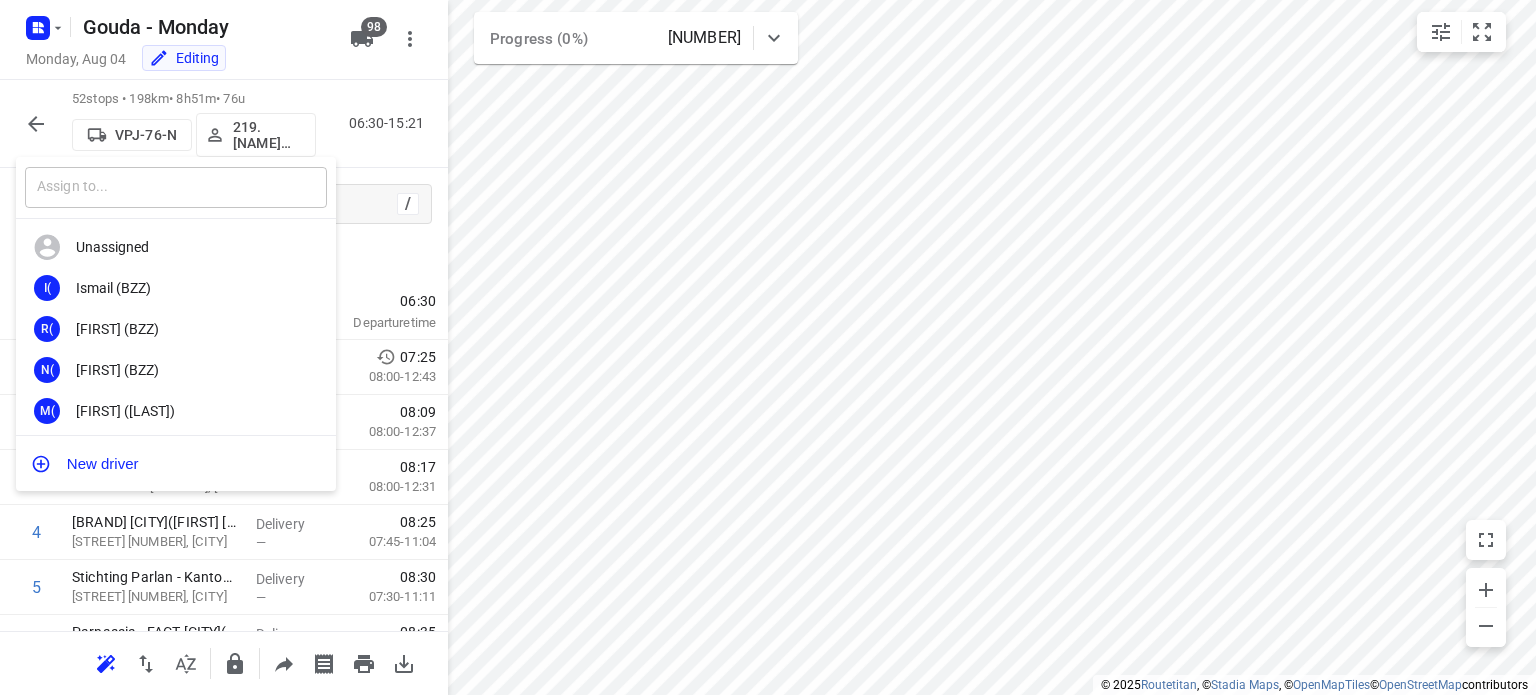 click at bounding box center [176, 187] 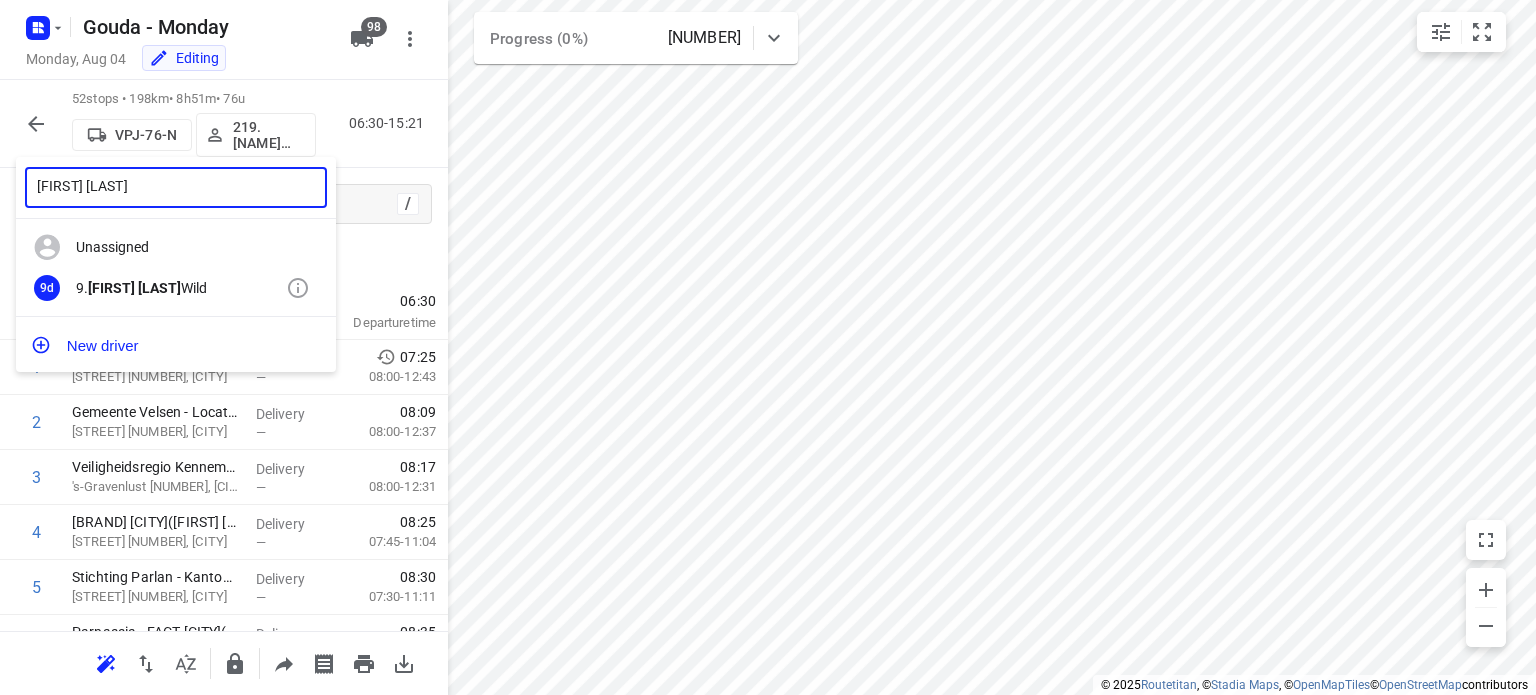 type on "[FIRST] [LAST]" 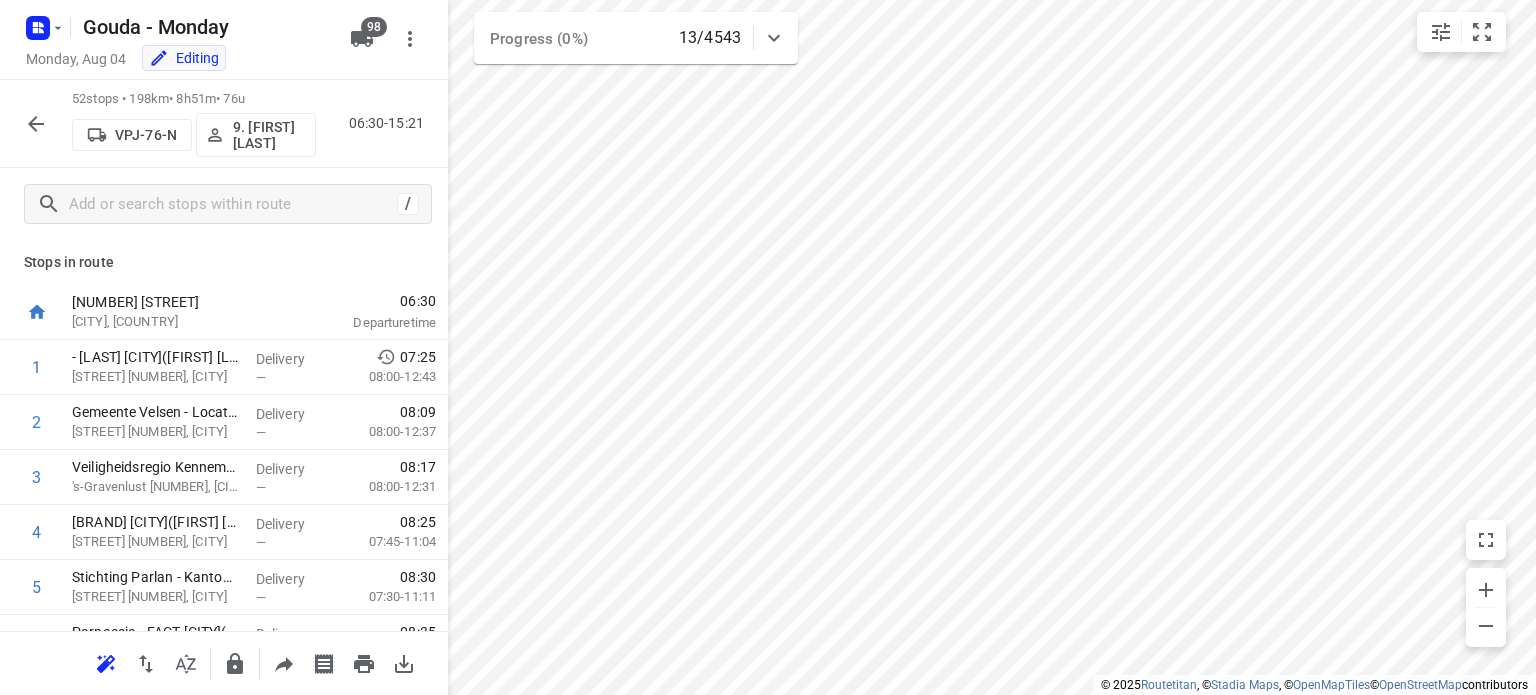 click 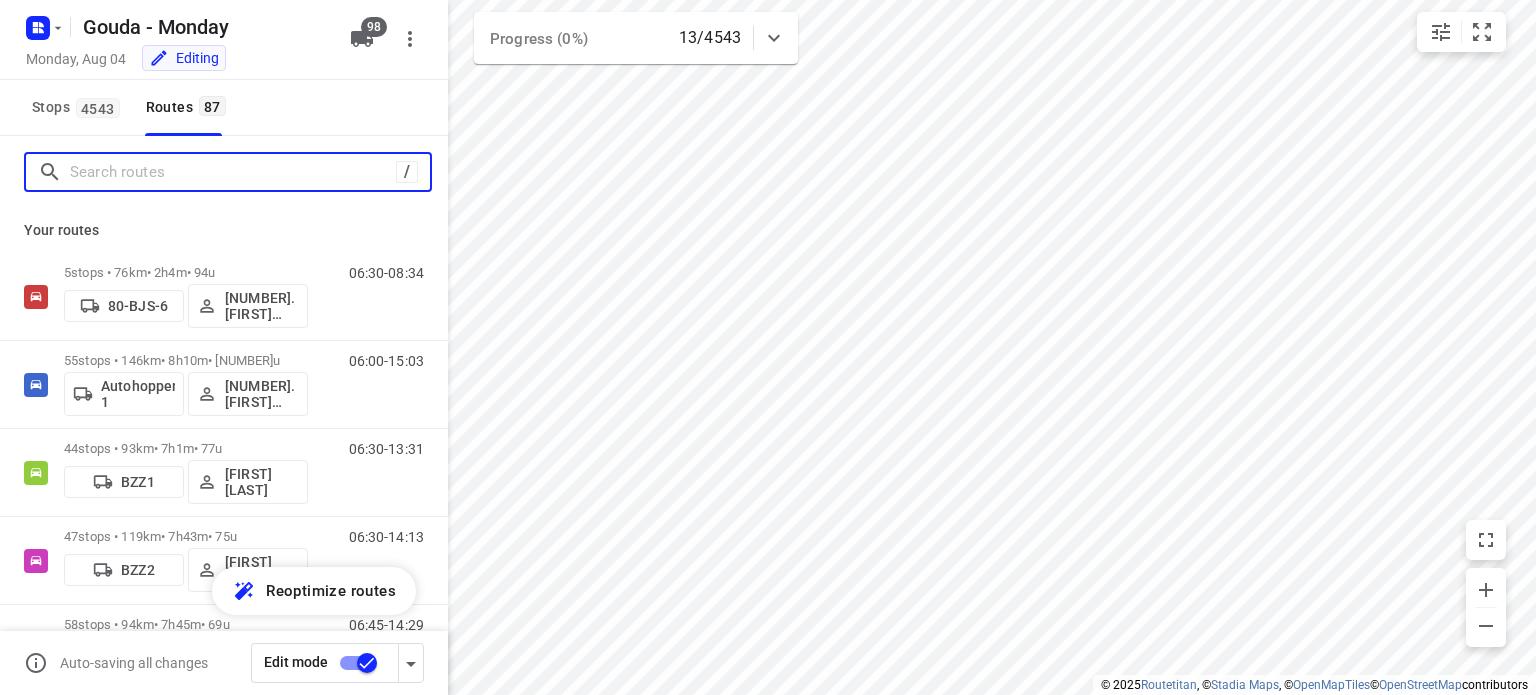click at bounding box center [233, 172] 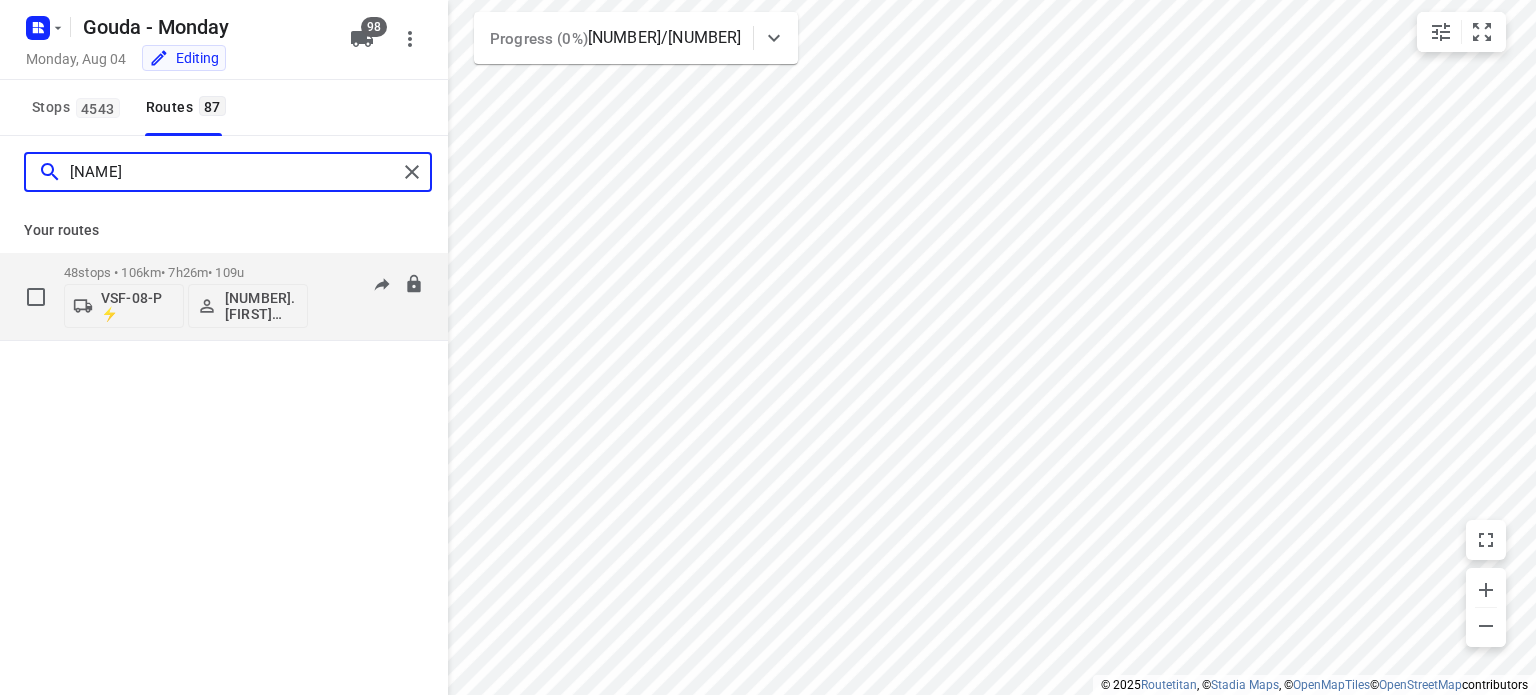 type on "[NAME]" 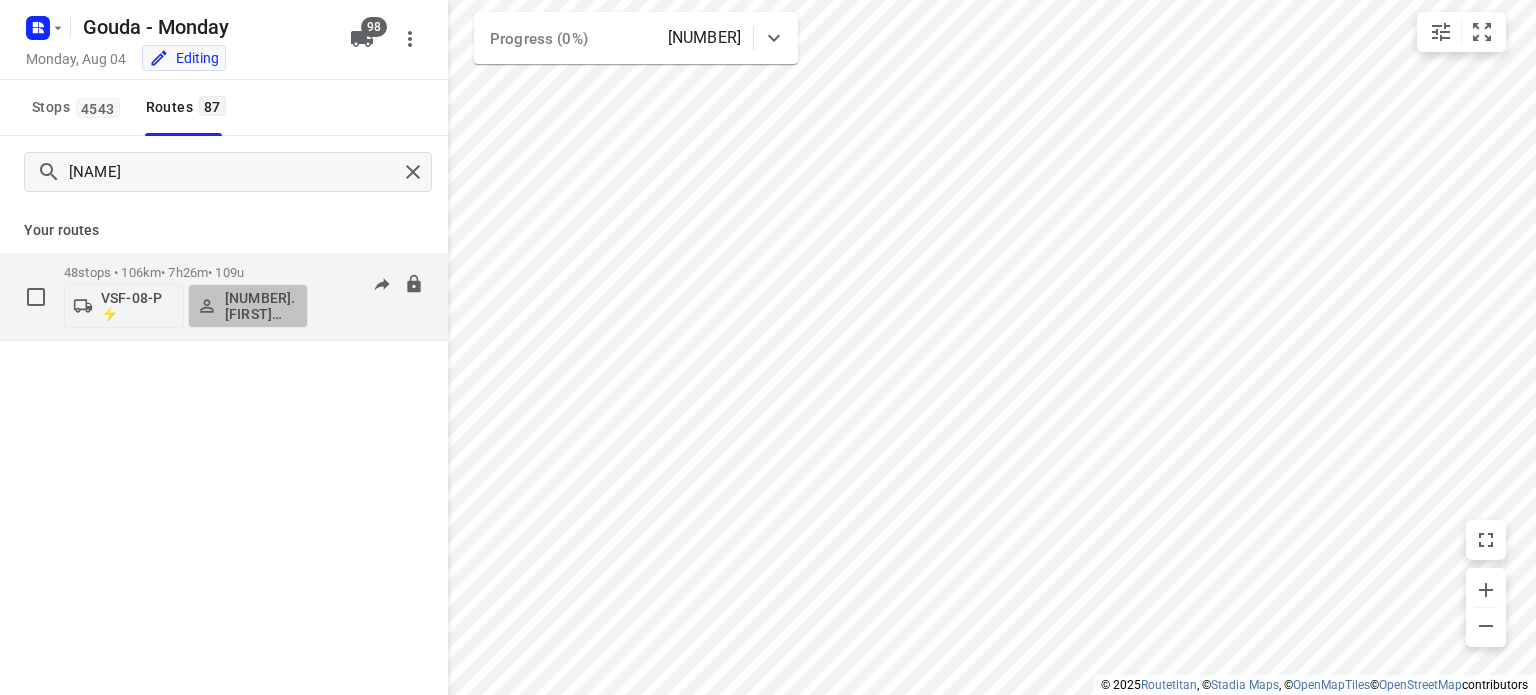 click on "[NUMBER]. [FIRST] [LAST]" at bounding box center [262, 306] 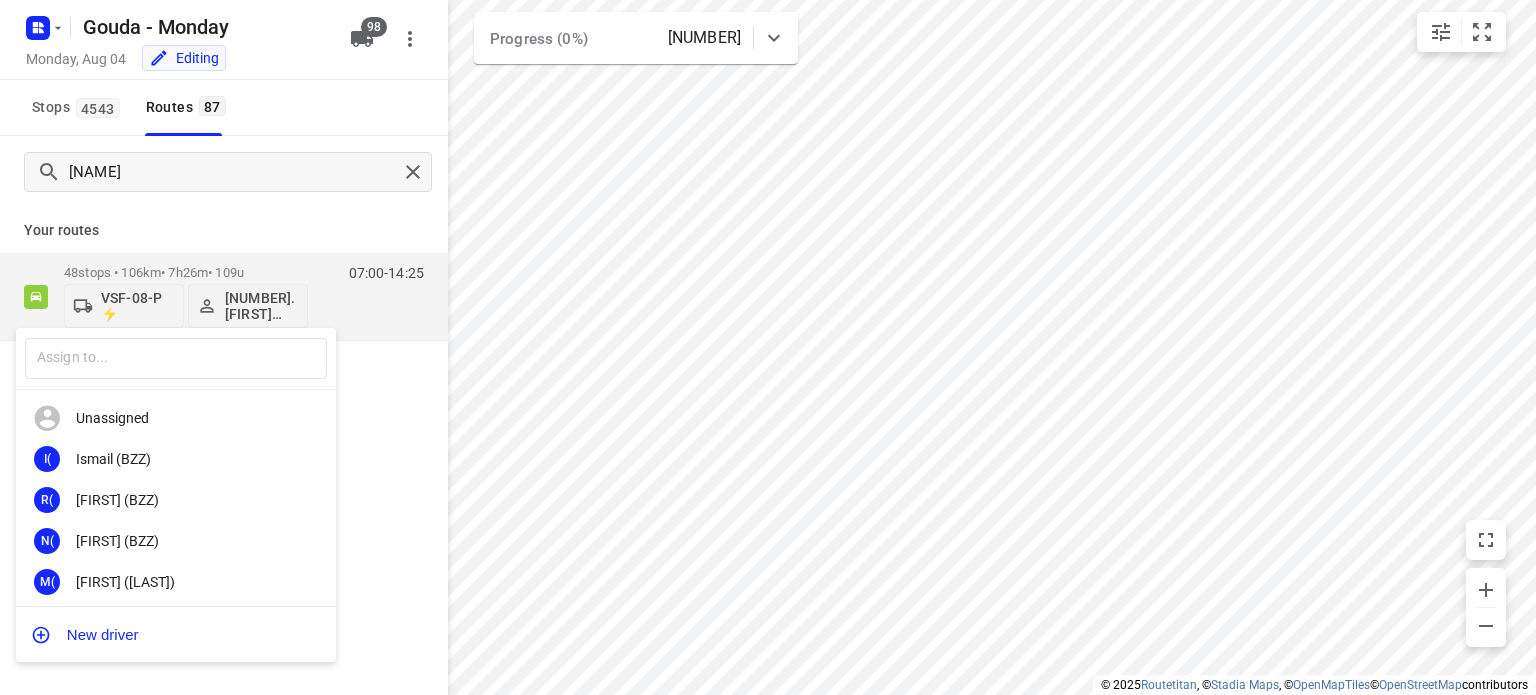 click at bounding box center (768, 347) 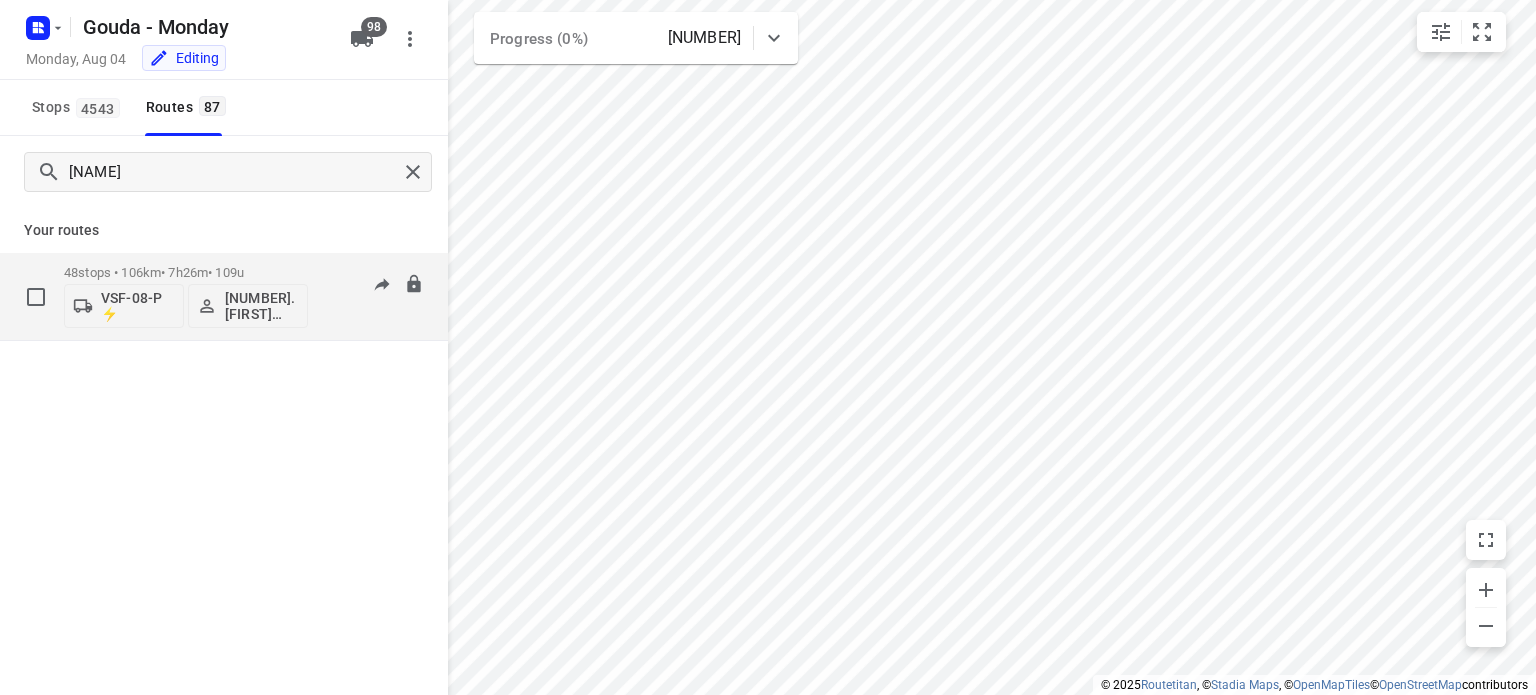 click on "48 stops • 106km • 7h26m • 109u" at bounding box center [186, 272] 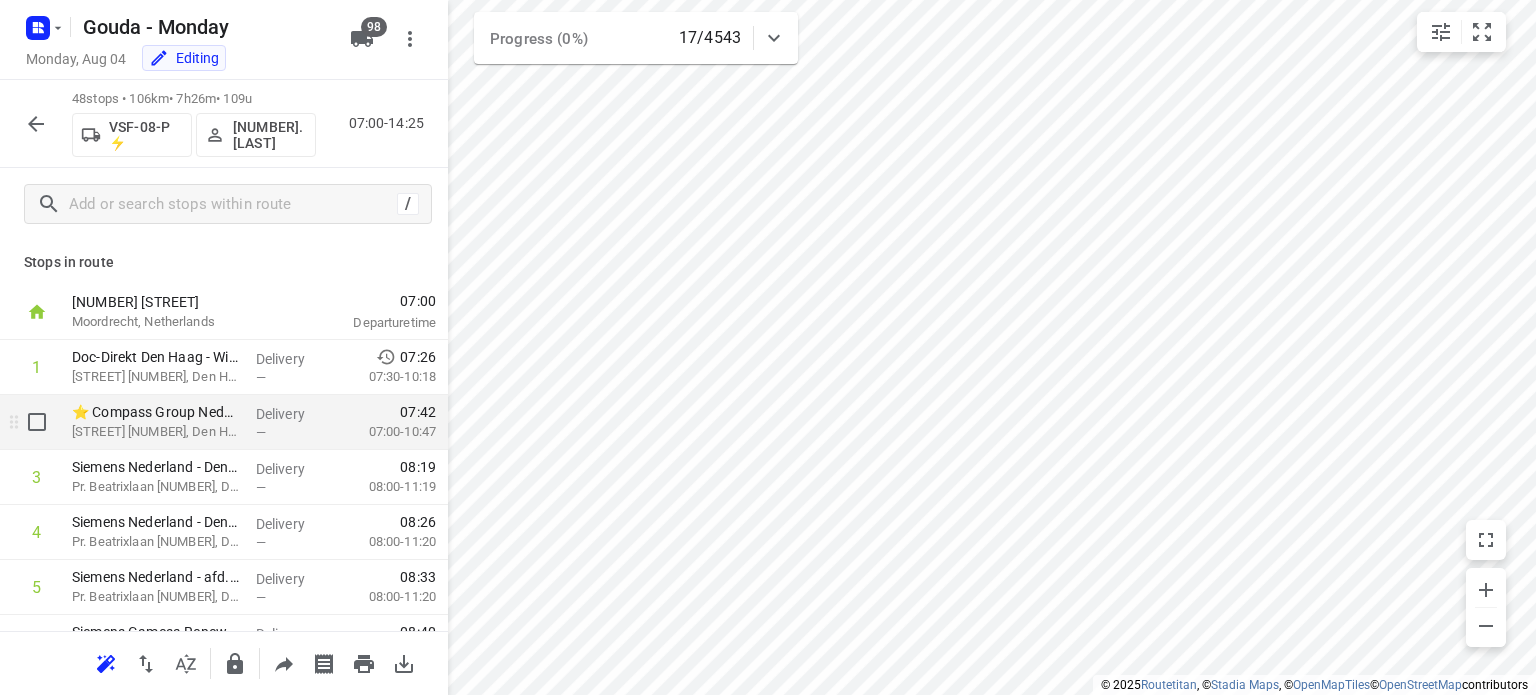 scroll, scrollTop: 0, scrollLeft: 0, axis: both 